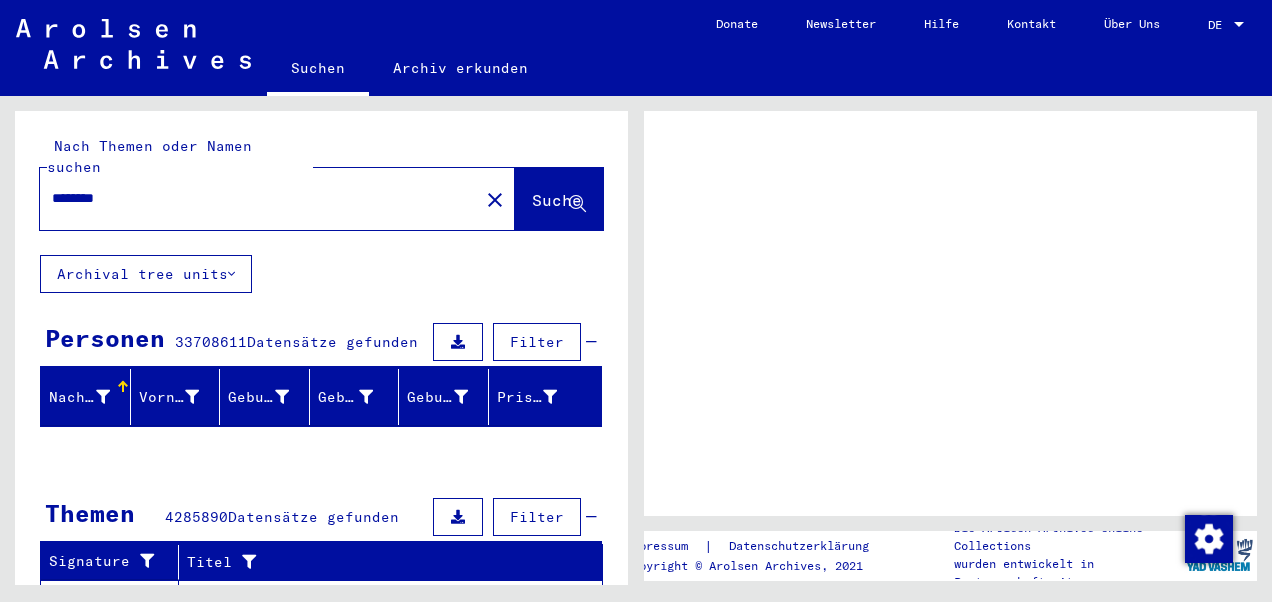 scroll, scrollTop: 0, scrollLeft: 0, axis: both 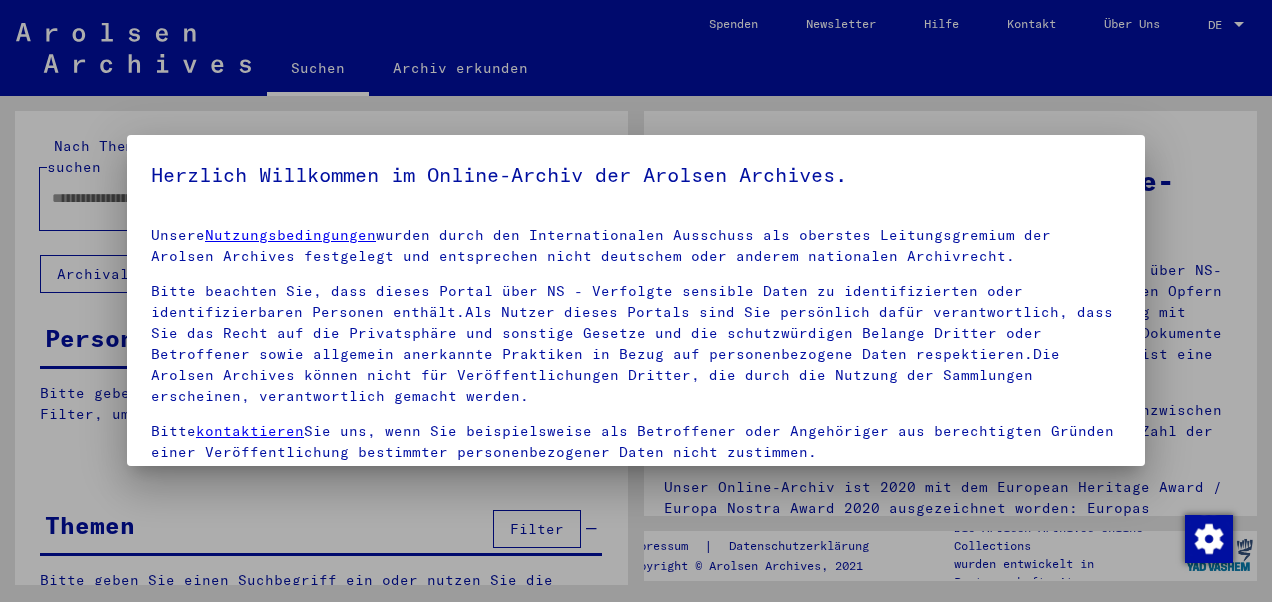 type on "********" 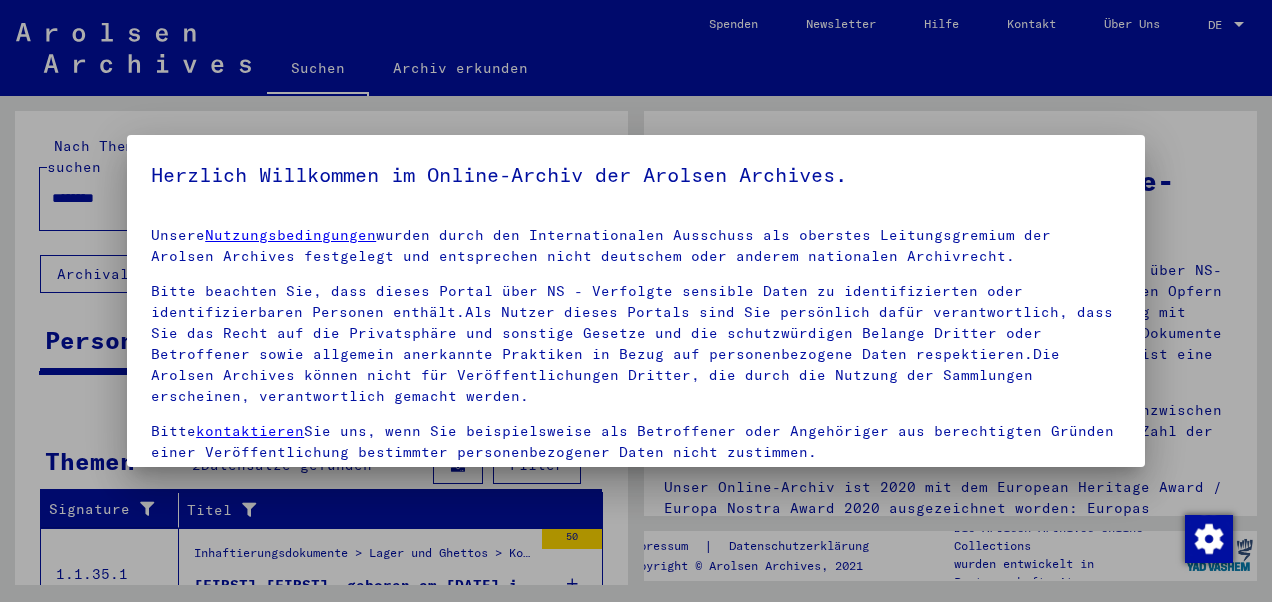 scroll, scrollTop: 160, scrollLeft: 0, axis: vertical 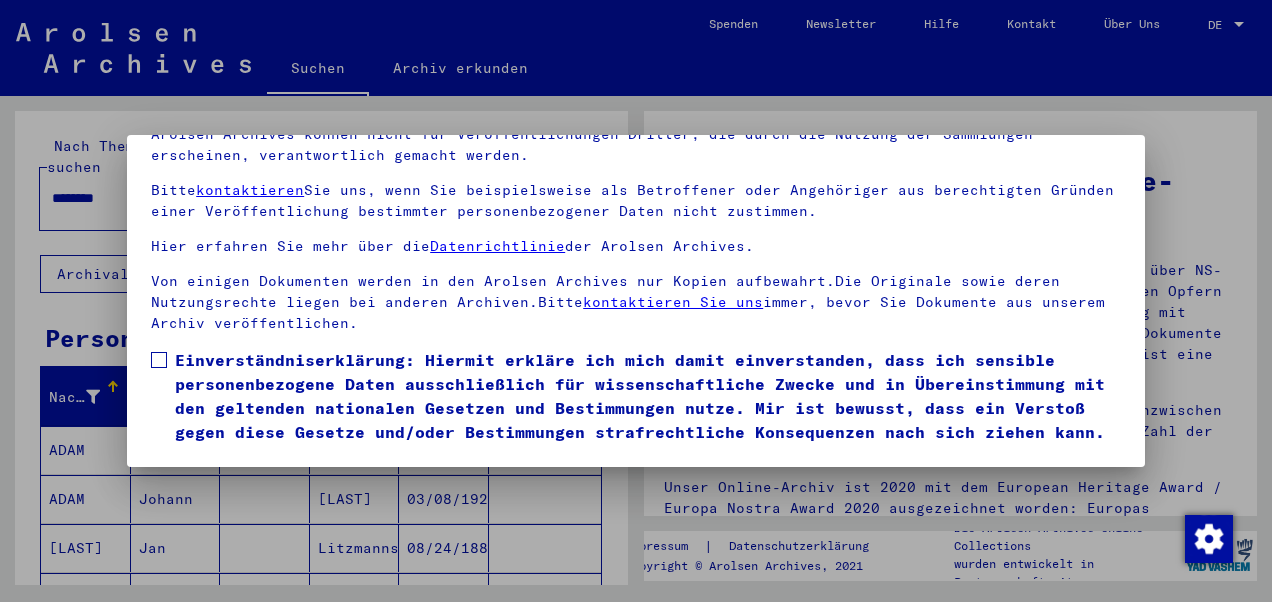click at bounding box center (159, 360) 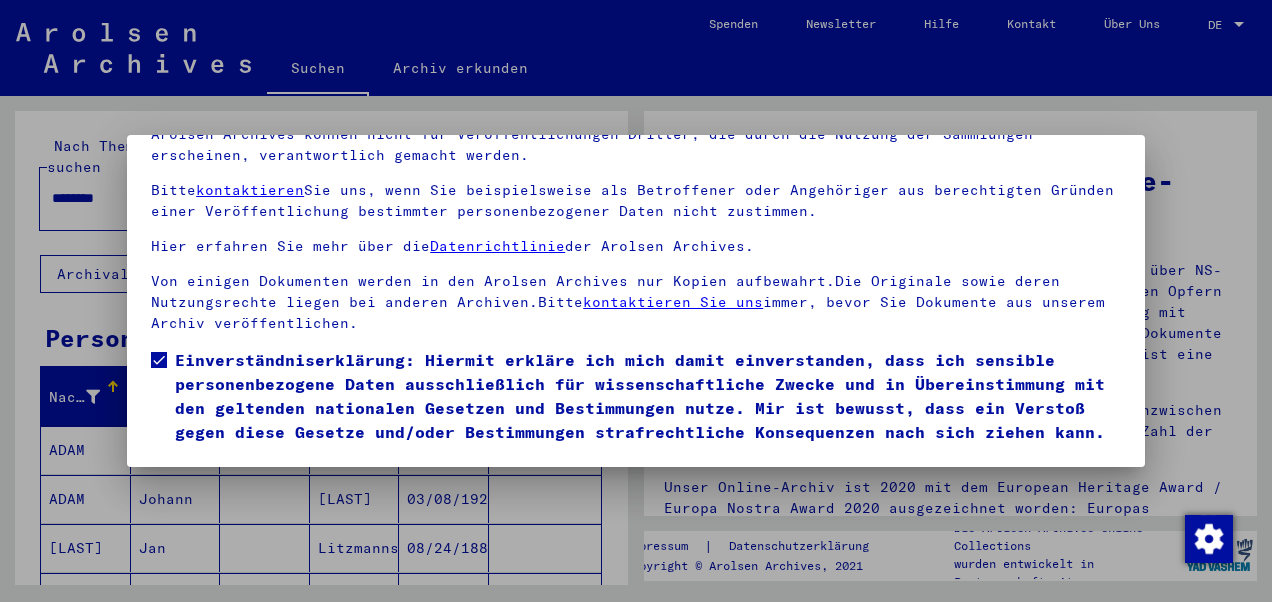 drag, startPoint x: 1246, startPoint y: 218, endPoint x: 1246, endPoint y: 310, distance: 92 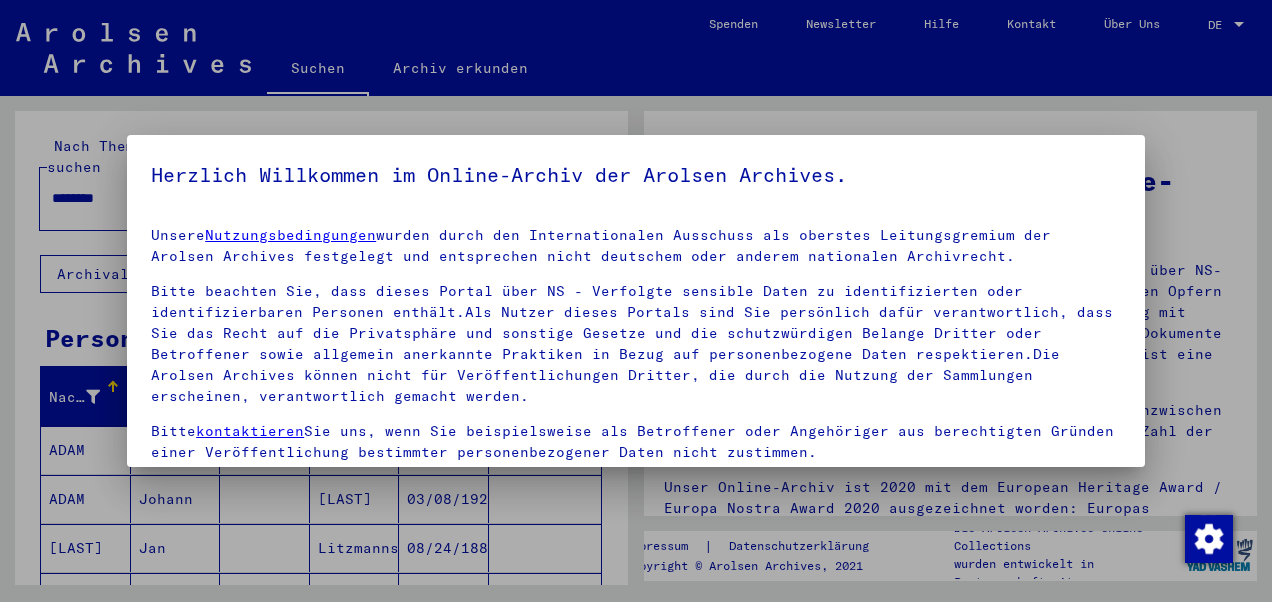 scroll, scrollTop: 160, scrollLeft: 0, axis: vertical 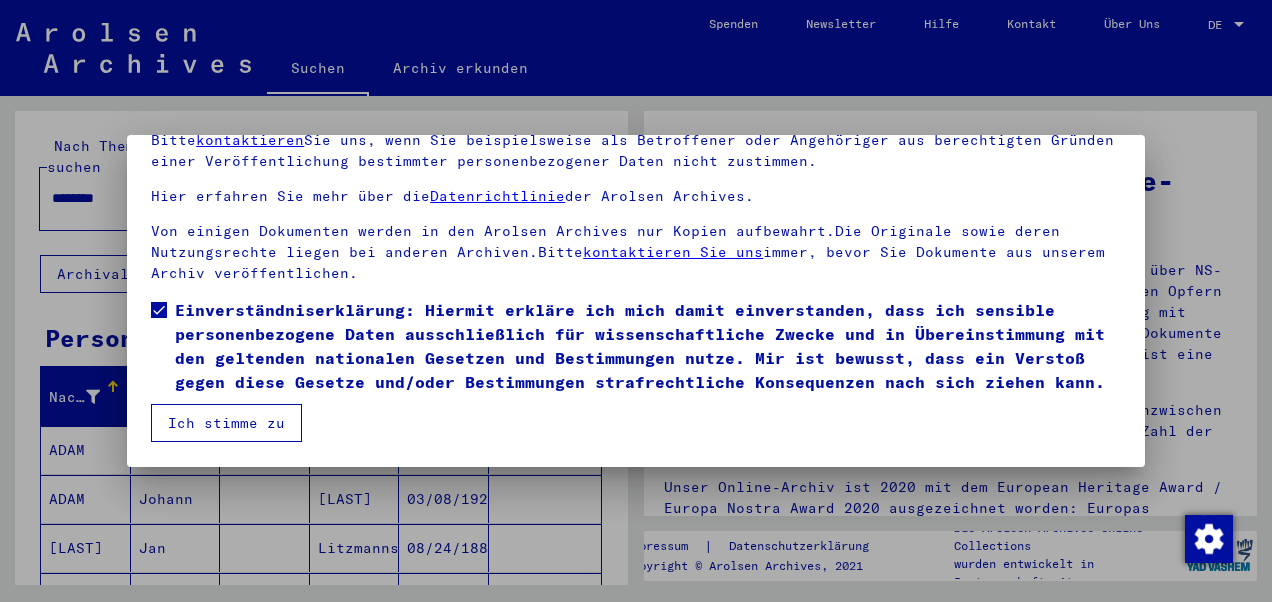 click on "Ich stimme zu" at bounding box center (226, 423) 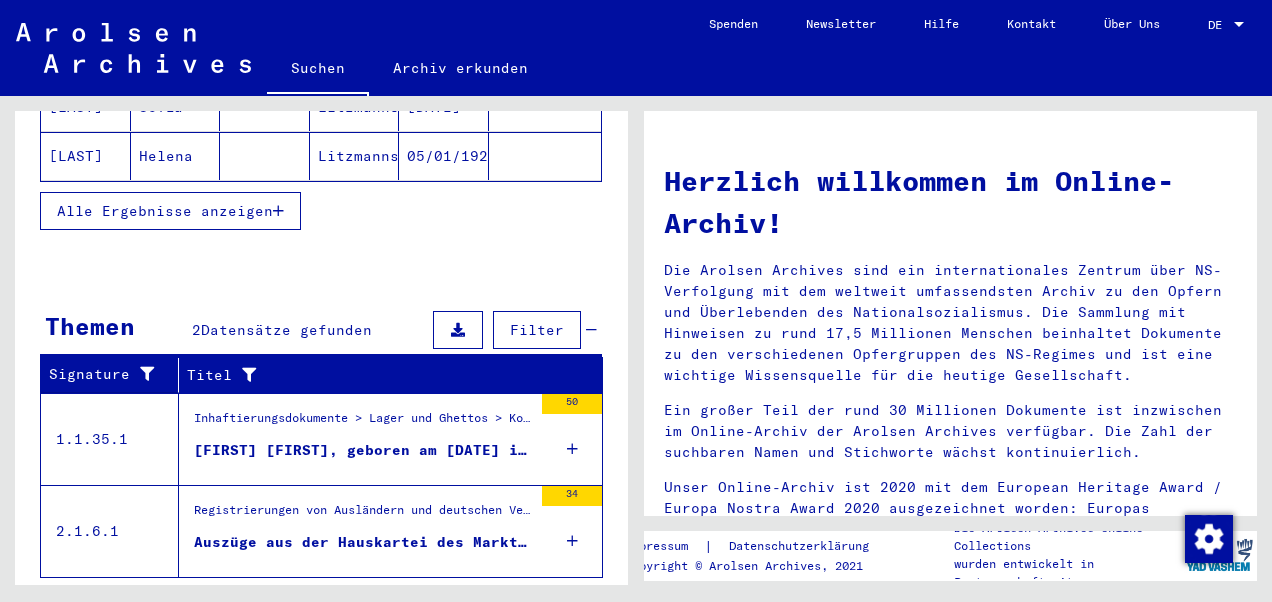 scroll, scrollTop: 512, scrollLeft: 0, axis: vertical 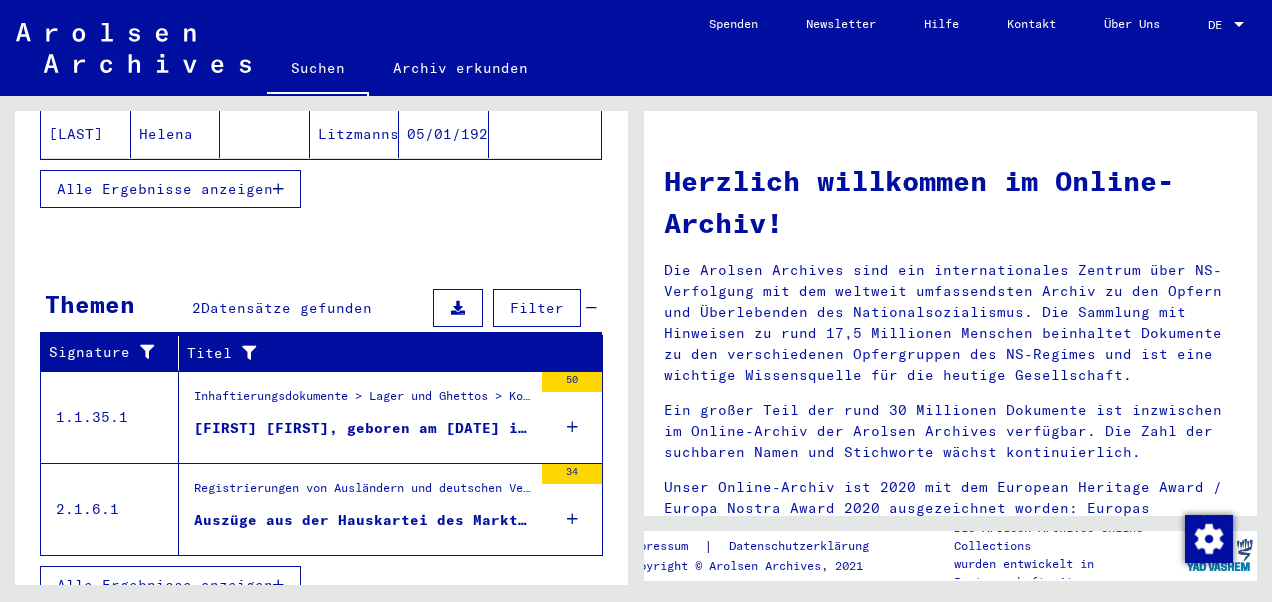 click on "Registrierungen von Ausländern und deutschen Verfolgten durch öffentliche Einrichtungen, Versicherungen und Firmen (1939 - 1947) > Durchführung der Alliiertenbefehle zur Erfassung von Ausländern und deutschen Verfolgten sowie verwandte Dokumente > Österreich, alle Besatzungszonen > Listen von Angehörigen der Vereinten Nationen, anderer Ausländer, deutscher Juden und Staatenloser, Österreich > Unterlagen aus Oberdonau > Dokumente aus dem Landkreis [CITY] > Informationen über Ausländer, die sich während des Kriegs im Kreis [CITY] aufhielten > Nationalität/Herkunft der aufgeführten Personen: Verschiedene" at bounding box center (363, 493) 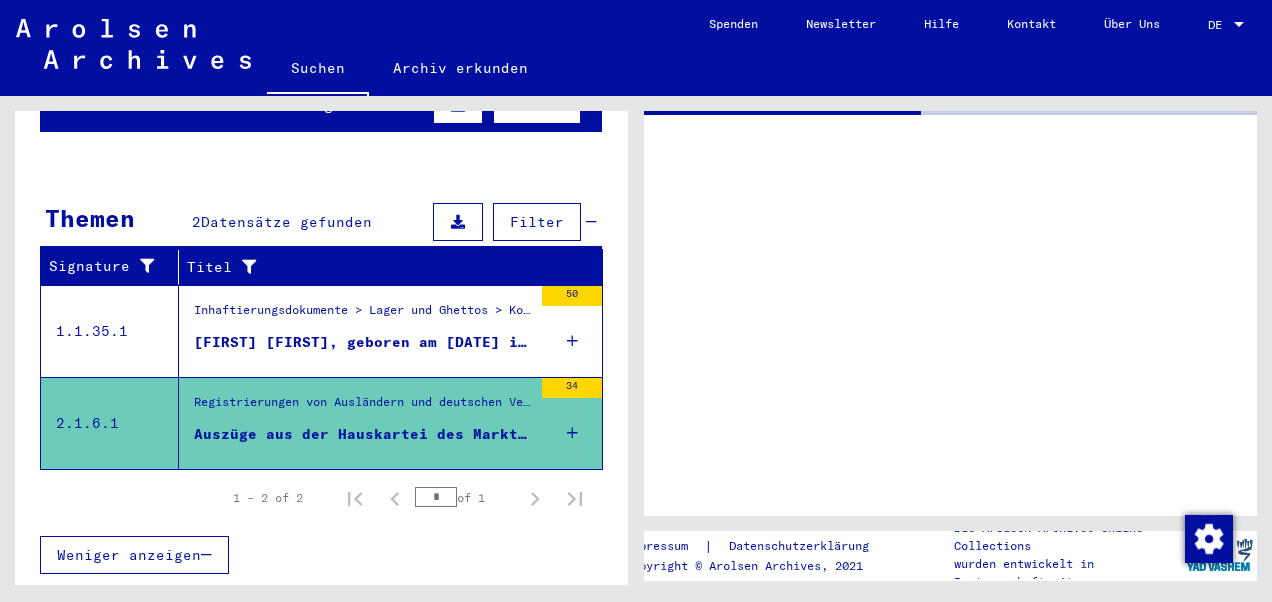 scroll, scrollTop: 210, scrollLeft: 0, axis: vertical 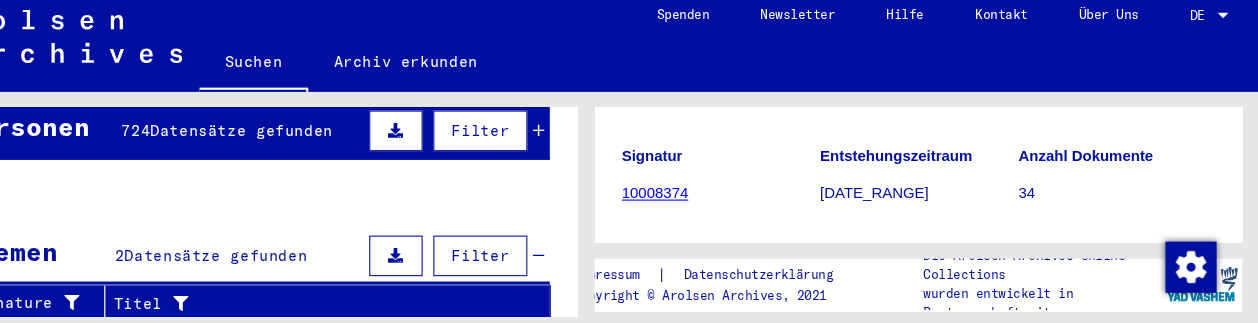click on "10008374" 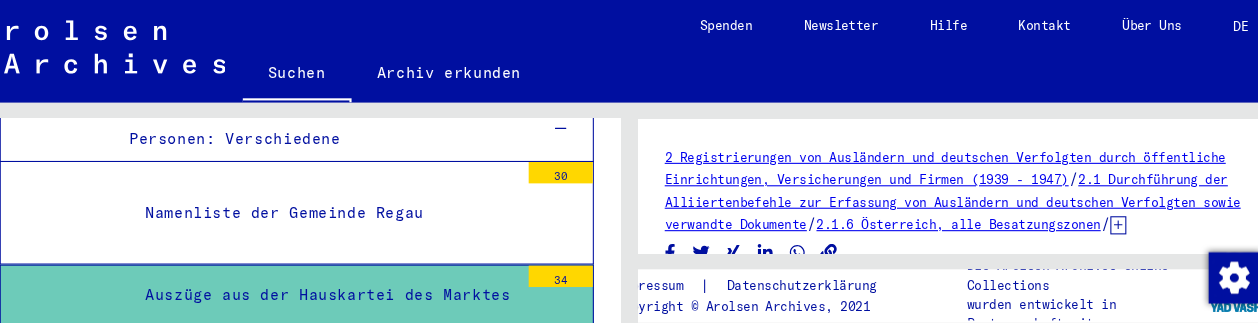 click 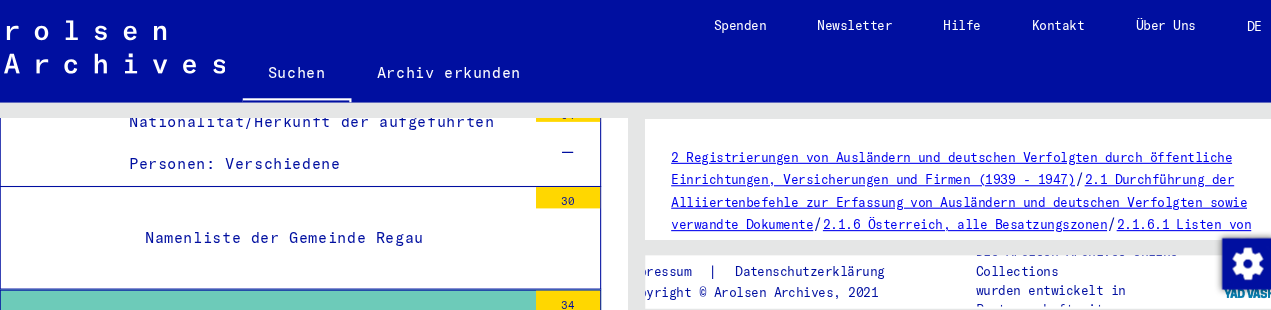 scroll, scrollTop: 4483, scrollLeft: 0, axis: vertical 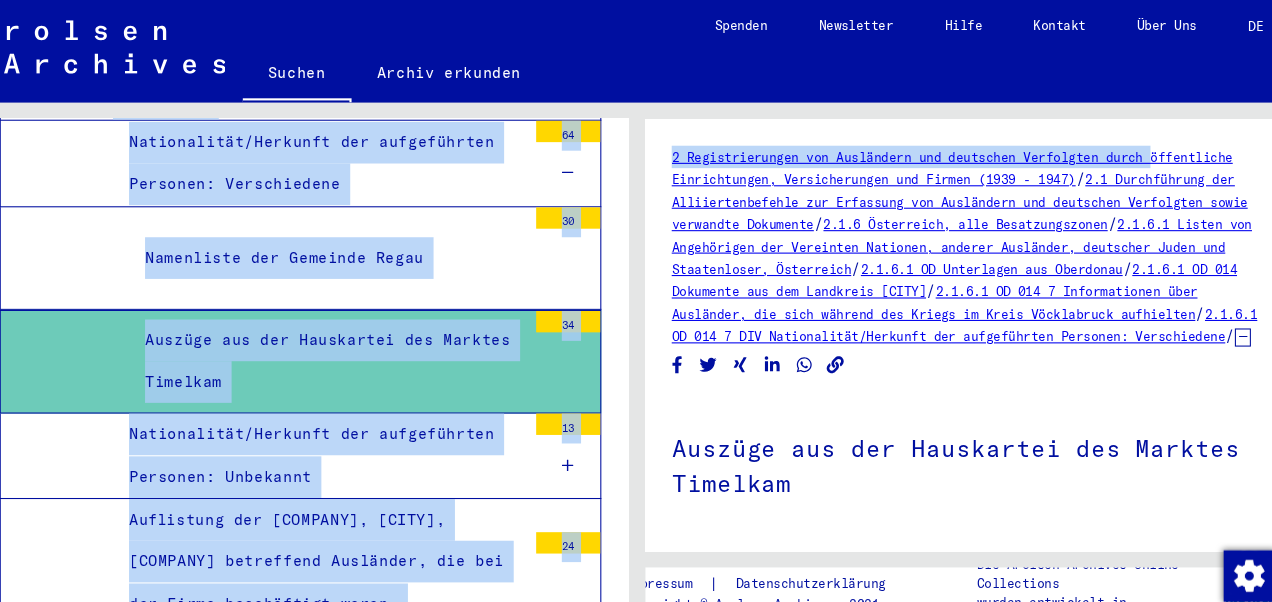 drag, startPoint x: 1229, startPoint y: 79, endPoint x: 1233, endPoint y: 151, distance: 72.11102 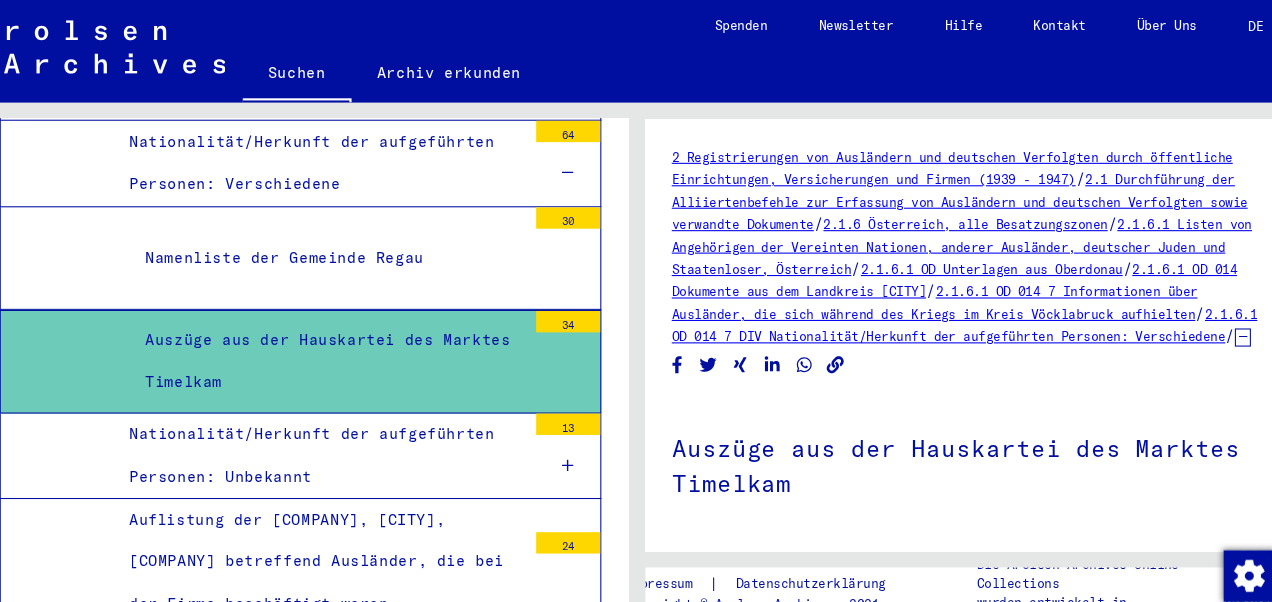 click on "2 Registrierungen von Ausländern und deutschen Verfolgten durch öffentliche Einrichtungen, Versicherungen und Firmen ([DATE] - [DATE])   /   2.1 Durchführung der Alliiertenbefehle zur Erfassung von Ausländern und deutschen Verfolgten sowie verwandte Dokumente   /   2.1.6 Österreich, alle Besatzungszonen   /   2.1.6.1 Listen von Angehörigen der Vereinten Nationen, anderer Ausländer, deutscher Juden und Staatenloser, Österreich   /   2.1.6.1 OD Unterlagen aus Oberdonau   /   2.1.6.1 OD 014 Dokumente aus dem Landkreis [CITY]   /   2.1.6.1 OD 014 7 Informationen über Ausländer, die sich während des Kriegs im Kreis [CITY] aufhielten   /   2.1.6.1 OD 014 7 DIV Nationalität/Herkunft der aufgeführten Personen: Verschiedene   /  Auszüge aus der Hauskartei des Marktes [CITY]  Signatur [NUMBER] Entstehungszeitraum [DATE] - [DATE] Anzahl Dokumente [NUMBER] Form und Inhalt Auszüge aus der Hauskartei des Marktes [CITY] Abgebende Stelle Zeige alle Metadaten   1 – 30 of 64  *  of 3  DocID: [NUMBER]" 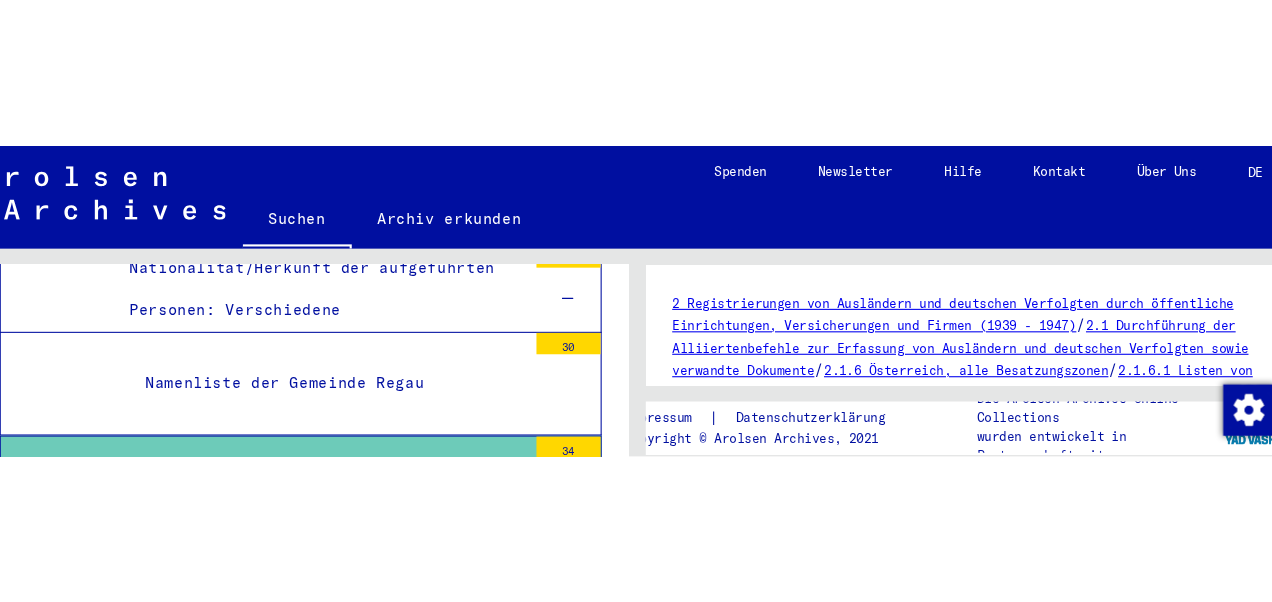 scroll, scrollTop: 4483, scrollLeft: 0, axis: vertical 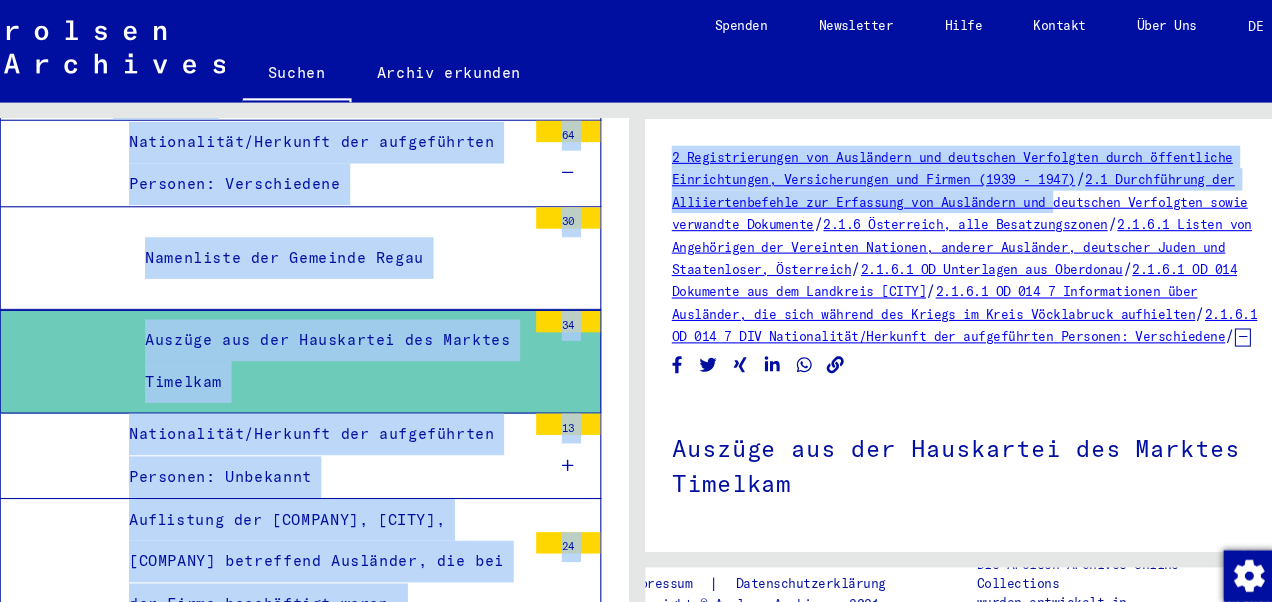 drag, startPoint x: 1229, startPoint y: 74, endPoint x: 1233, endPoint y: 182, distance: 108.07405 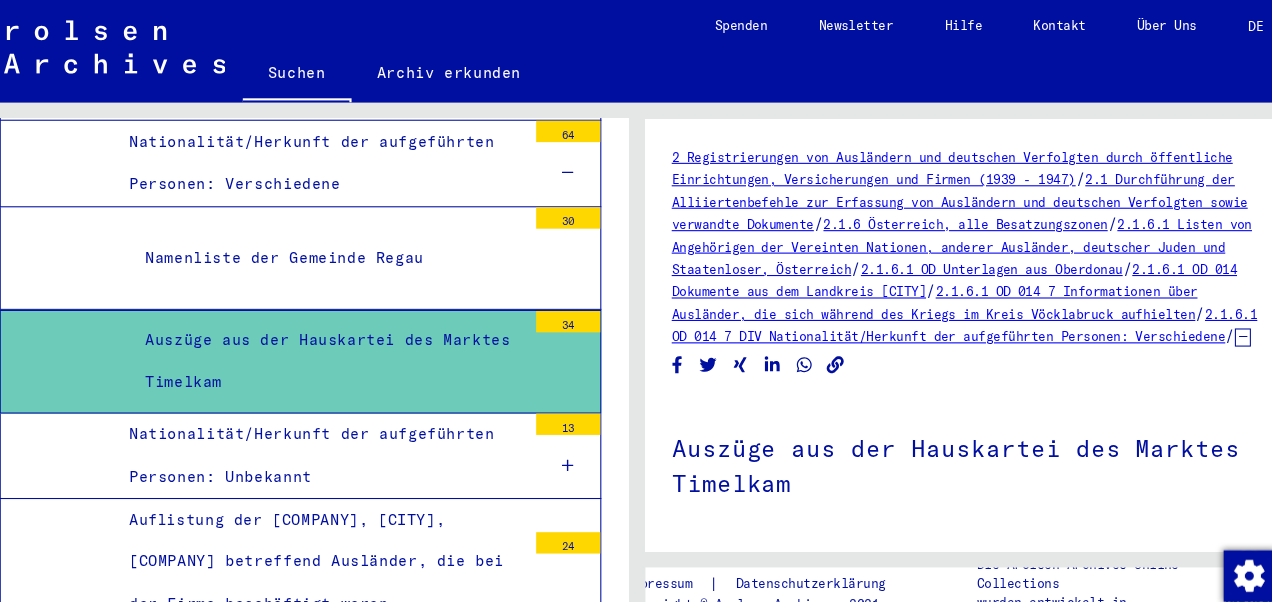 click on "Auszüge aus der Hauskartei des Marktes Timelkam" 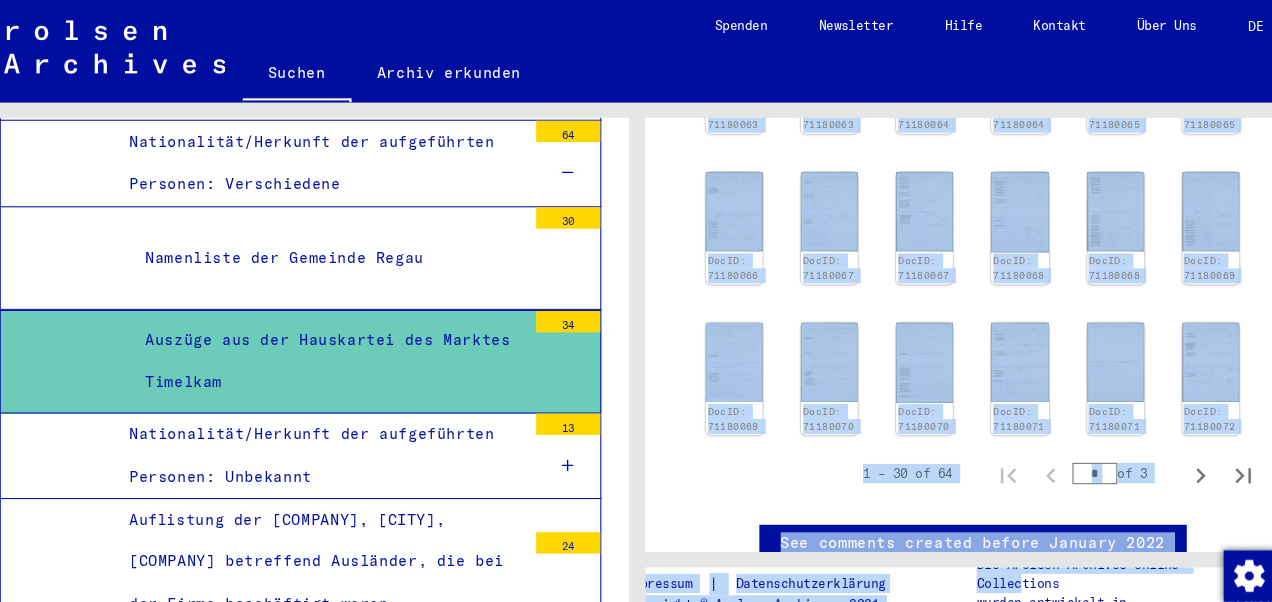 scroll, scrollTop: 1256, scrollLeft: 0, axis: vertical 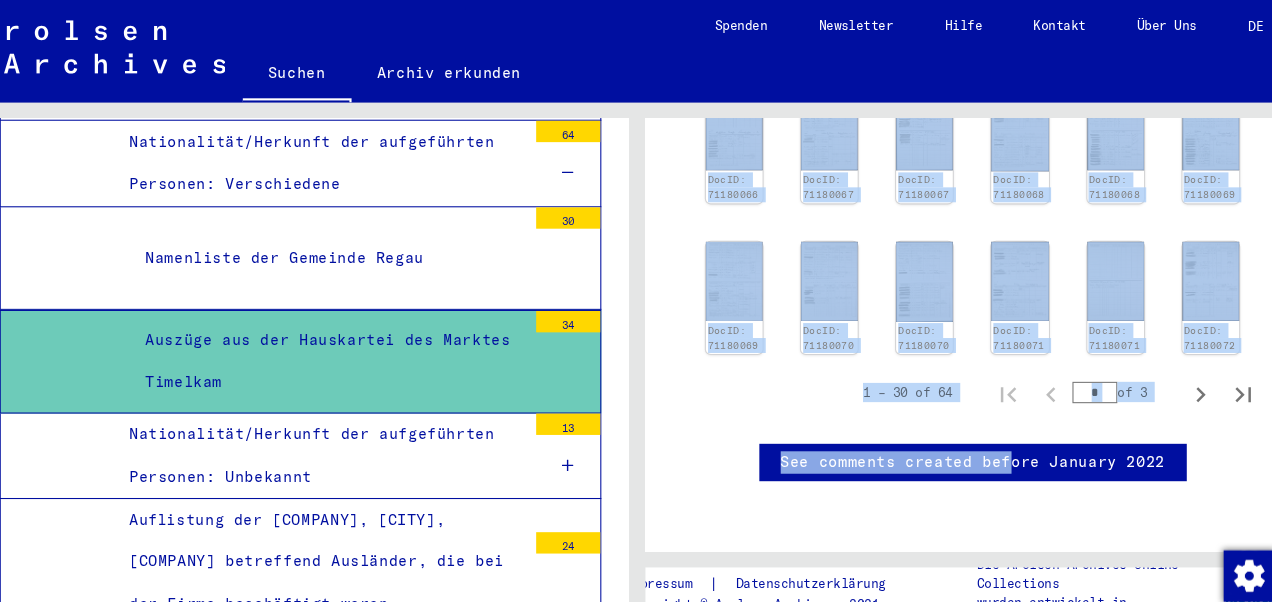 drag, startPoint x: 972, startPoint y: 434, endPoint x: 978, endPoint y: 391, distance: 43.416588 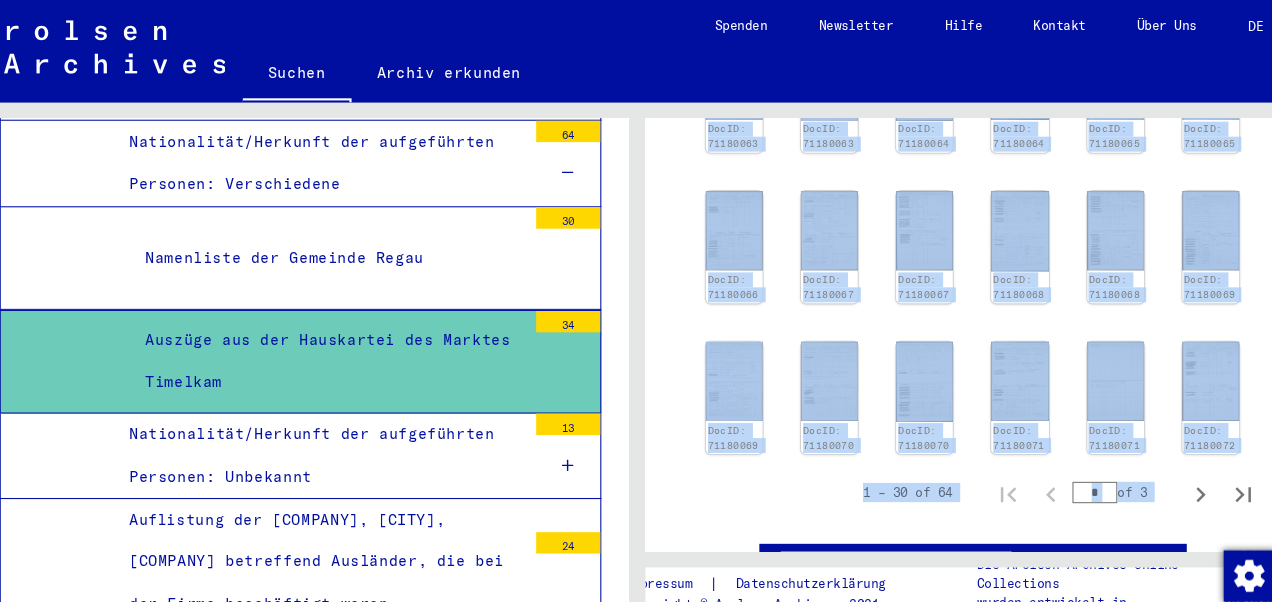 scroll, scrollTop: 1176, scrollLeft: 0, axis: vertical 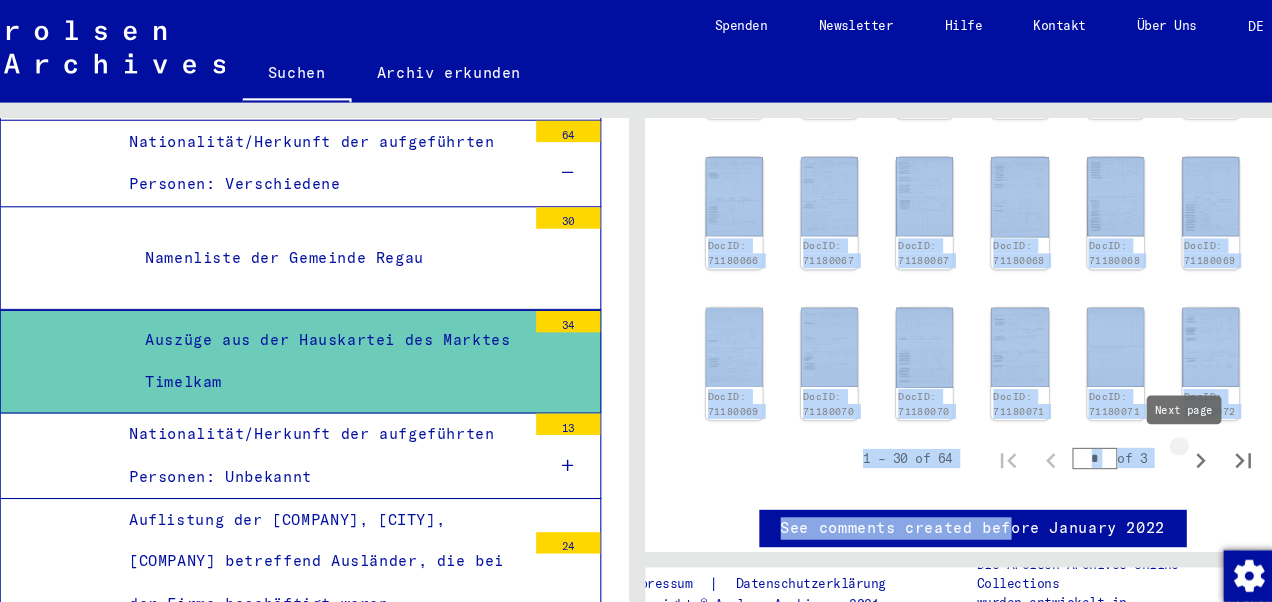 click 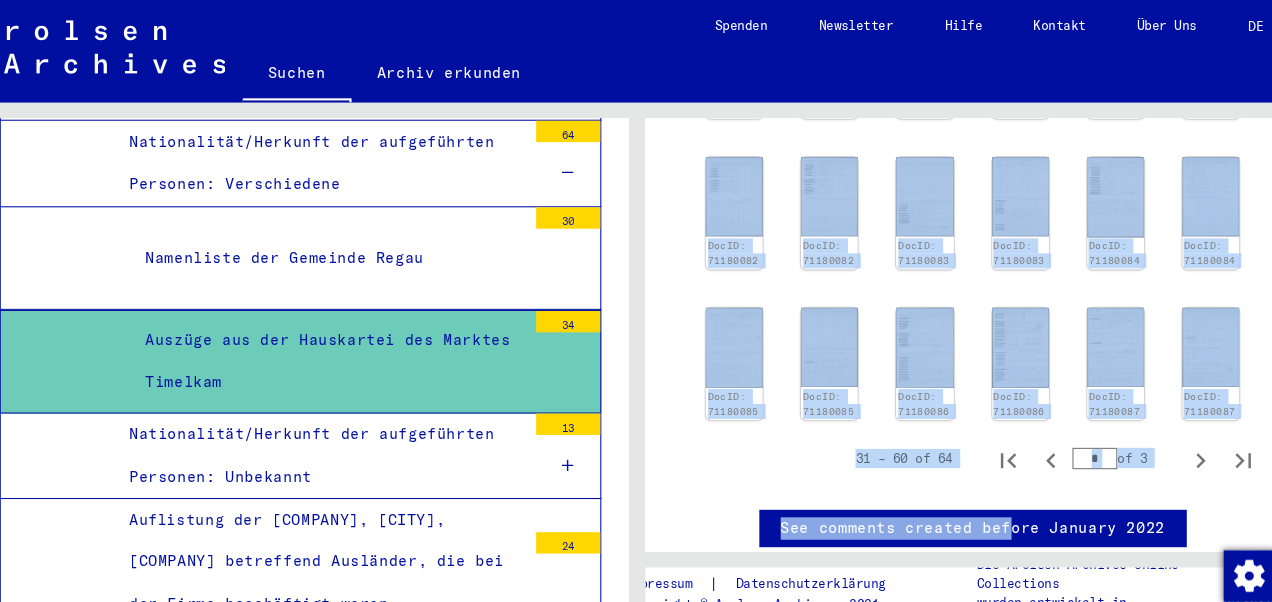 click on "2 Registrierungen von Ausländern und deutschen Verfolgten durch öffentliche Einrichtungen, Versicherungen und Firmen ([DATE] - [DATE])   /   2.1 Durchführung der Alliiertenbefehle zur Erfassung von Ausländern und deutschen Verfolgten sowie verwandte Dokumente   /   2.1.6 Österreich, alle Besatzungszonen   /   2.1.6.1 Listen von Angehörigen der Vereinten Nationen, anderer Ausländer, deutscher Juden und Staatenloser, Österreich   /   2.1.6.1 OD Unterlagen aus Oberdonau   /   2.1.6.1 OD 014 Dokumente aus dem Landkreis [COUNTY]   /   2.1.6.1 OD 014 7 Informationen über Ausländer, die sich während des Kriegs im Kreis [COUNTY] aufhielten   /   2.1.6.1 OD 014 7 DIV Nationalität/Herkunft der aufgeführten Personen: Verschiedene   /  Auszüge aus der Hauskartei des Marktes Timelkam  Signatur 10008374 Entstehungszeitraum [DATE] - [DATE] Anzahl Dokumente 34 Form und Inhalt Auszüge aus der Hauskartei des Marktes Timelkam Abgebende Stelle Zeige alle Metadaten   31 – 60 of 64  *  of 3  DocID: 71180072" 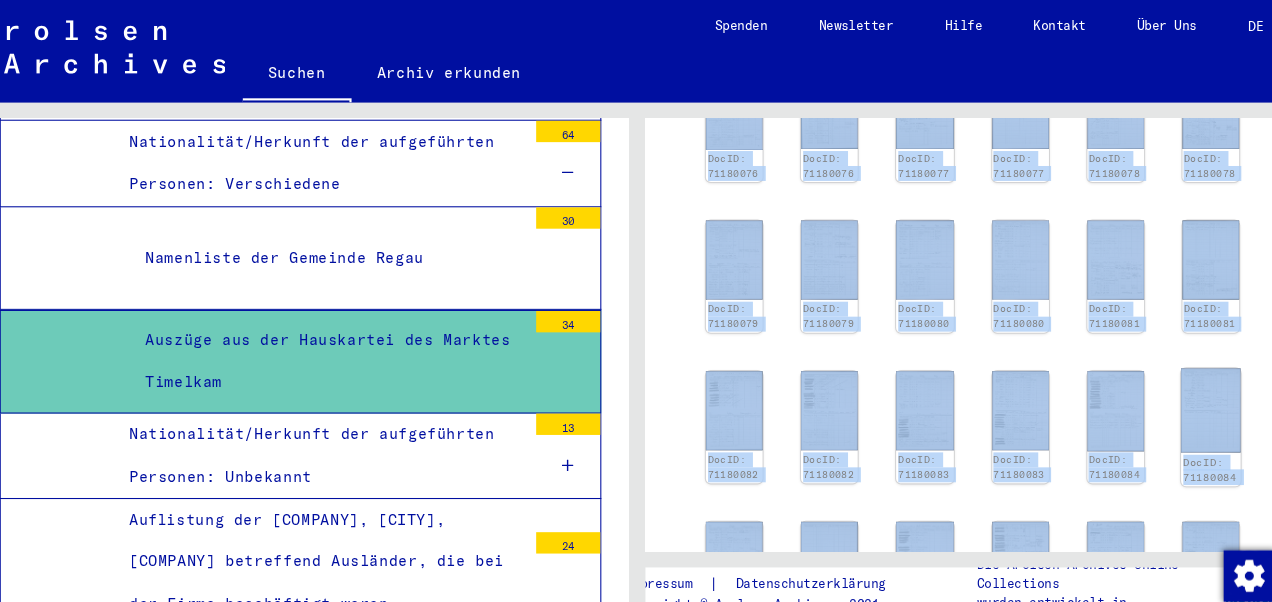 scroll, scrollTop: 936, scrollLeft: 0, axis: vertical 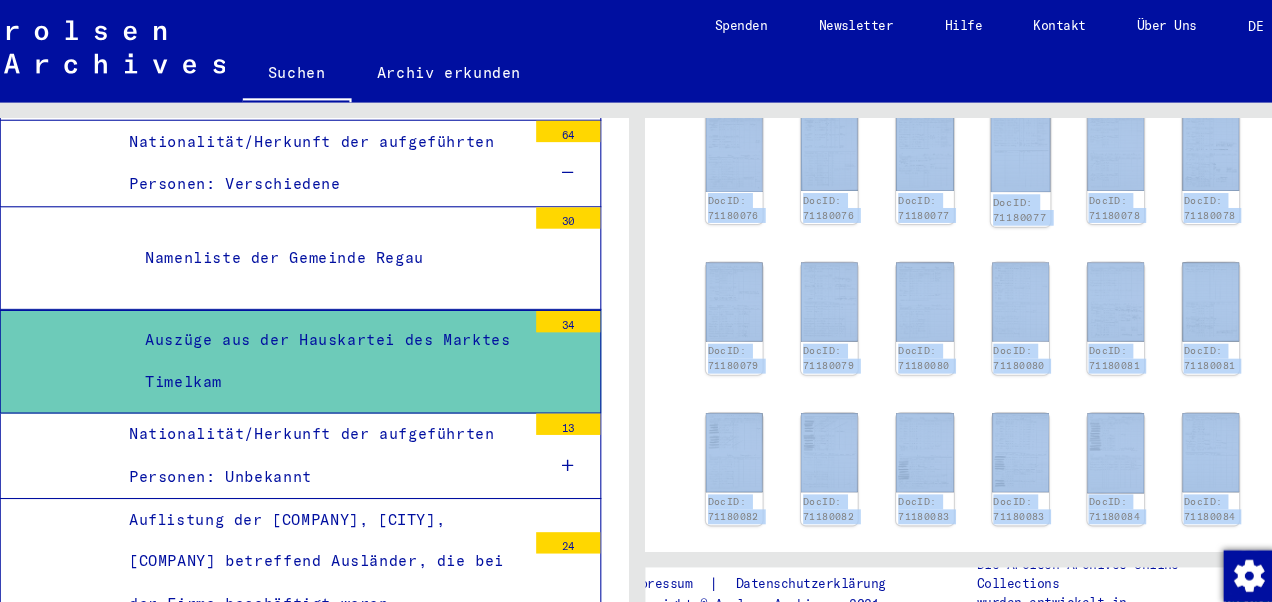 click 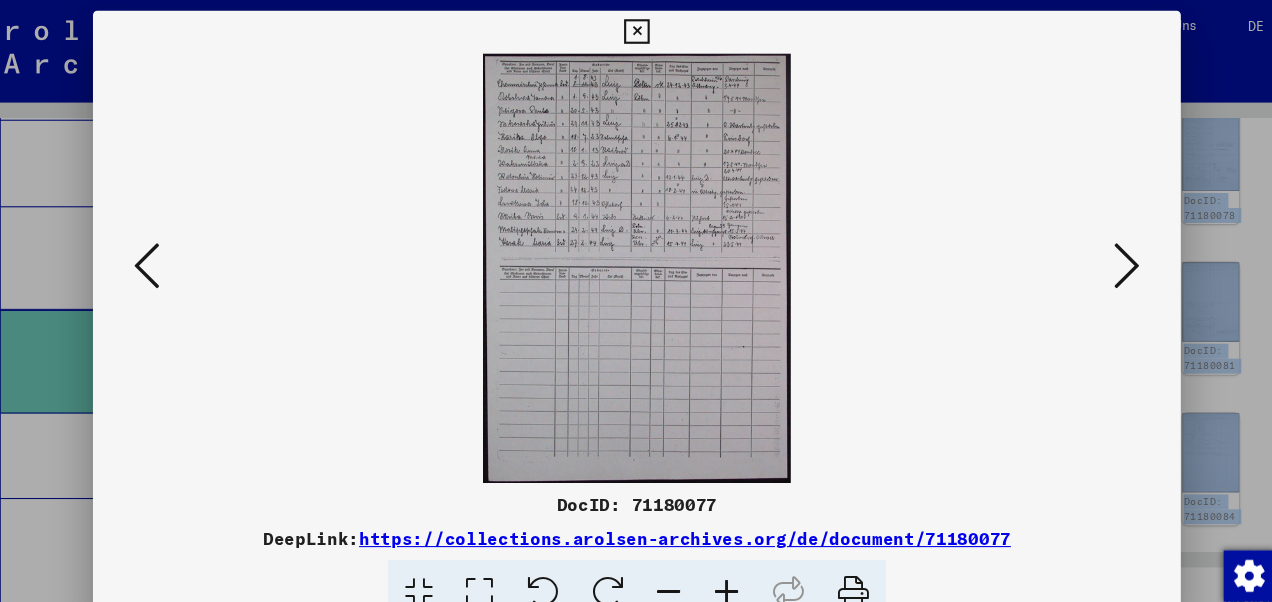 click at bounding box center (635, 30) 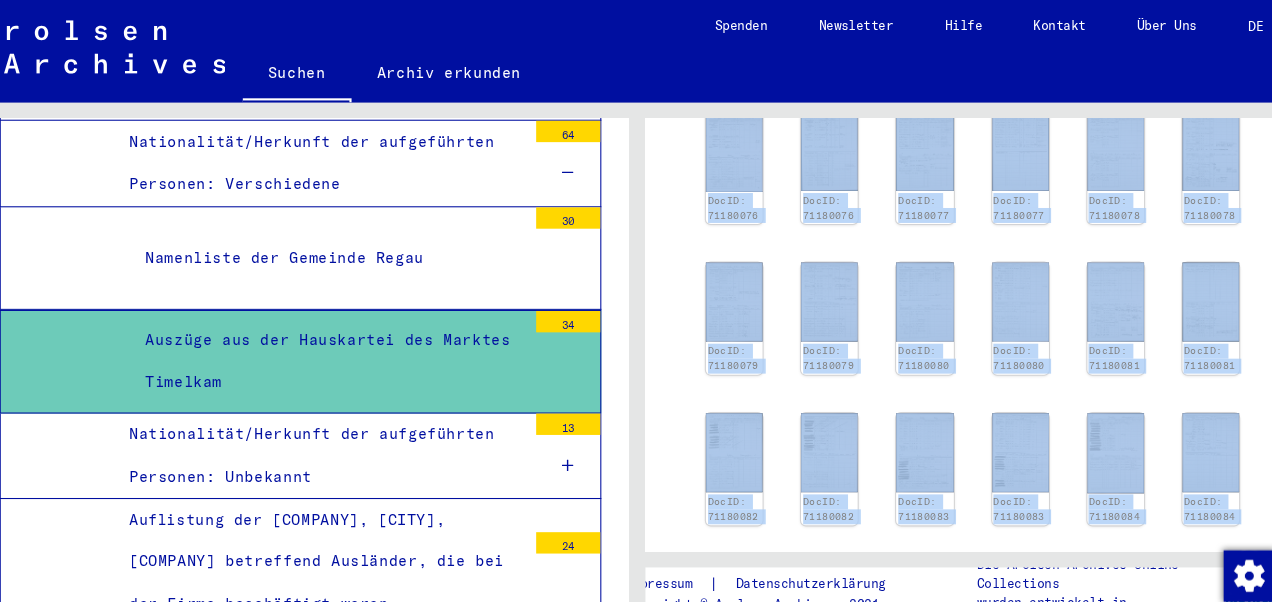 click on "2 Registrierungen von Ausländern und deutschen Verfolgten durch öffentliche Einrichtungen, Versicherungen und Firmen ([DATE] - [DATE])   /   2.1 Durchführung der Alliiertenbefehle zur Erfassung von Ausländern und deutschen Verfolgten sowie verwandte Dokumente   /   2.1.6 Österreich, alle Besatzungszonen   /   2.1.6.1 Listen von Angehörigen der Vereinten Nationen, anderer Ausländer, deutscher Juden und Staatenloser, Österreich   /   2.1.6.1 OD Unterlagen aus Oberdonau   /   2.1.6.1 OD 014 Dokumente aus dem Landkreis [COUNTY]   /   2.1.6.1 OD 014 7 Informationen über Ausländer, die sich während des Kriegs im Kreis [COUNTY] aufhielten   /   2.1.6.1 OD 014 7 DIV Nationalität/Herkunft der aufgeführten Personen: Verschiedene   /  Auszüge aus der Hauskartei des Marktes Timelkam  Signatur 10008374 Entstehungszeitraum [DATE] - [DATE] Anzahl Dokumente 34 Form und Inhalt Auszüge aus der Hauskartei des Marktes Timelkam Abgebende Stelle Zeige alle Metadaten   31 – 60 of 64  *  of 3  DocID: 71180072" 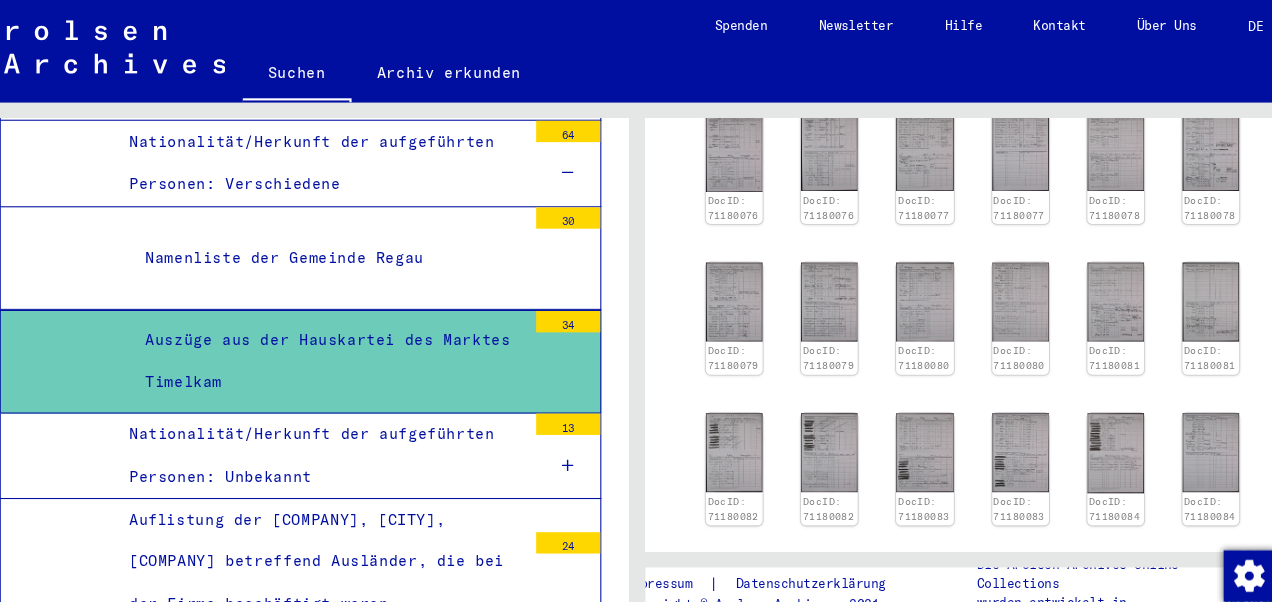 click on "2 Registrierungen von Ausländern und deutschen Verfolgten durch öffentliche Einrichtungen, Versicherungen und Firmen ([DATE] - [DATE])   /   2.1 Durchführung der Alliiertenbefehle zur Erfassung von Ausländern und deutschen Verfolgten sowie verwandte Dokumente   /   2.1.6 Österreich, alle Besatzungszonen   /   2.1.6.1 Listen von Angehörigen der Vereinten Nationen, anderer Ausländer, deutscher Juden und Staatenloser, Österreich   /   2.1.6.1 OD Unterlagen aus Oberdonau   /   2.1.6.1 OD 014 Dokumente aus dem Landkreis [COUNTY]   /   2.1.6.1 OD 014 7 Informationen über Ausländer, die sich während des Kriegs im Kreis [COUNTY] aufhielten   /   2.1.6.1 OD 014 7 DIV Nationalität/Herkunft der aufgeführten Personen: Verschiedene   /  Auszüge aus der Hauskartei des Marktes Timelkam  Signatur 10008374 Entstehungszeitraum [DATE] - [DATE] Anzahl Dokumente 34 Form und Inhalt Auszüge aus der Hauskartei des Marktes Timelkam Abgebende Stelle Zeige alle Metadaten   31 – 60 of 64  *  of 3  DocID: 71180072" 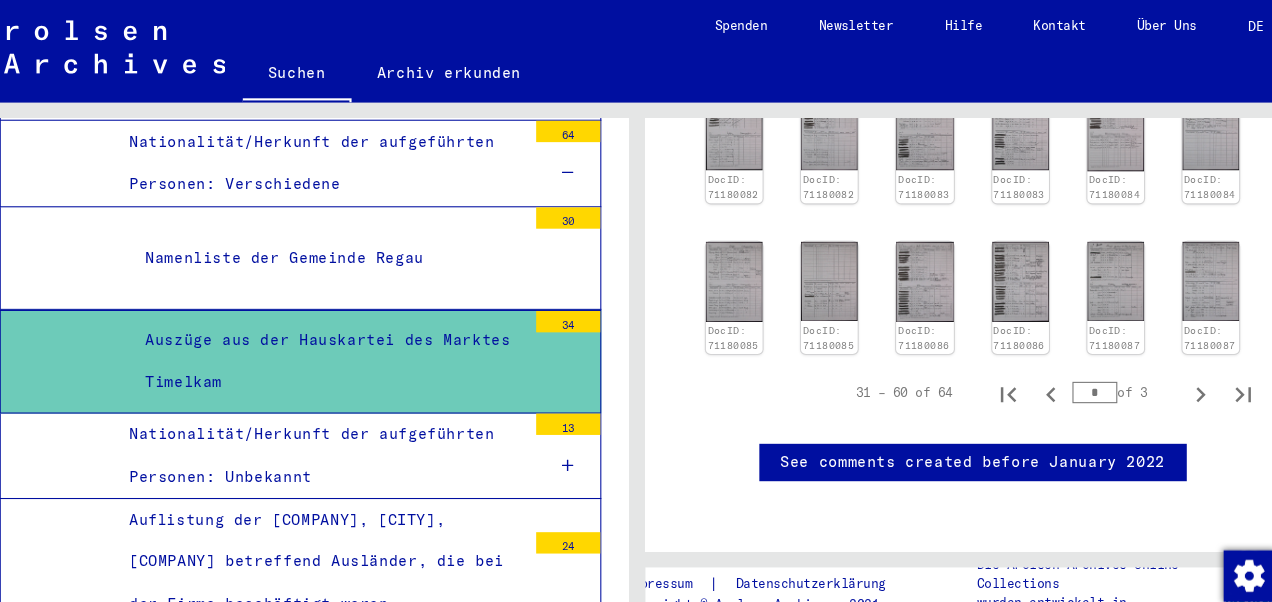 scroll, scrollTop: 1416, scrollLeft: 0, axis: vertical 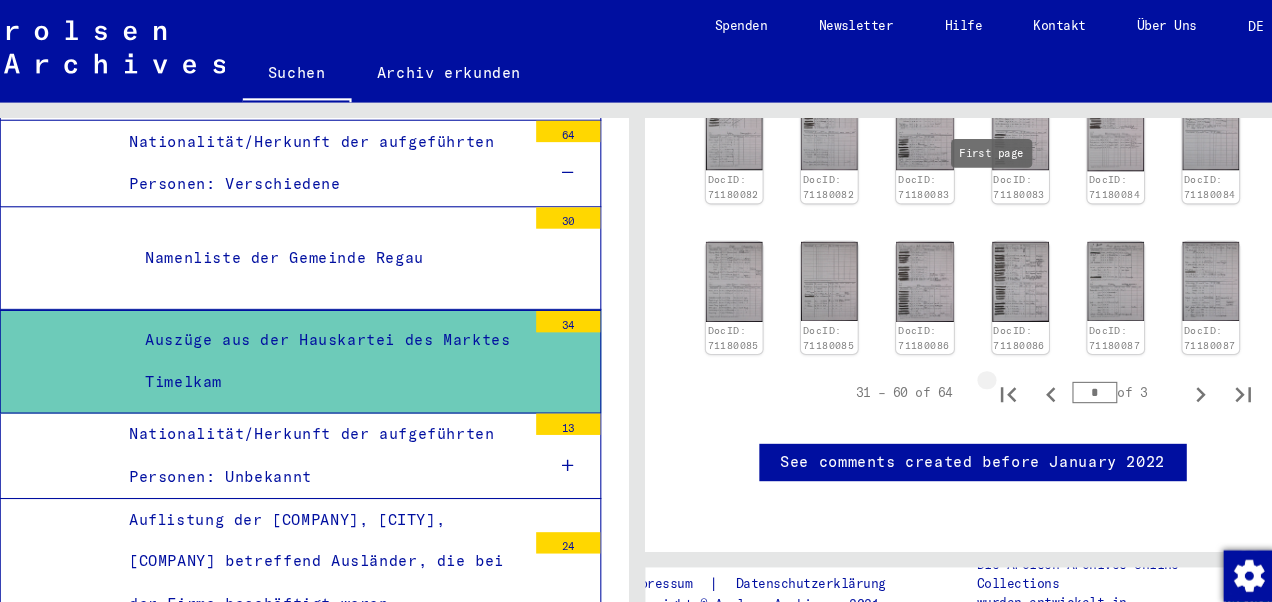 click 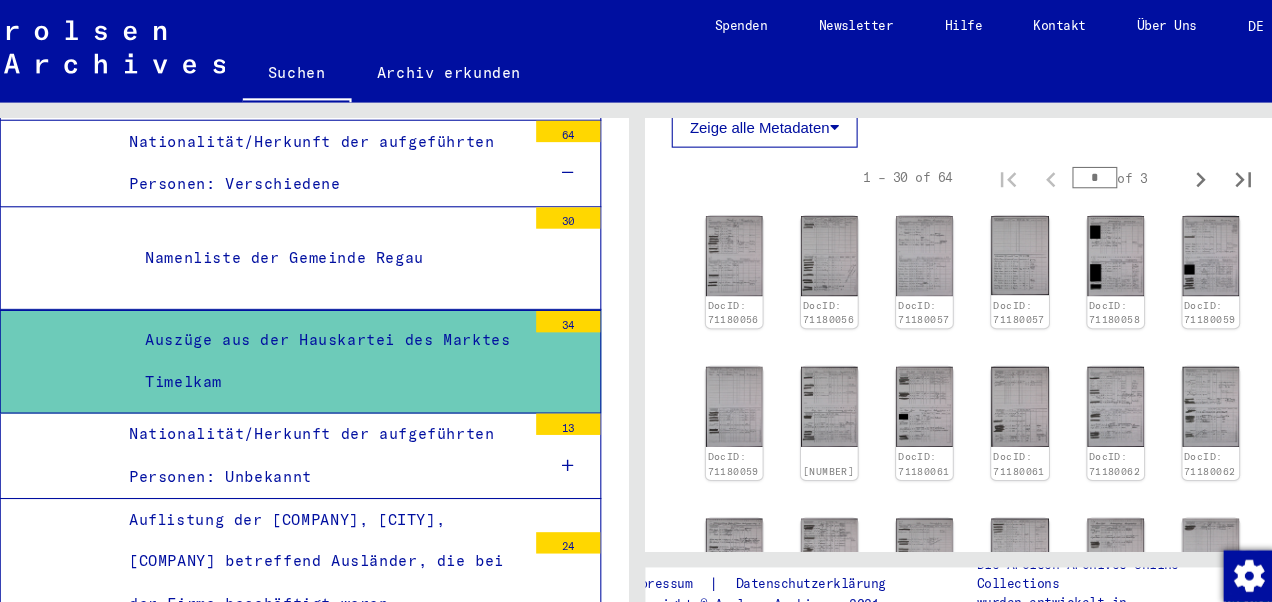 scroll, scrollTop: 696, scrollLeft: 0, axis: vertical 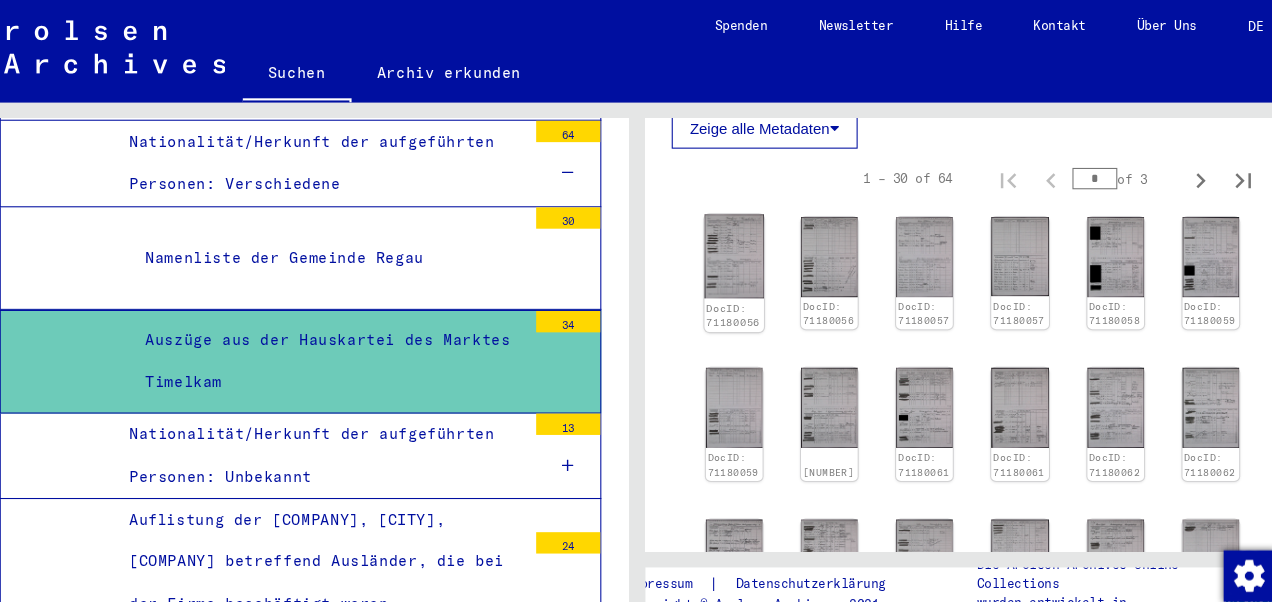 click 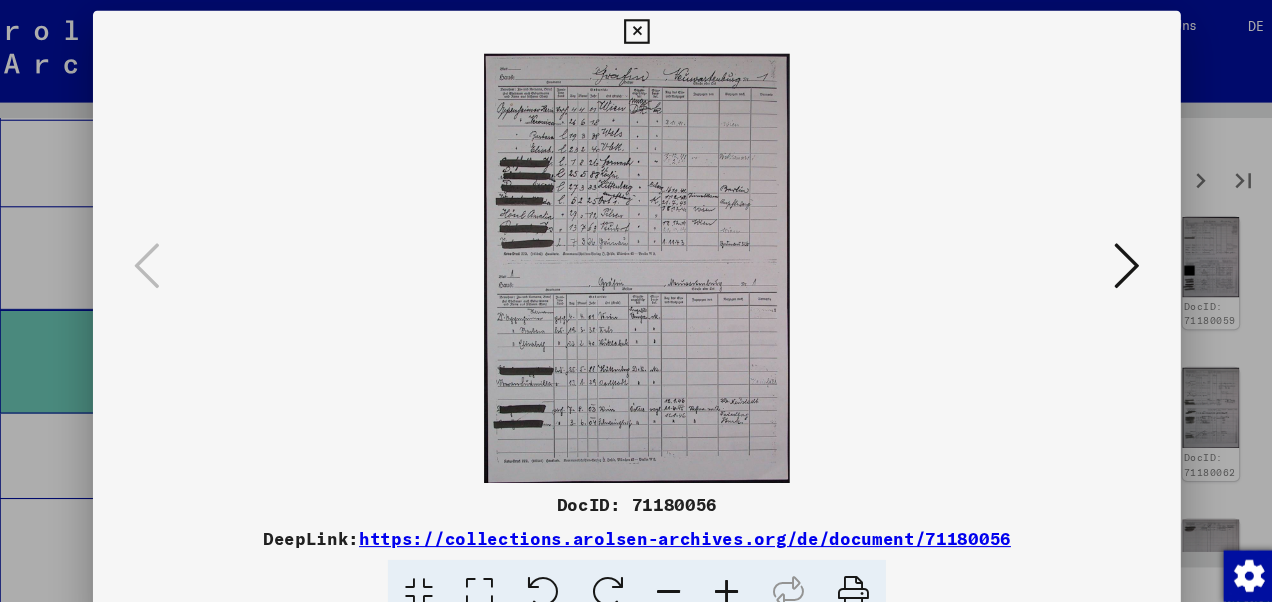 type 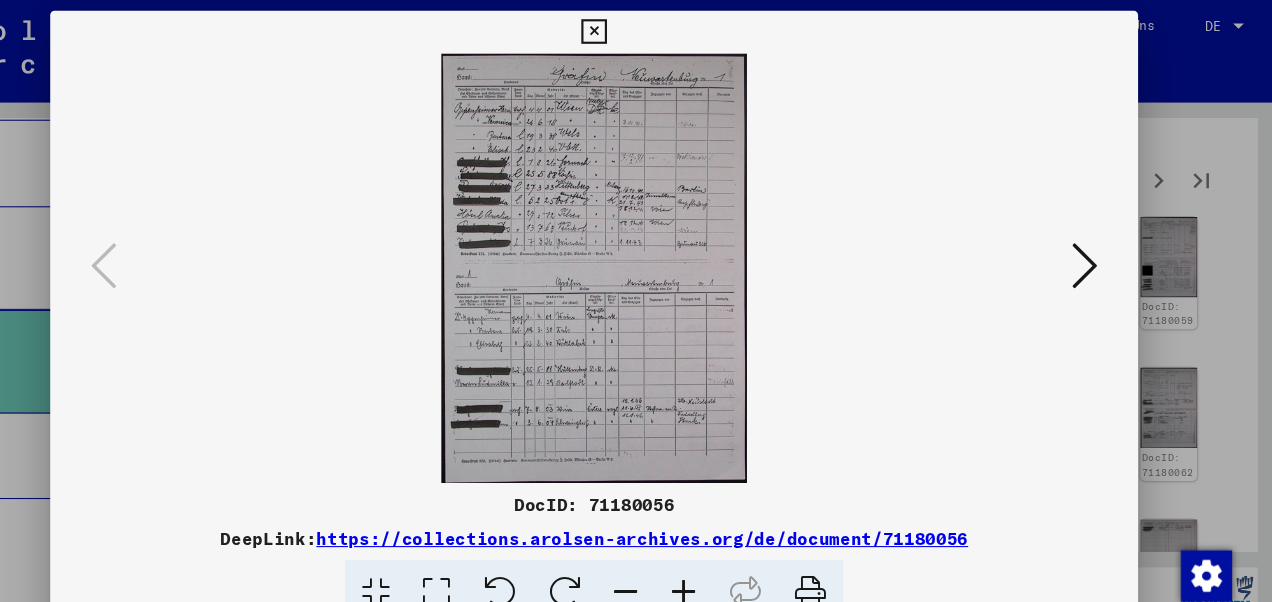 click at bounding box center (1095, 249) 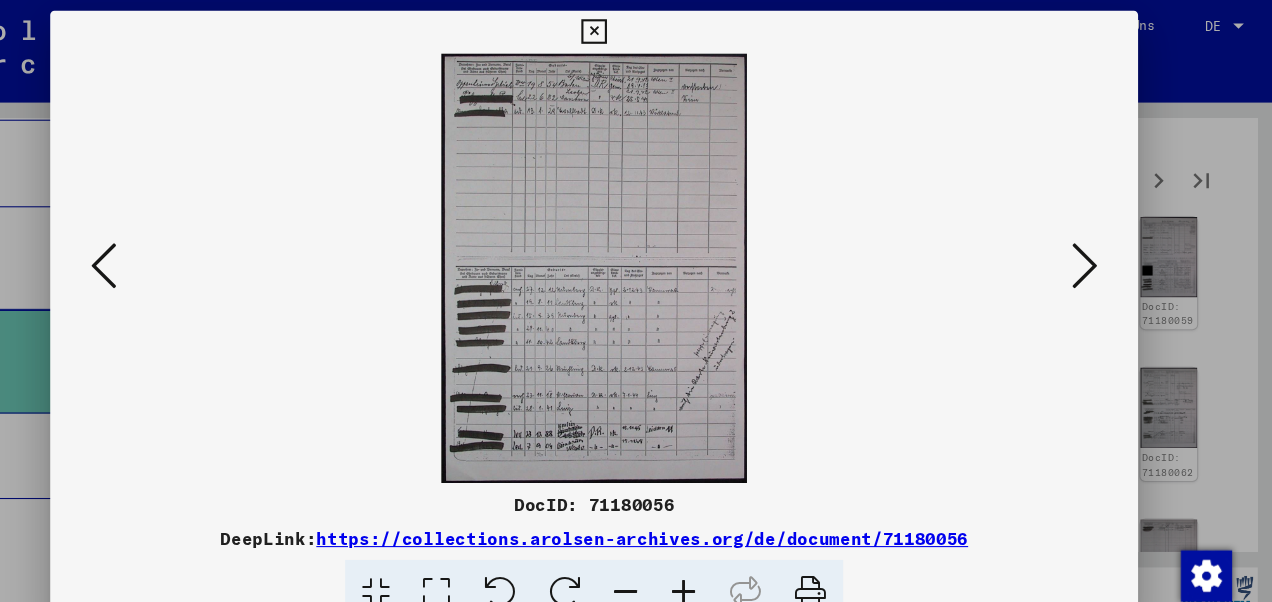 click at bounding box center (1095, 249) 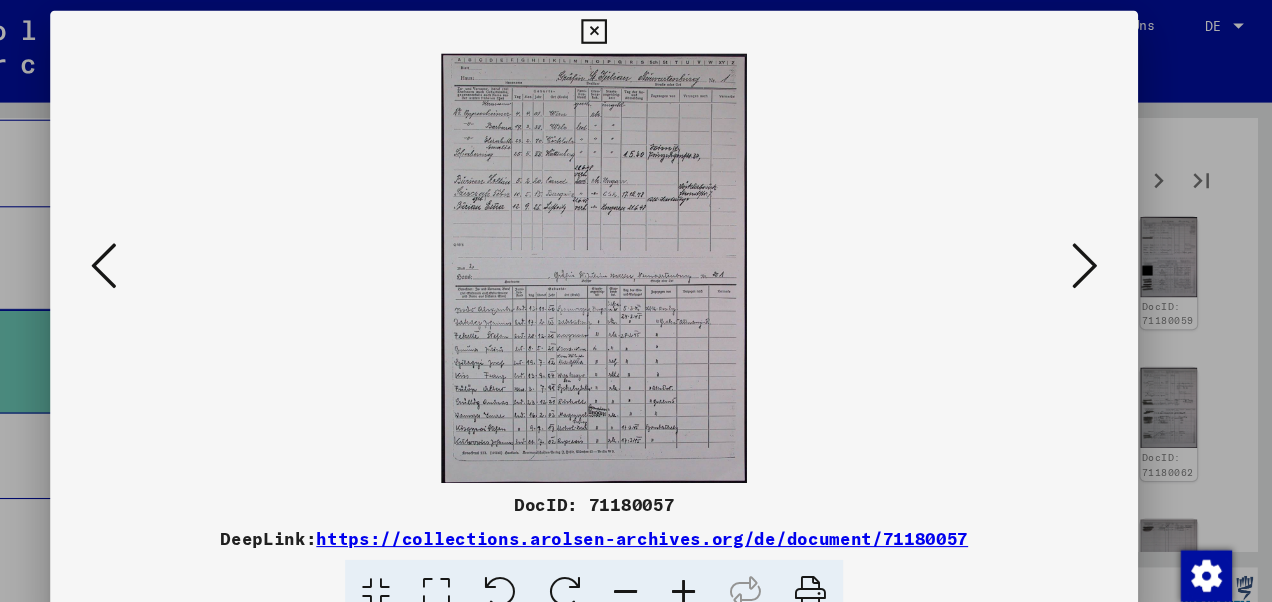 click at bounding box center (1095, 249) 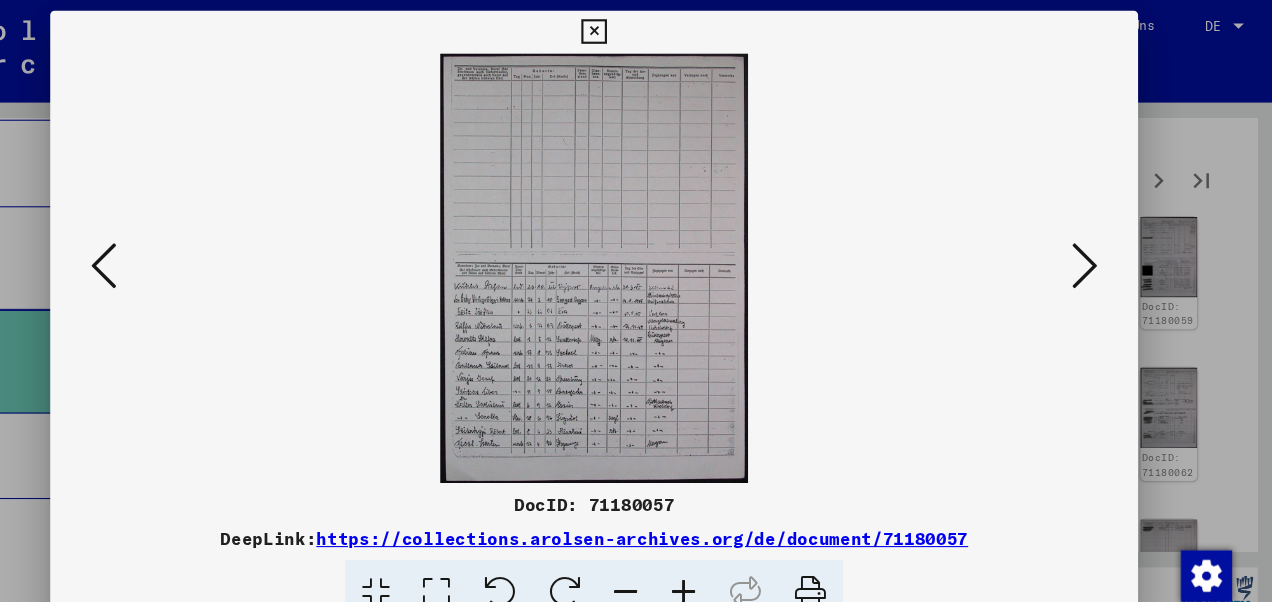 click at bounding box center [1095, 249] 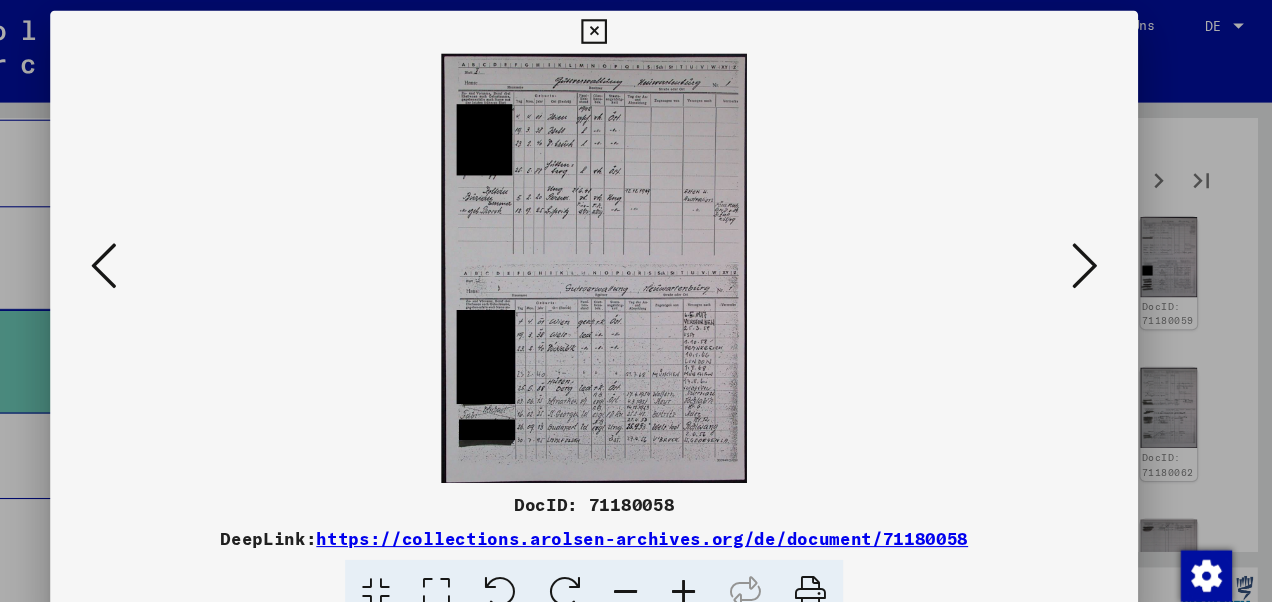click at bounding box center (1095, 249) 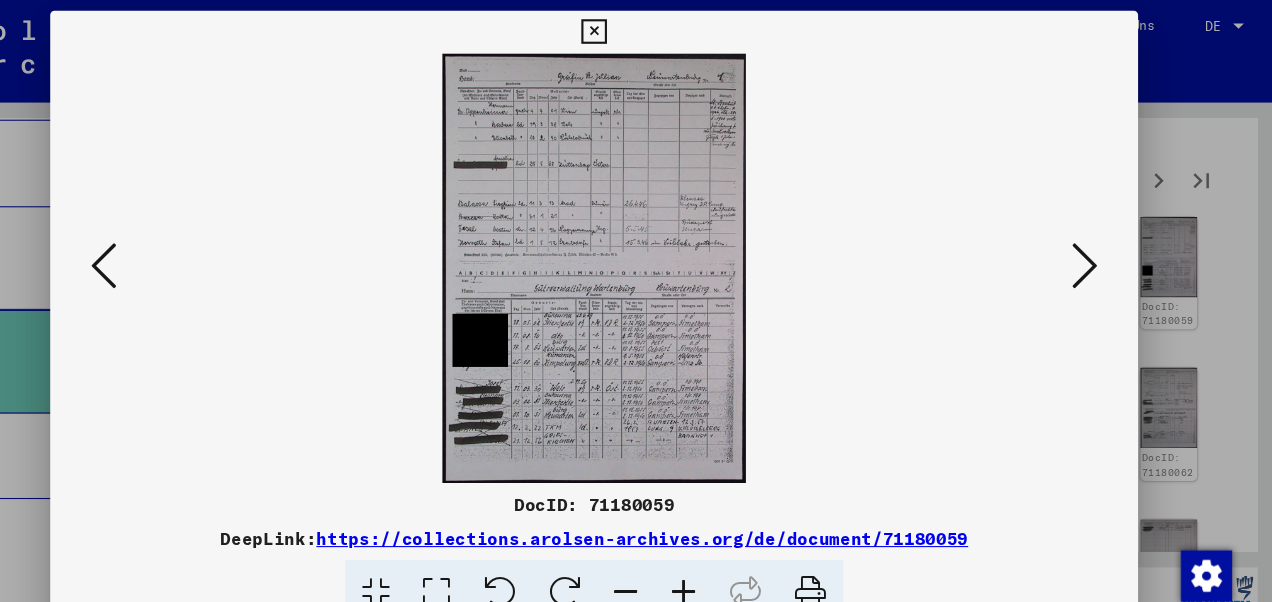 click at bounding box center [1095, 249] 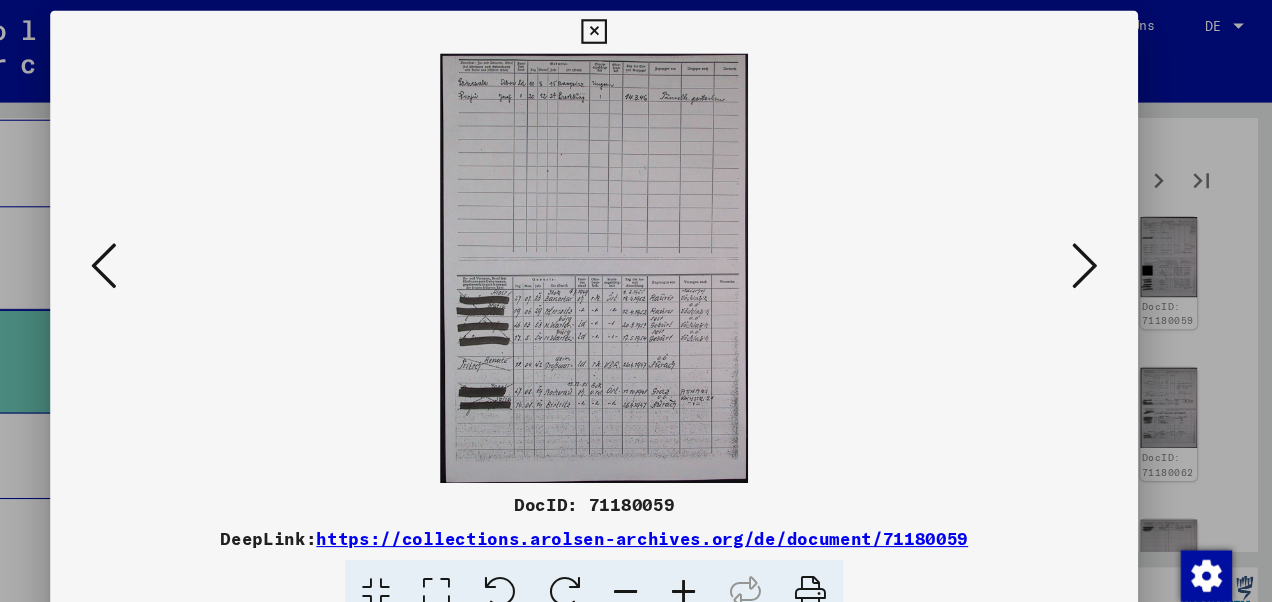 click at bounding box center (1095, 249) 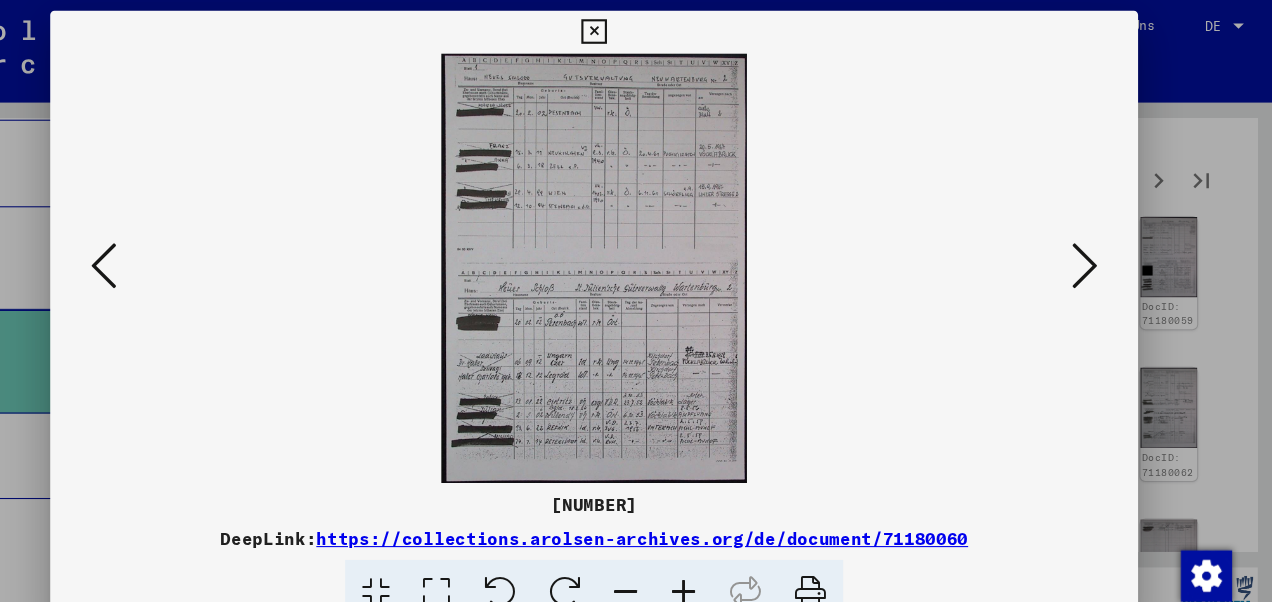 click at bounding box center [720, 554] 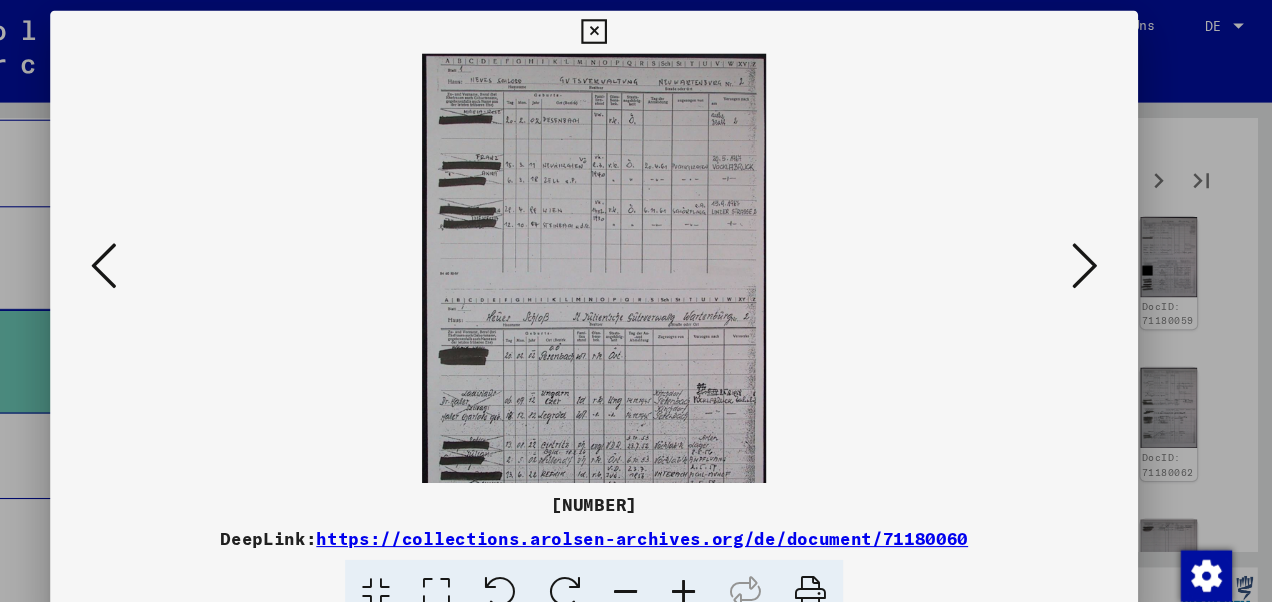 click at bounding box center [720, 554] 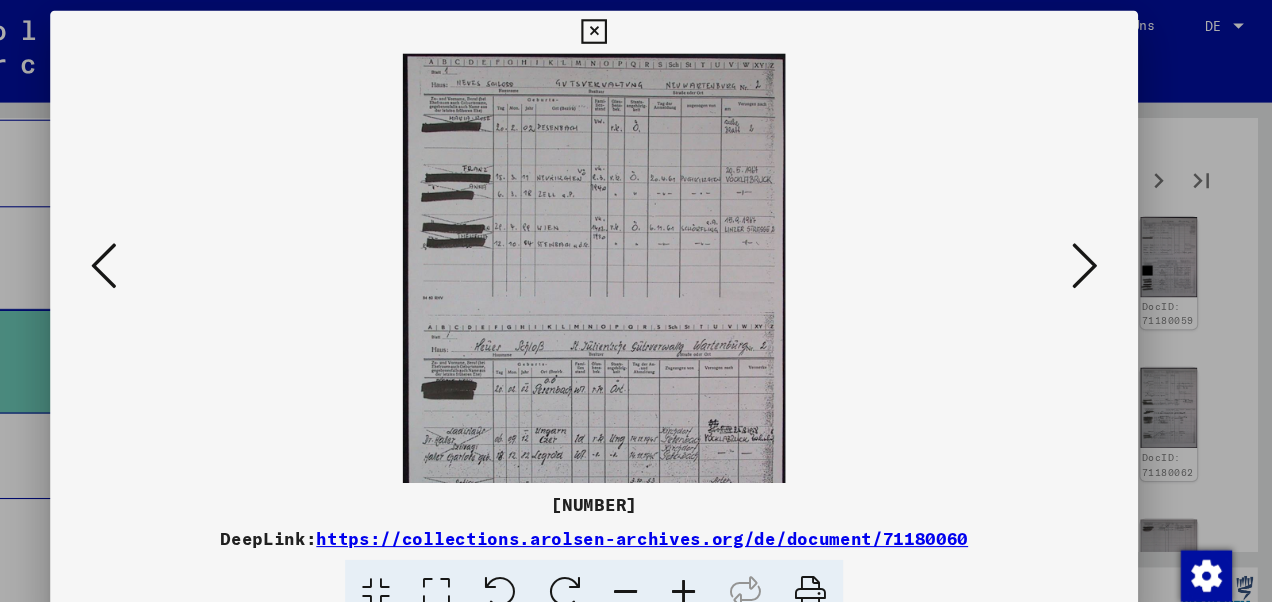 click at bounding box center (720, 554) 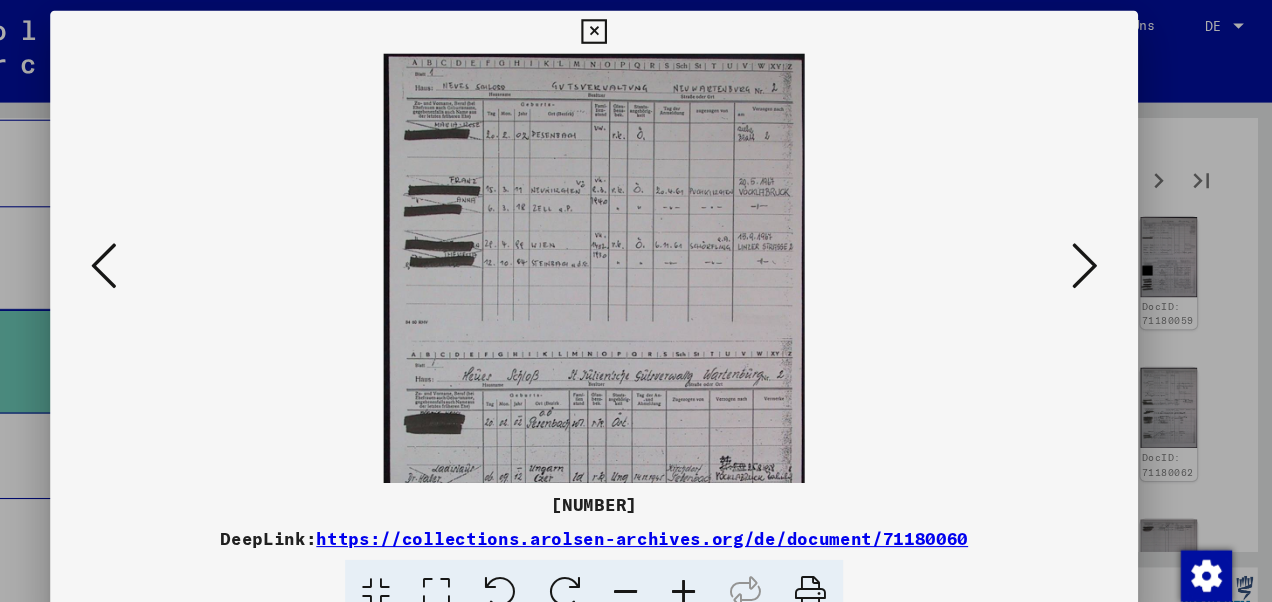 click at bounding box center [720, 554] 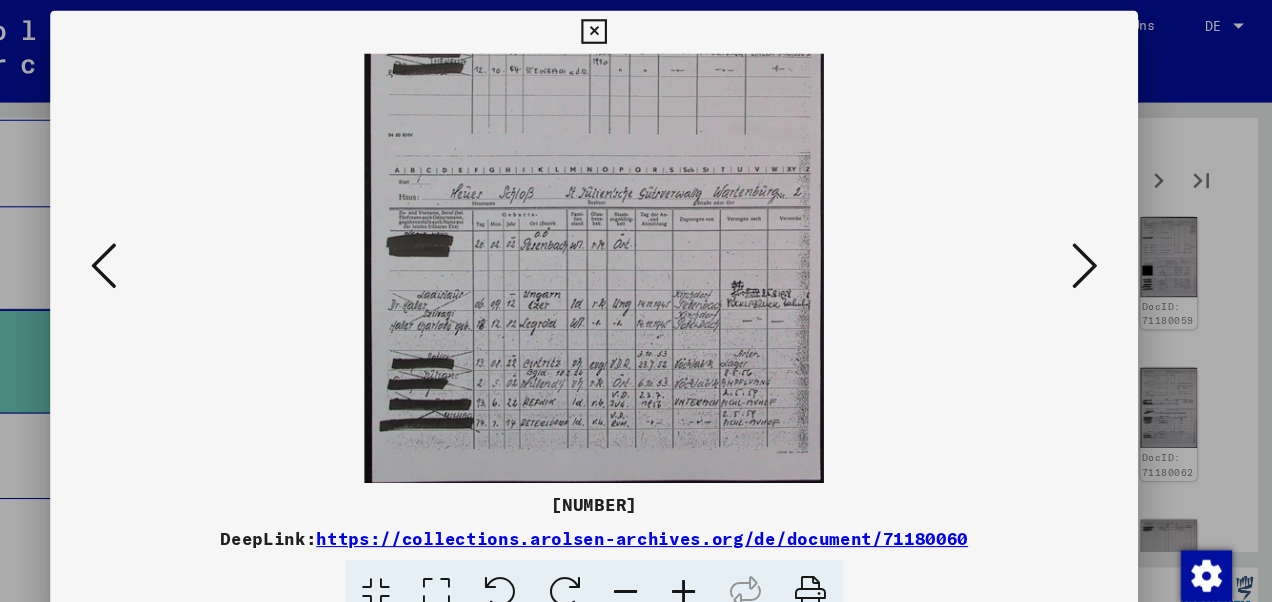 scroll, scrollTop: 200, scrollLeft: 0, axis: vertical 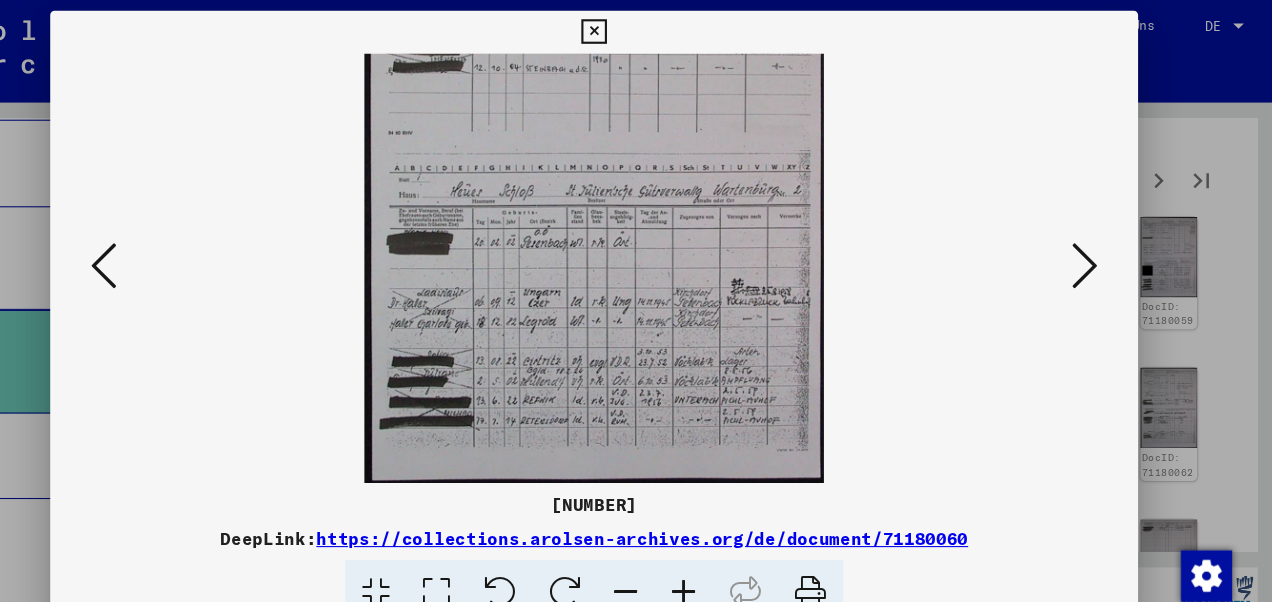 drag, startPoint x: 739, startPoint y: 364, endPoint x: 714, endPoint y: 105, distance: 260.20377 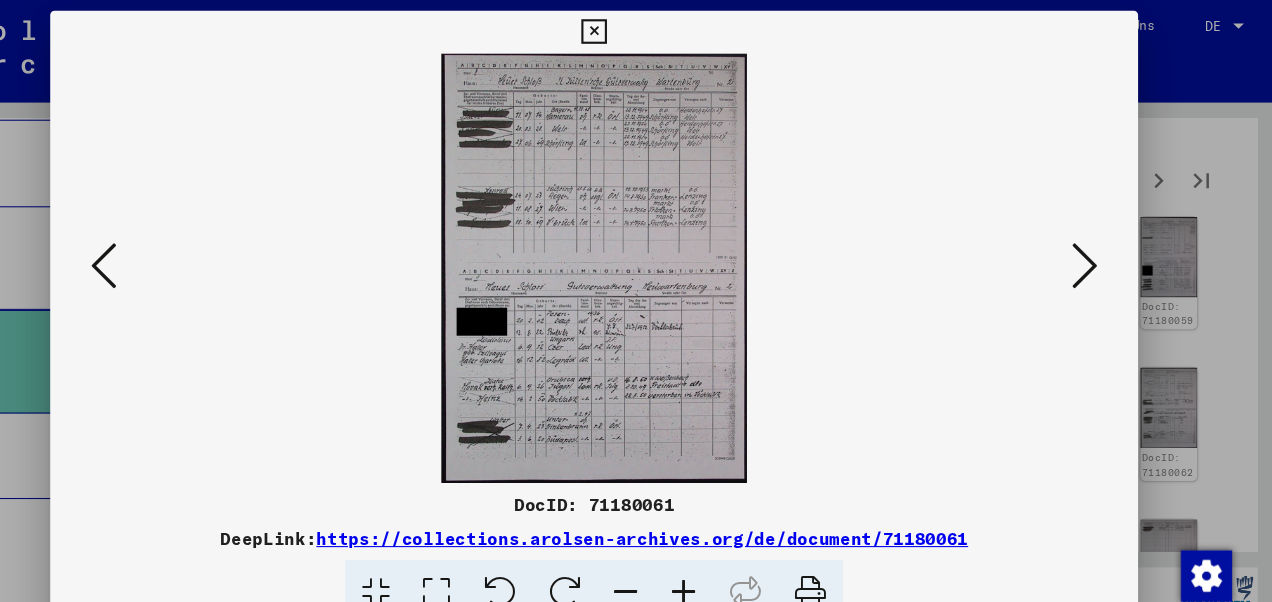click at bounding box center (1095, 249) 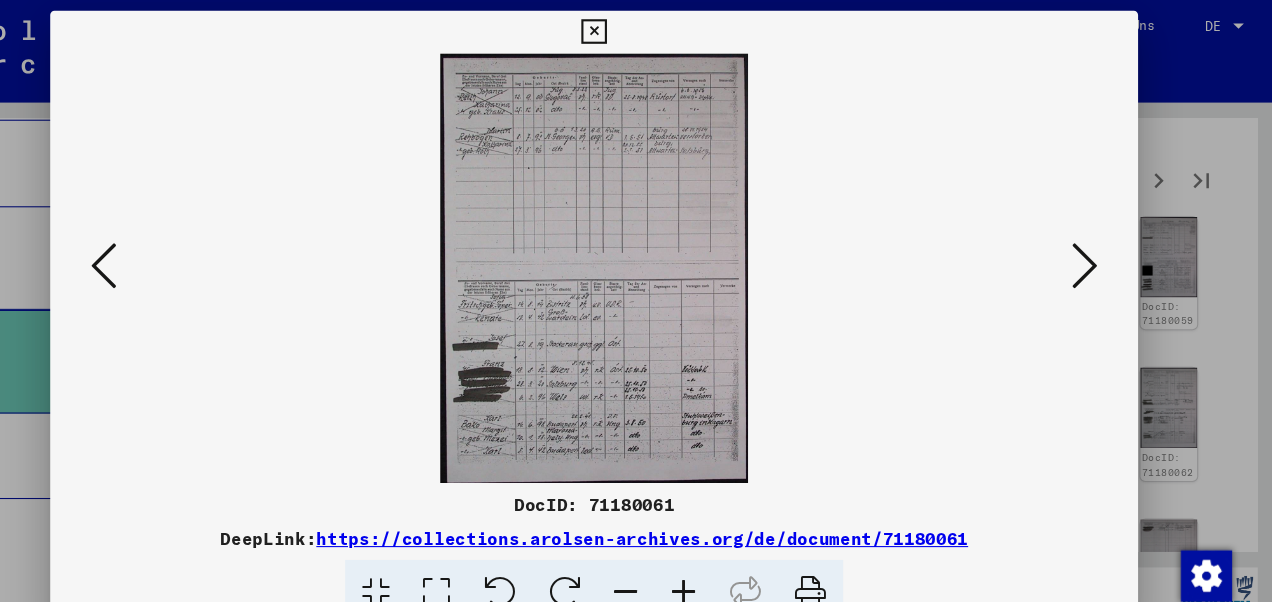 click at bounding box center (1095, 249) 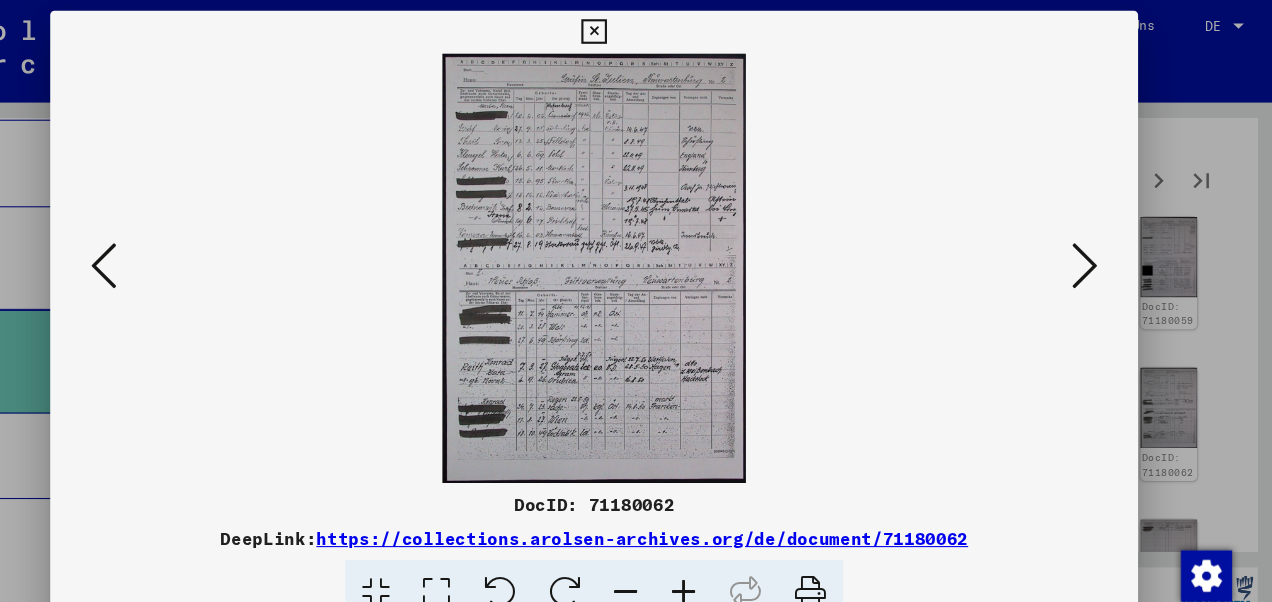 click at bounding box center (1095, 249) 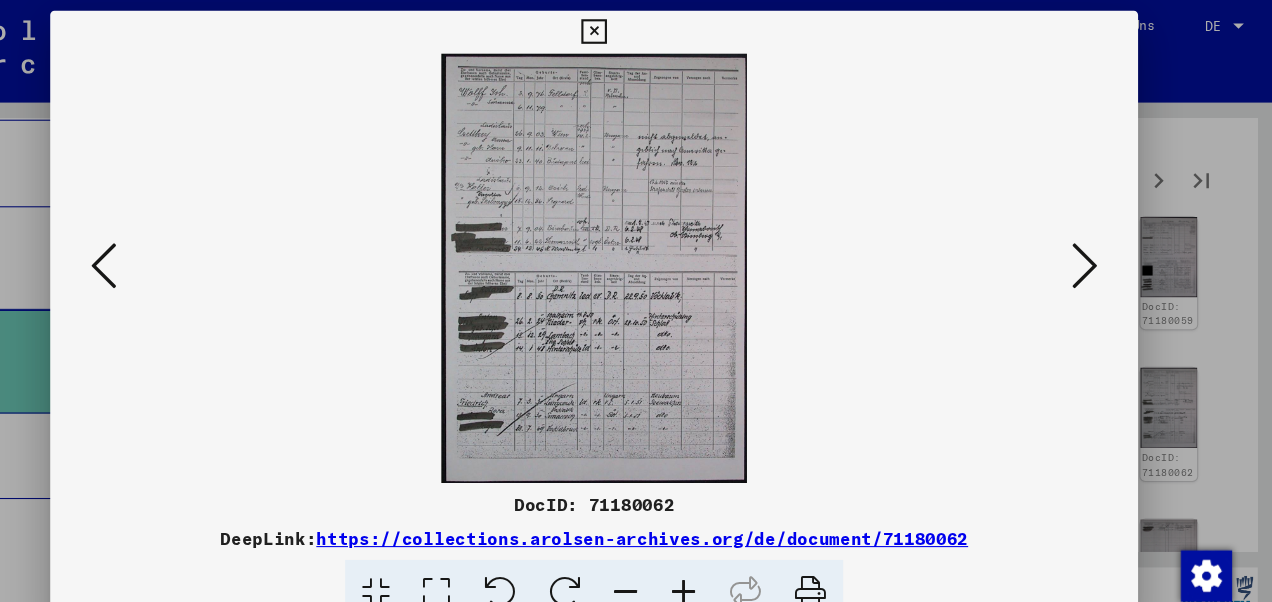 click at bounding box center (1095, 249) 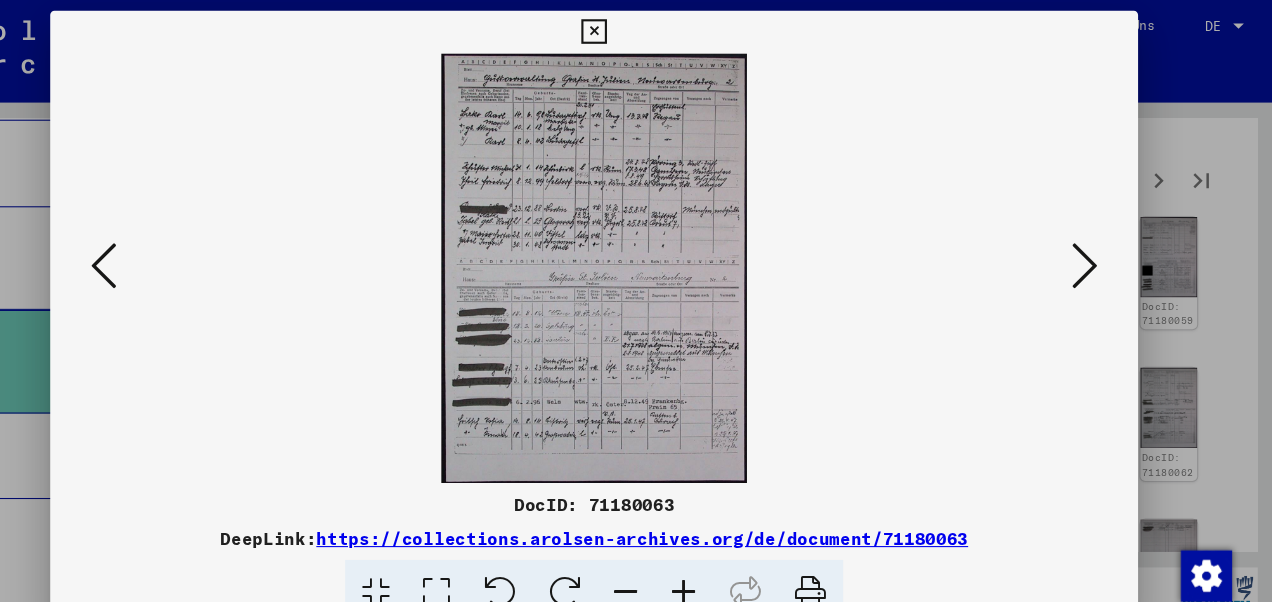 click at bounding box center (177, 249) 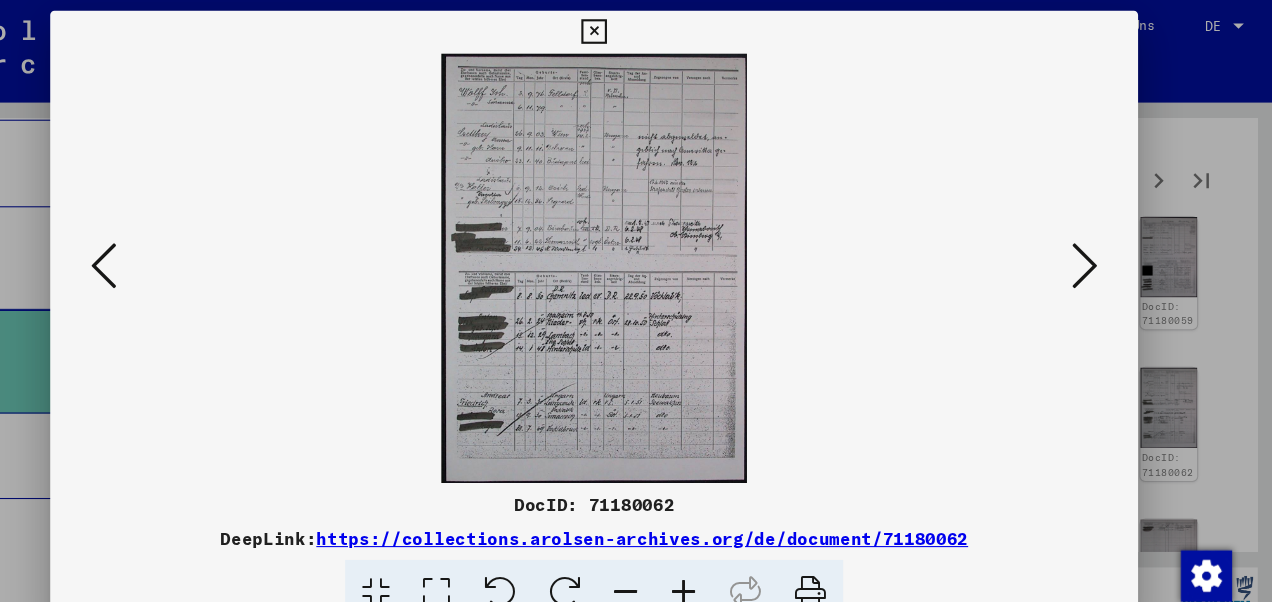 click at bounding box center (720, 554) 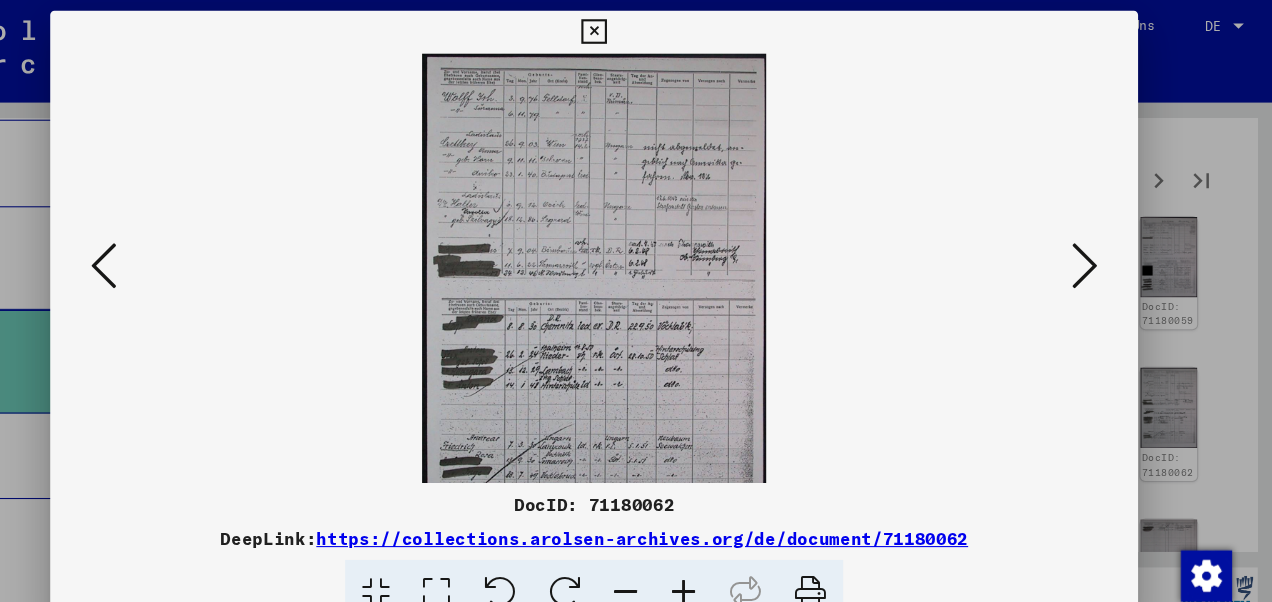 click at bounding box center [720, 554] 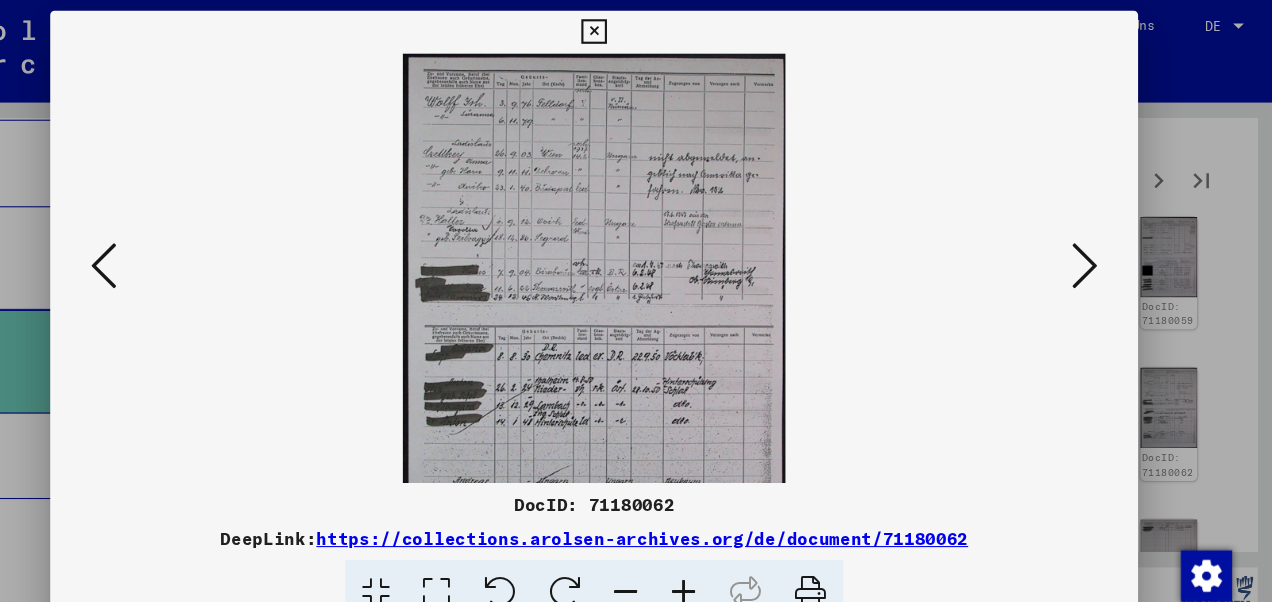 click at bounding box center [720, 554] 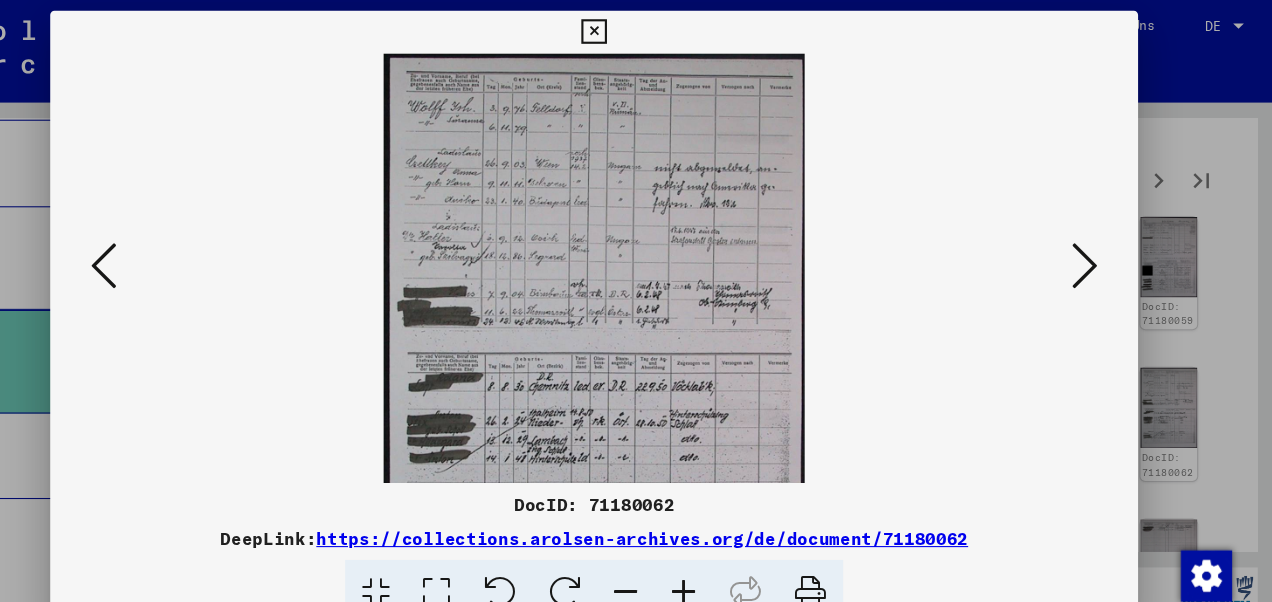 click at bounding box center (720, 554) 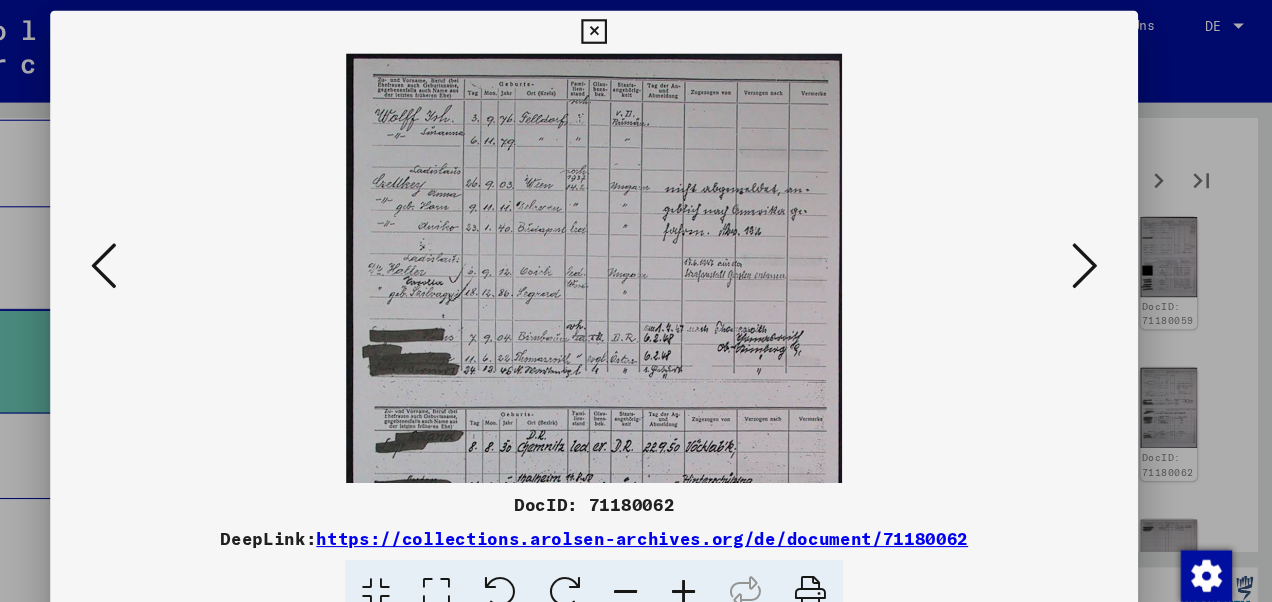 click at bounding box center (720, 554) 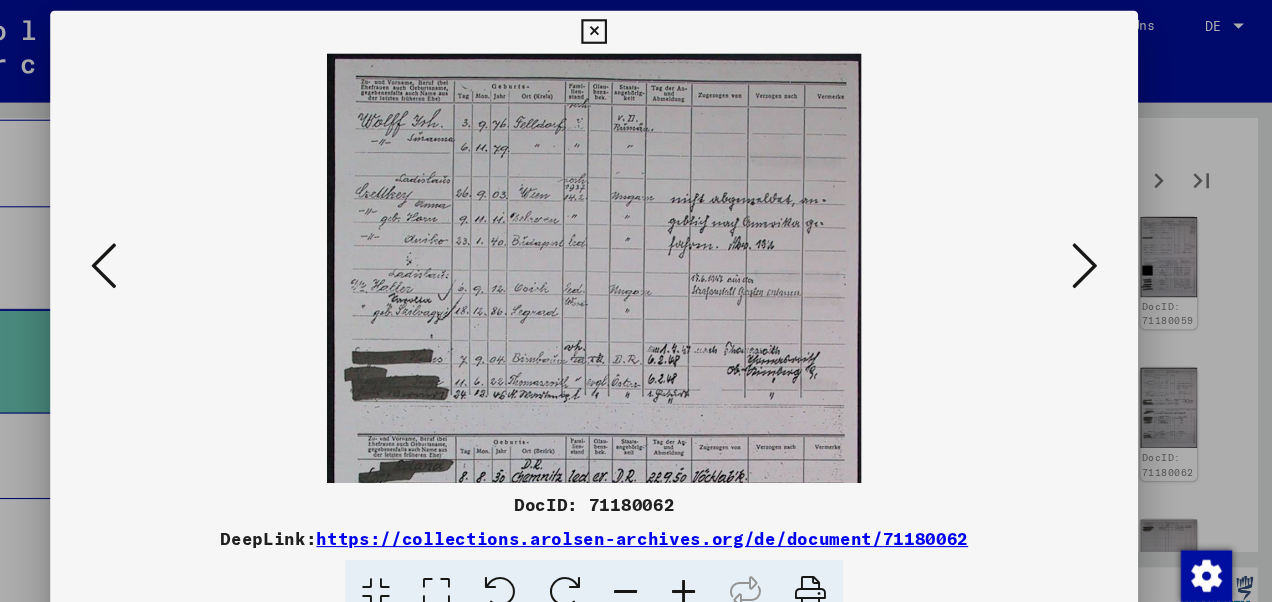 click at bounding box center (720, 554) 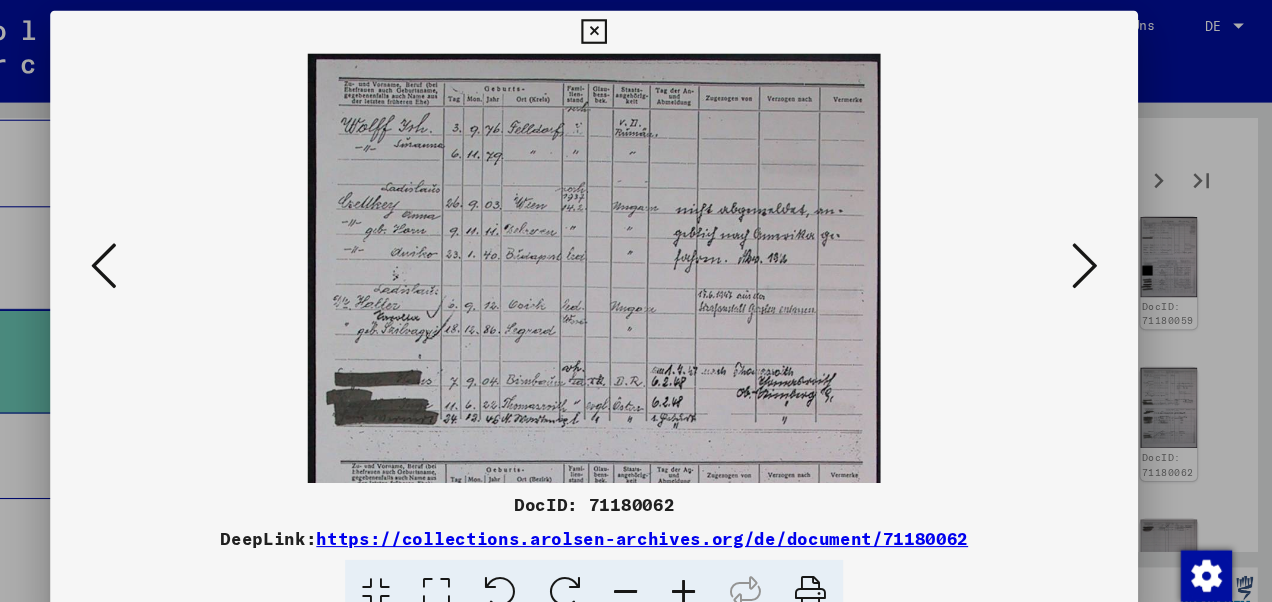 click at bounding box center [1095, 249] 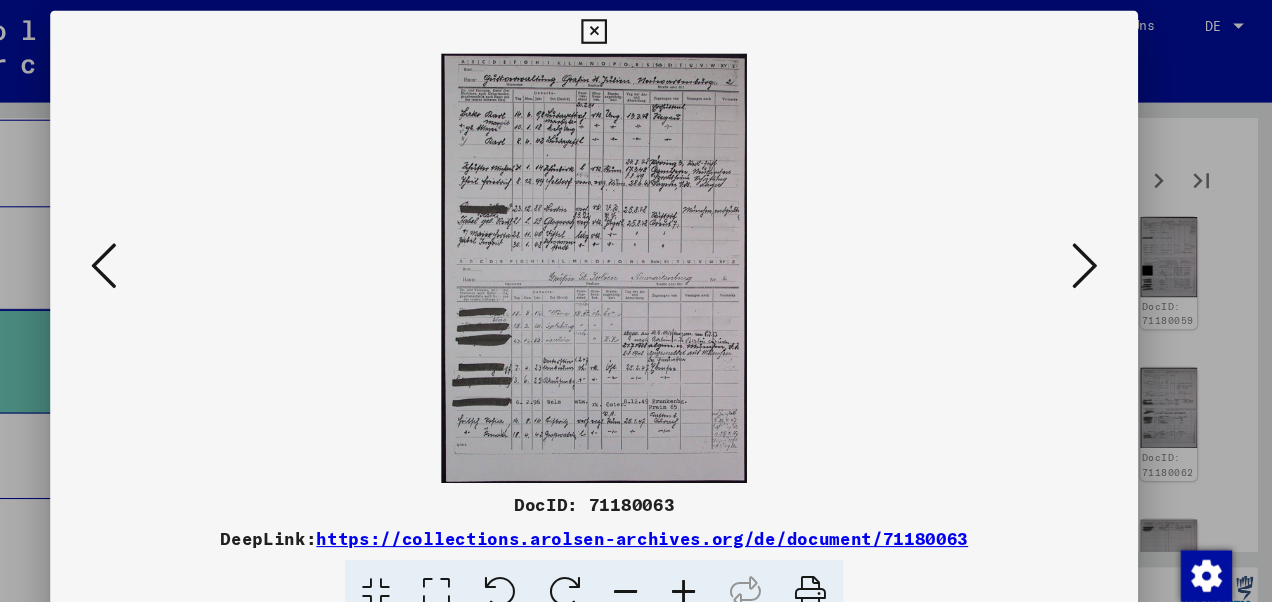 click at bounding box center (1095, 249) 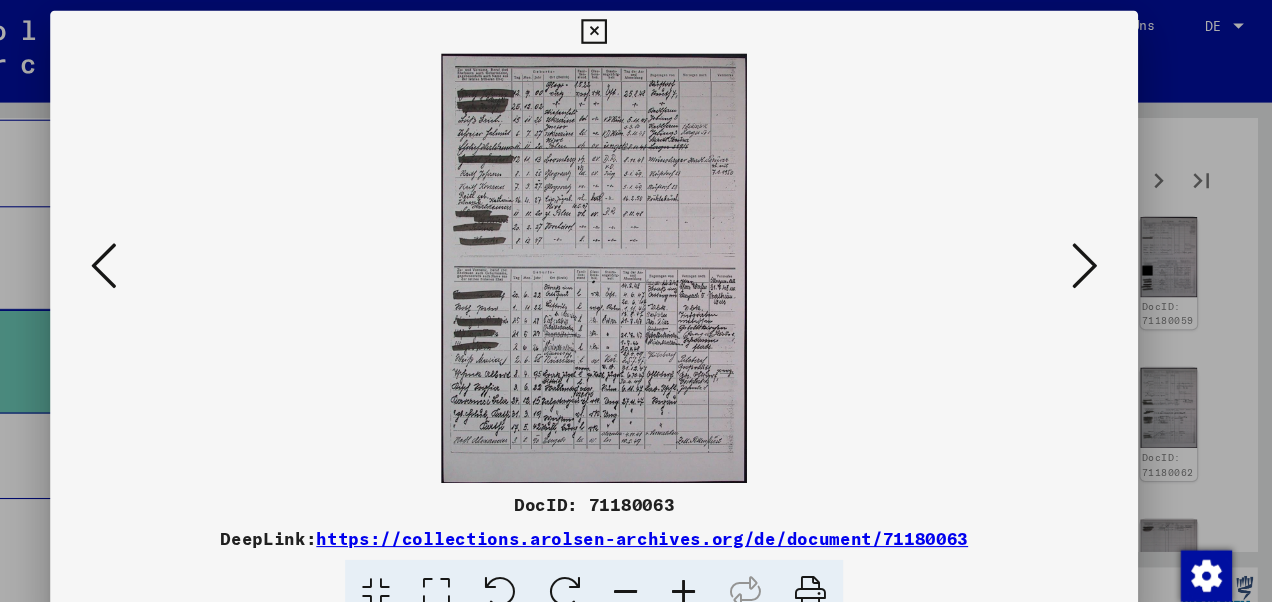 click at bounding box center (177, 249) 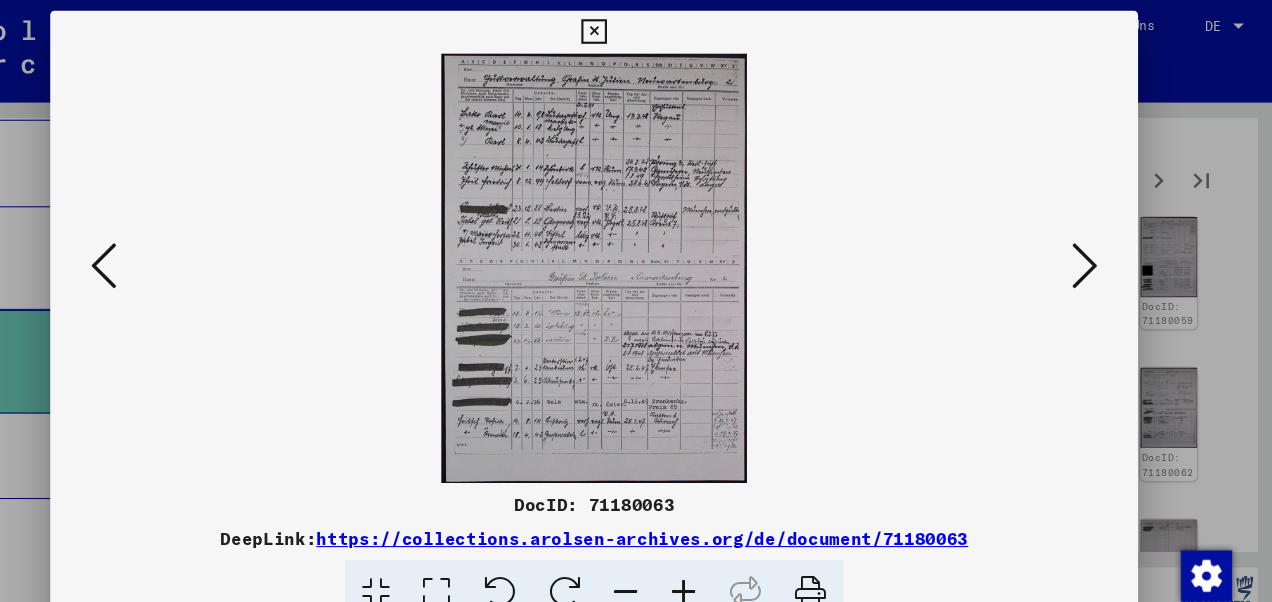 click at bounding box center [1095, 249] 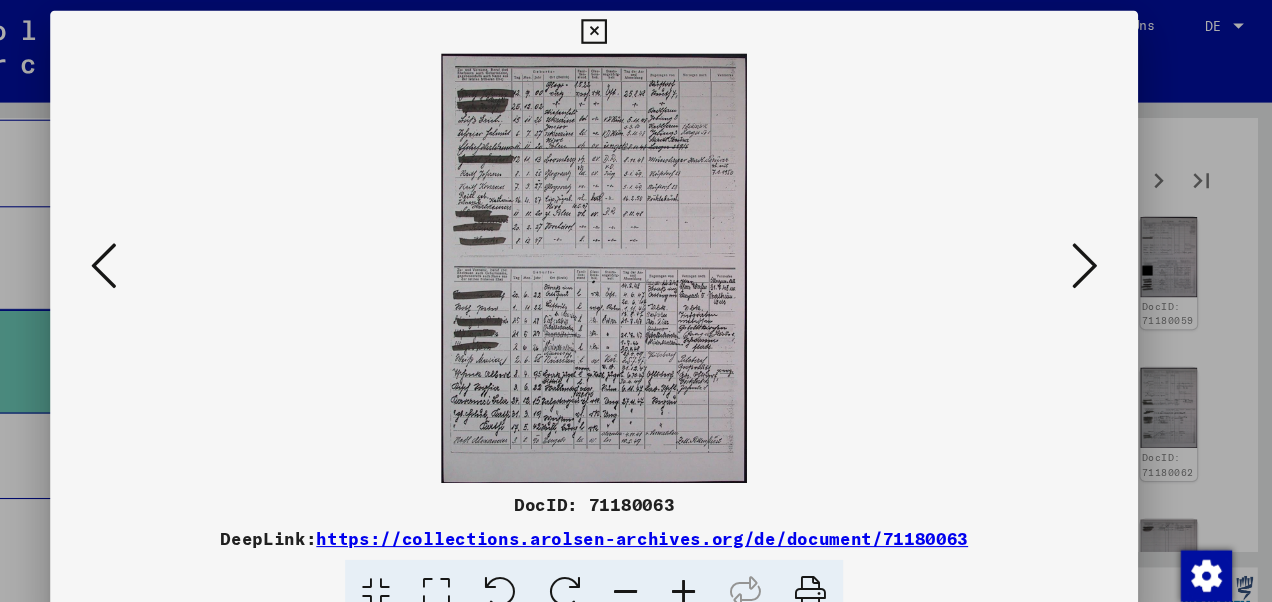 click at bounding box center (1095, 249) 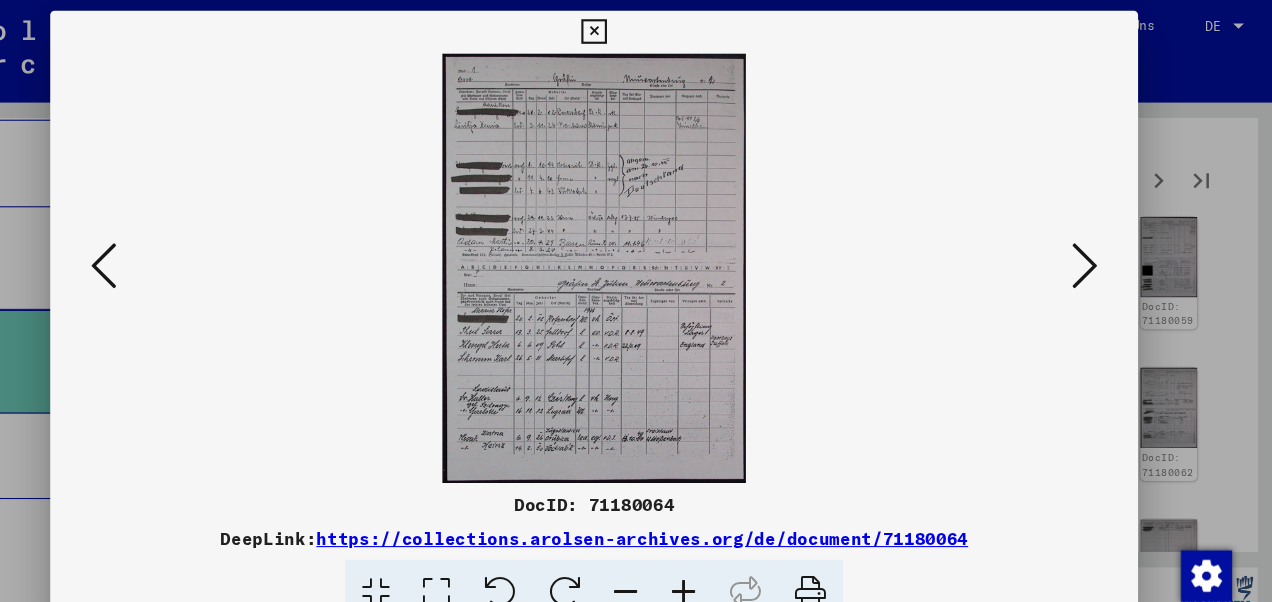 click at bounding box center (1095, 249) 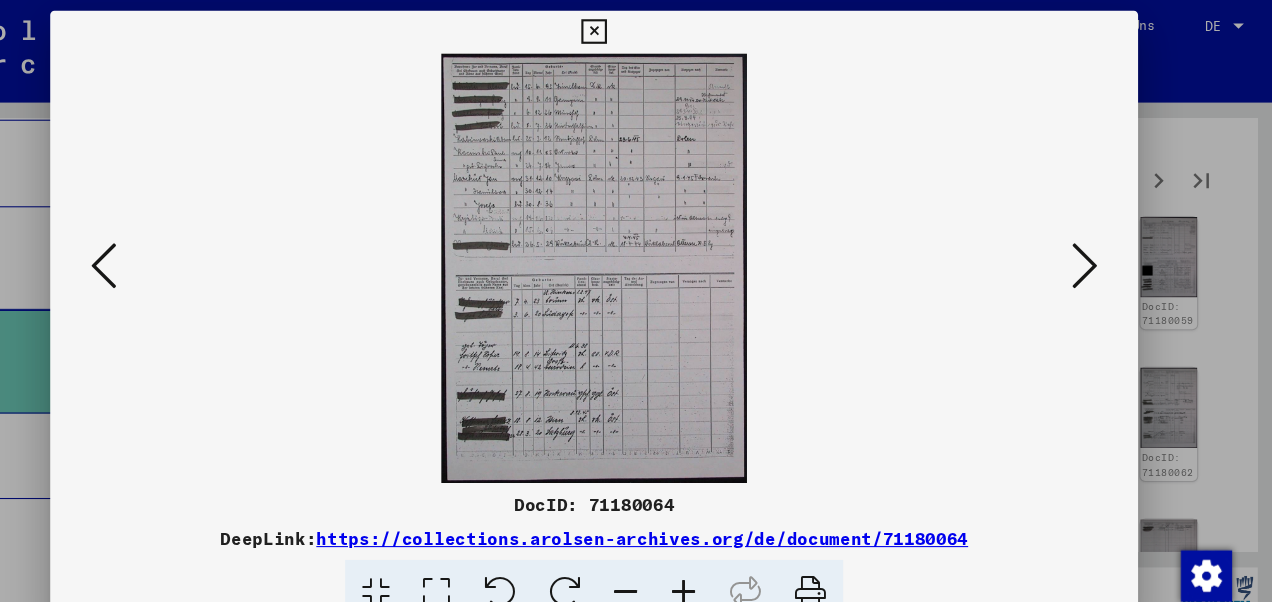 click at bounding box center [1095, 249] 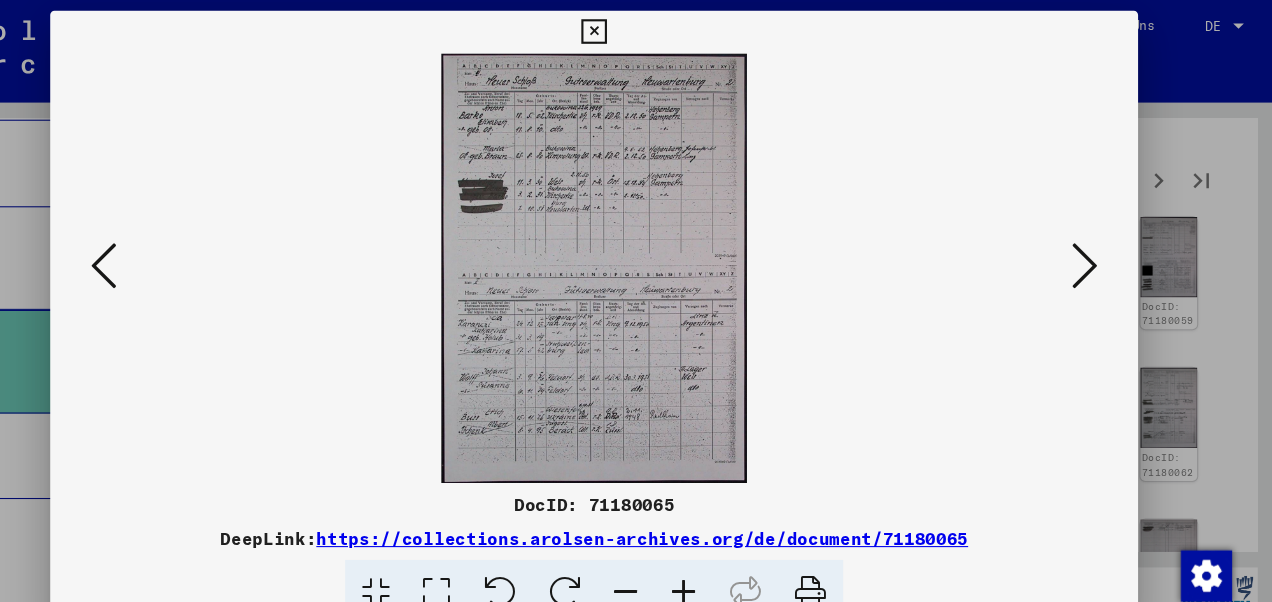 click at bounding box center (1095, 249) 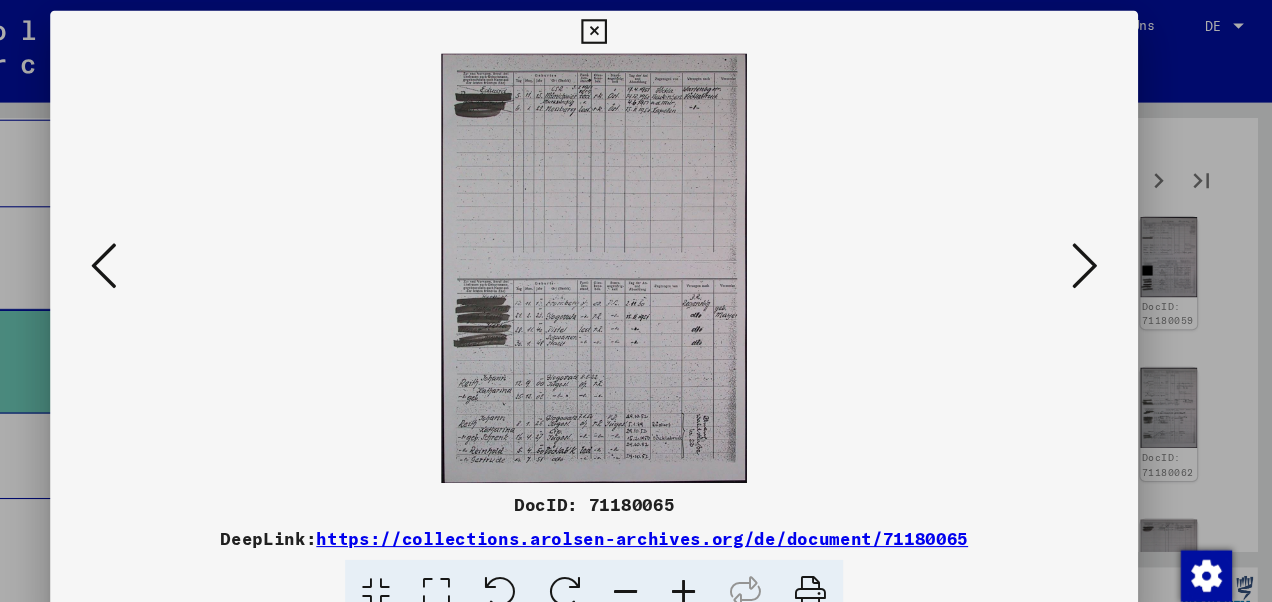 click at bounding box center [1095, 249] 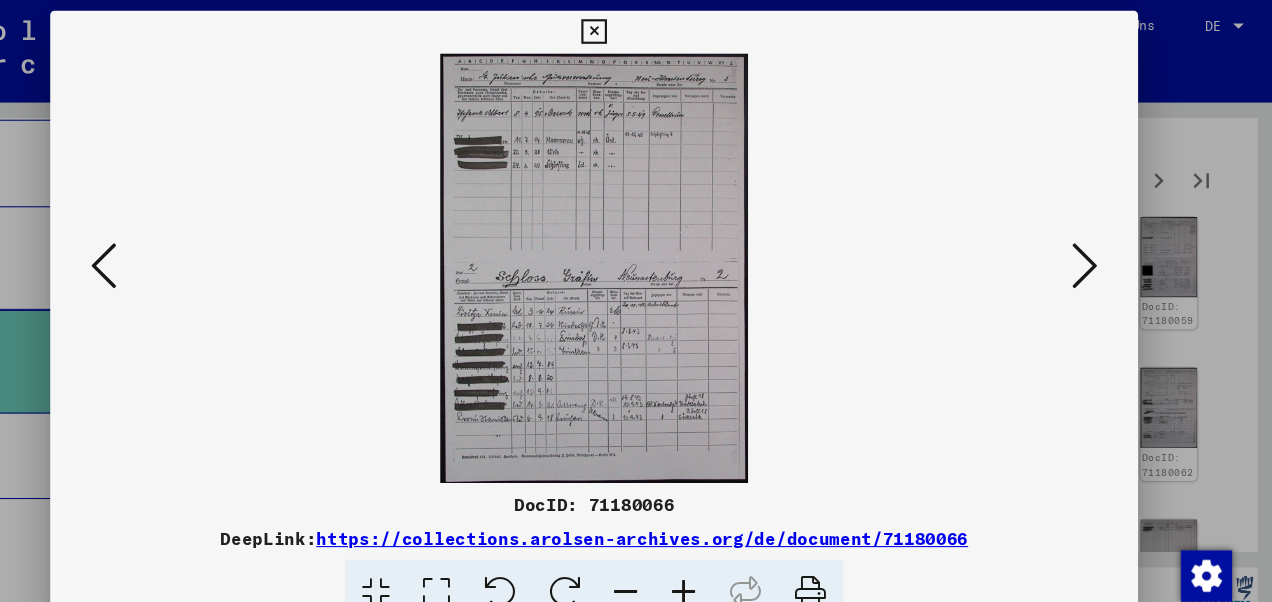 click at bounding box center [1095, 249] 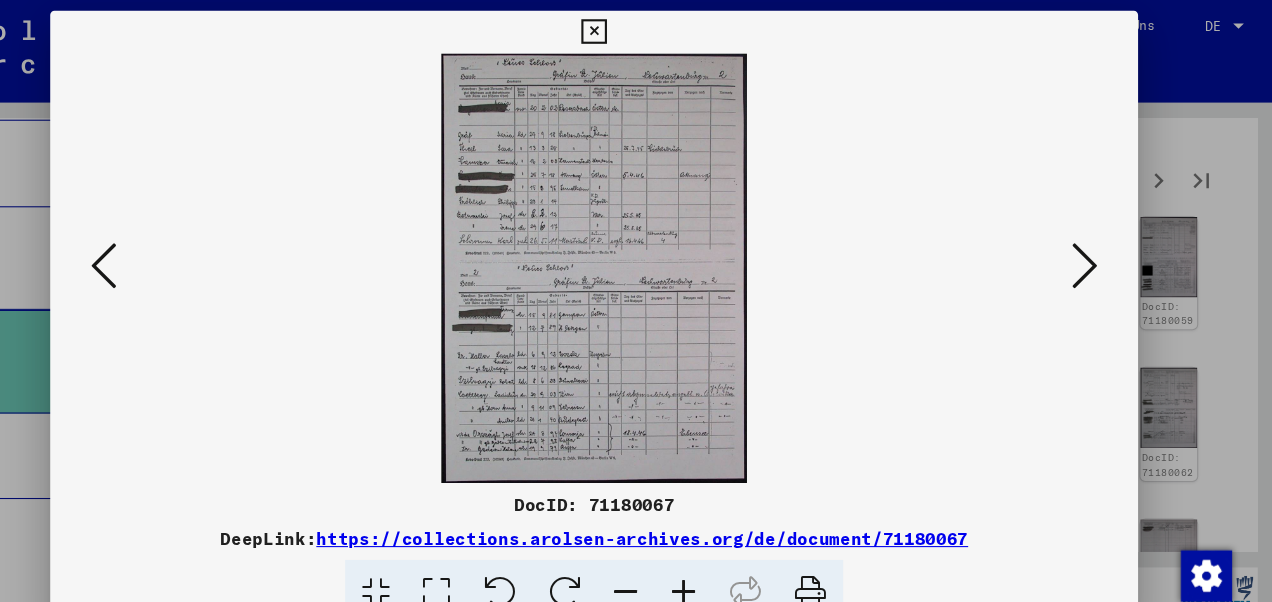 click at bounding box center [1095, 249] 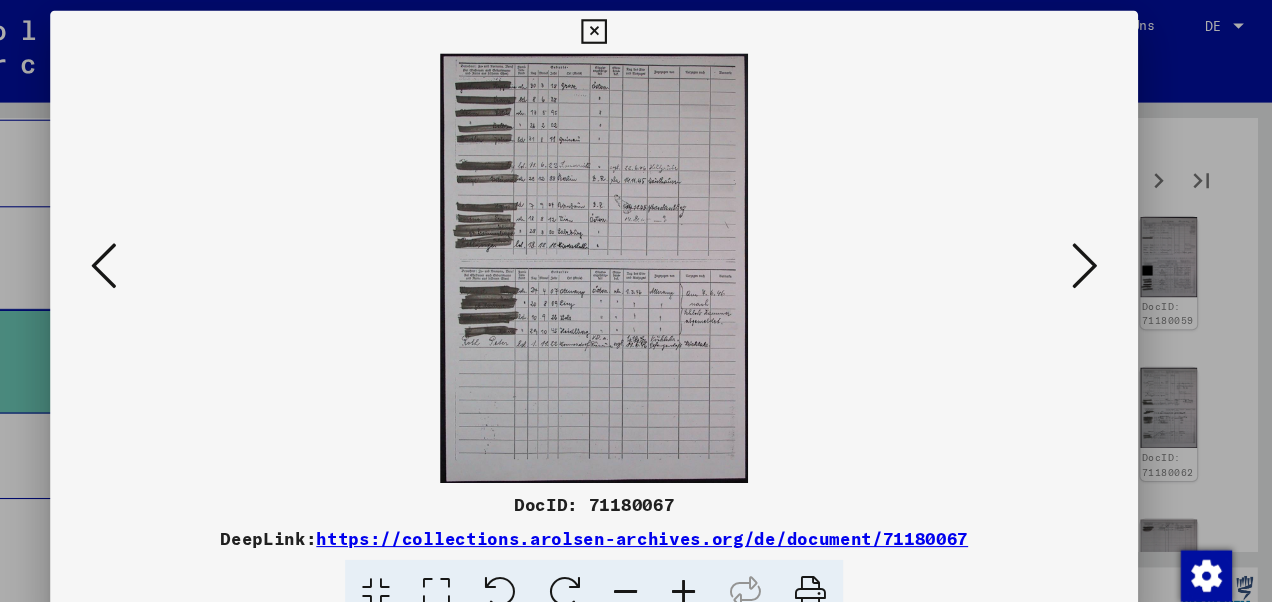 click at bounding box center (1095, 249) 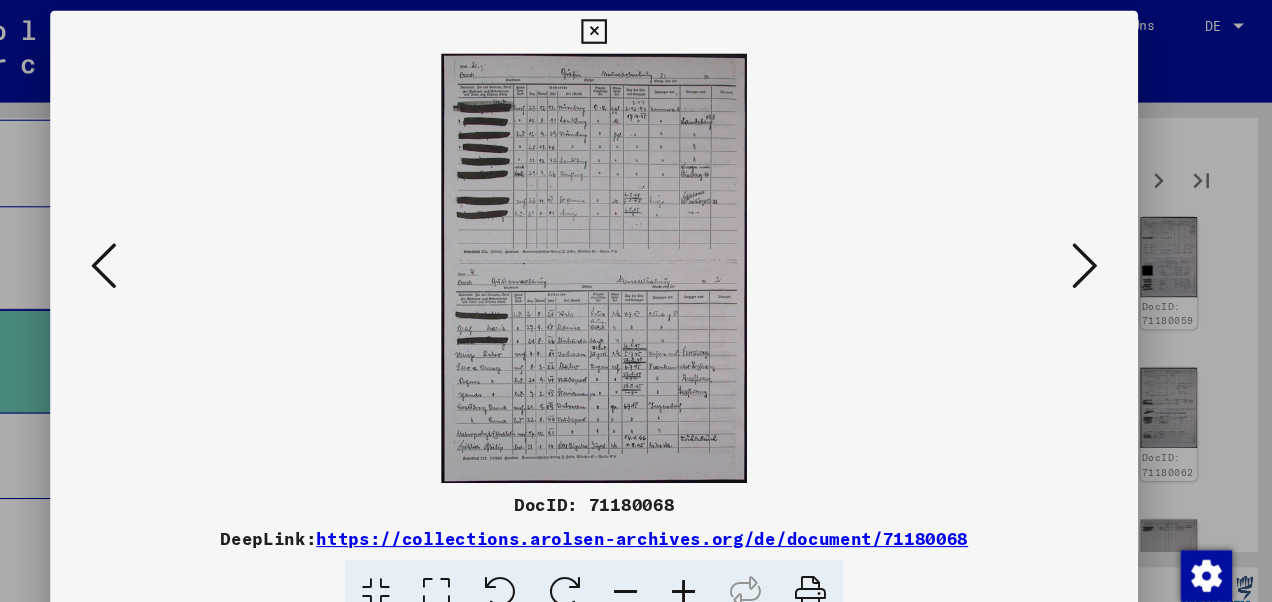 click at bounding box center (1095, 249) 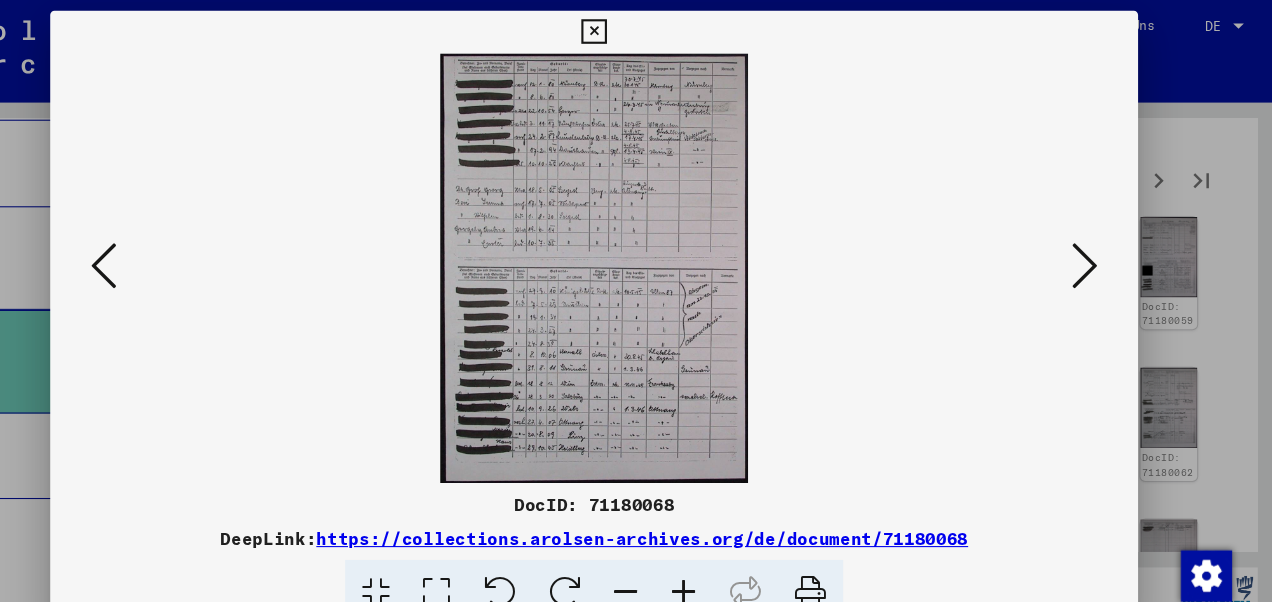click at bounding box center [1095, 249] 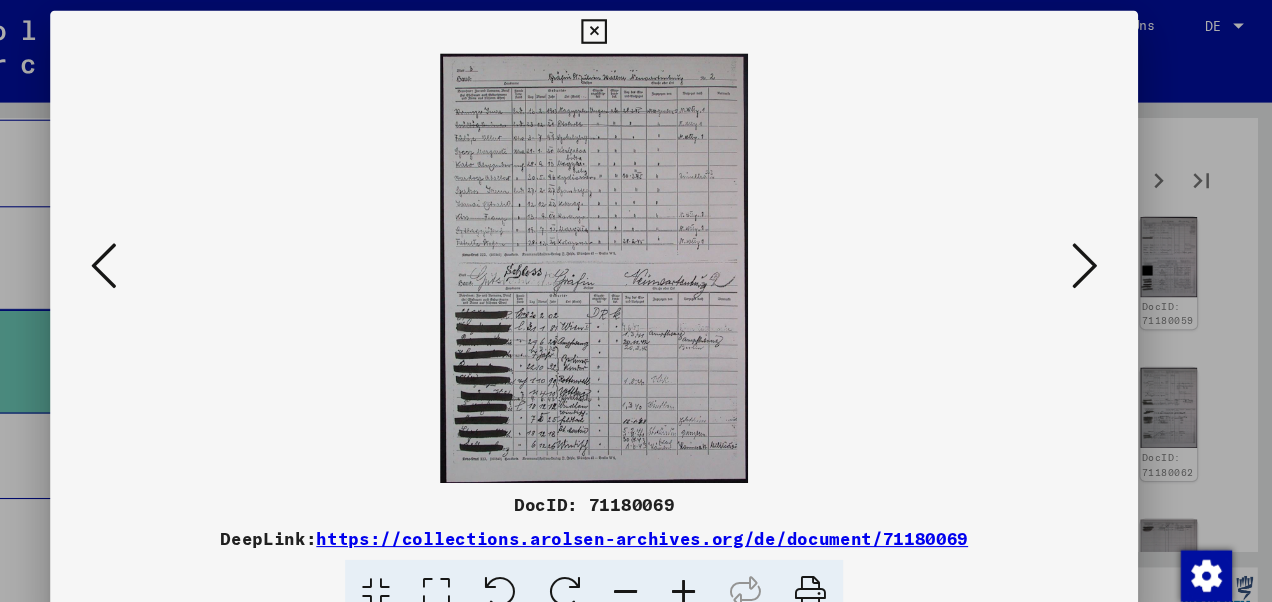 click at bounding box center [1095, 249] 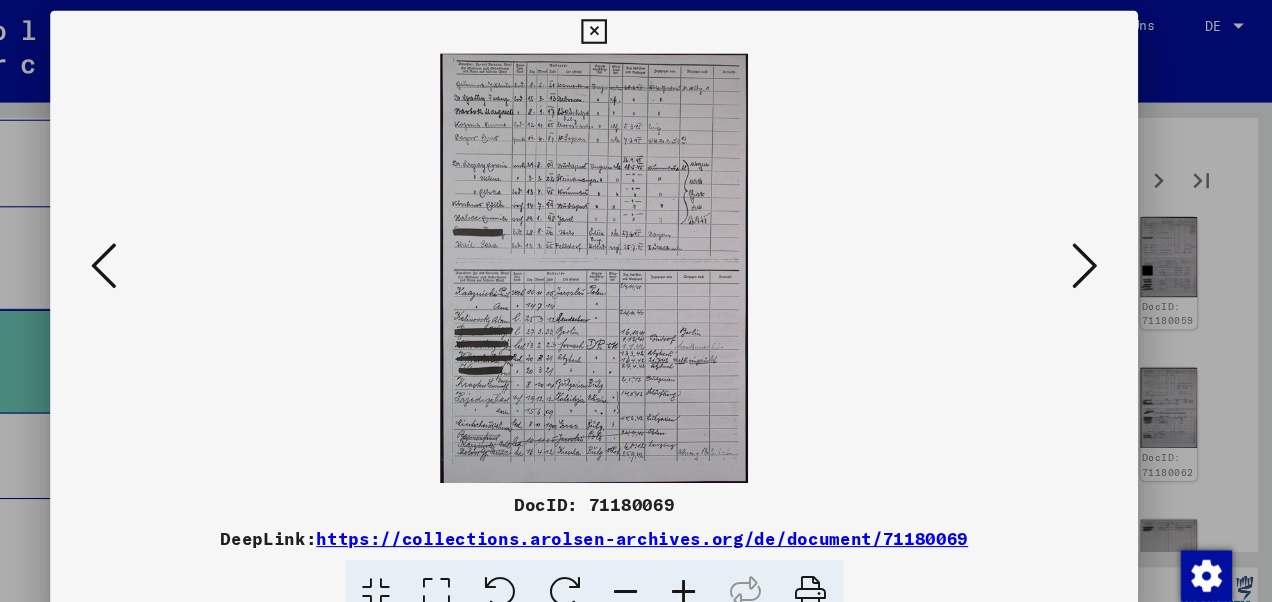 click at bounding box center [1095, 249] 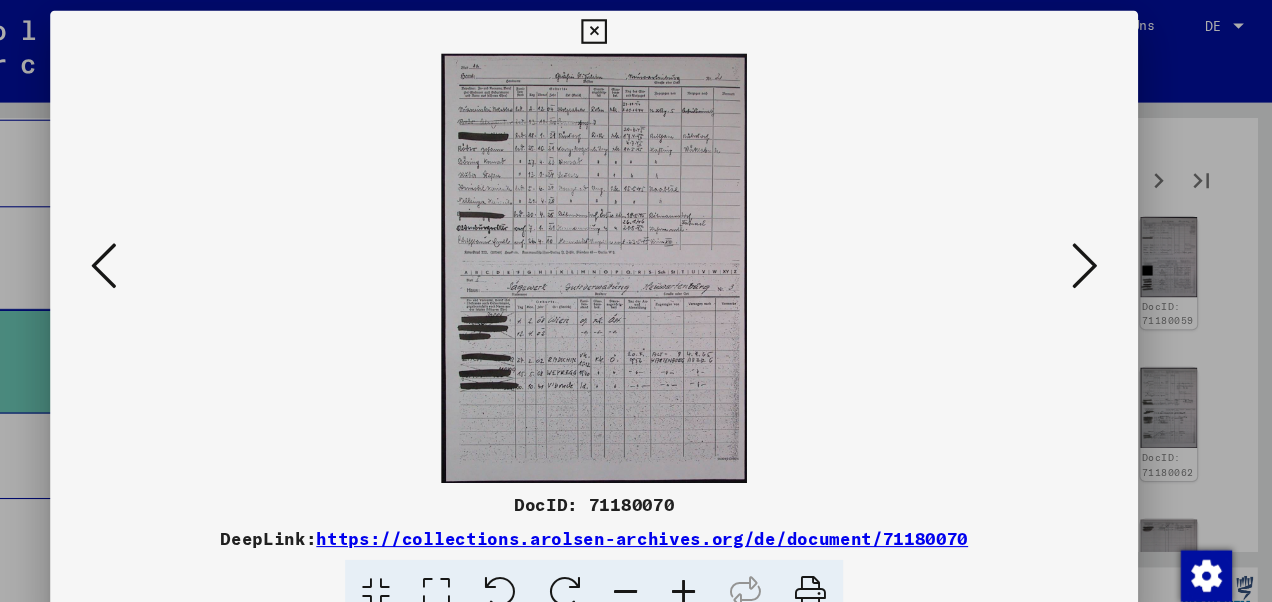 click at bounding box center [1095, 249] 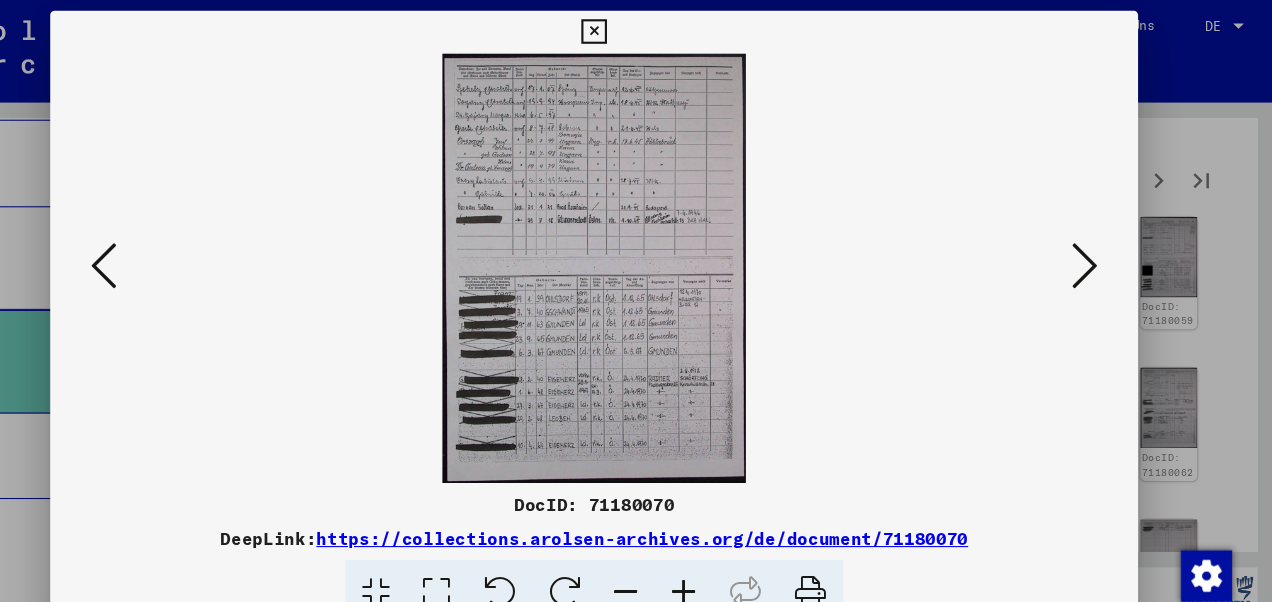click at bounding box center [1095, 249] 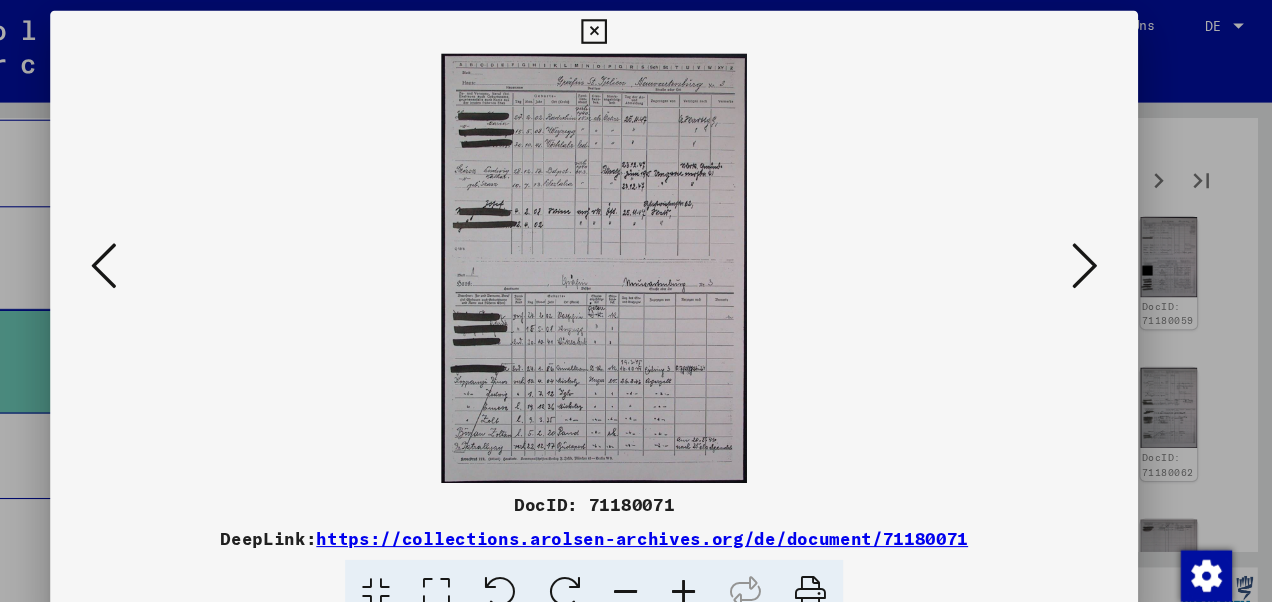 click at bounding box center [1095, 249] 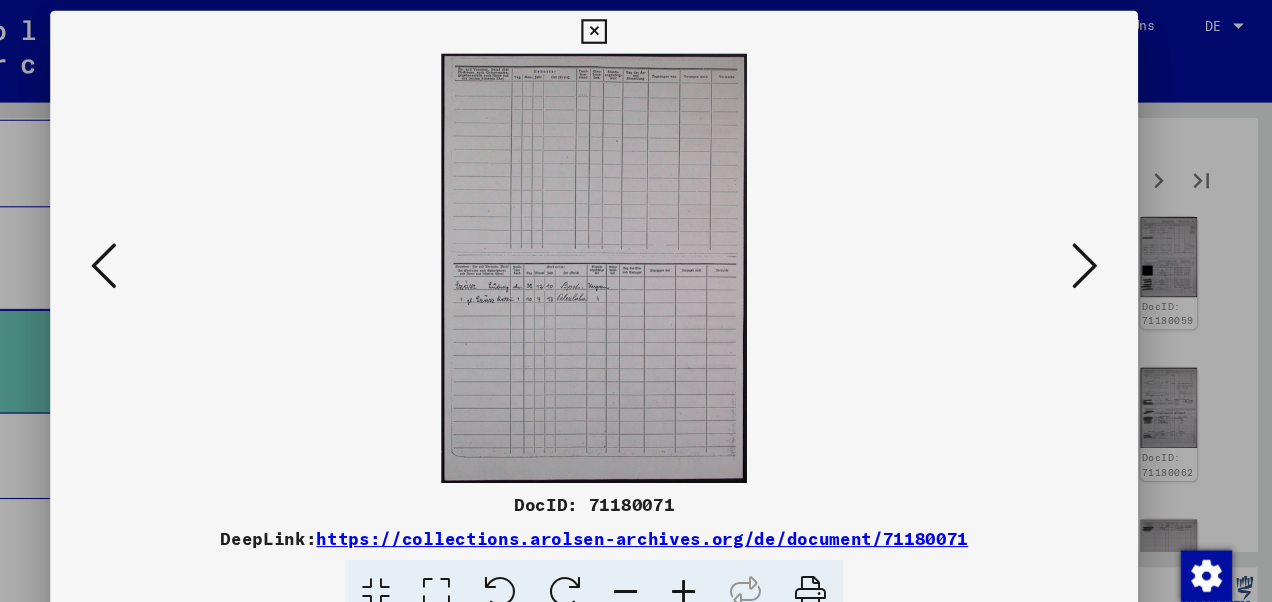 click at bounding box center [1095, 249] 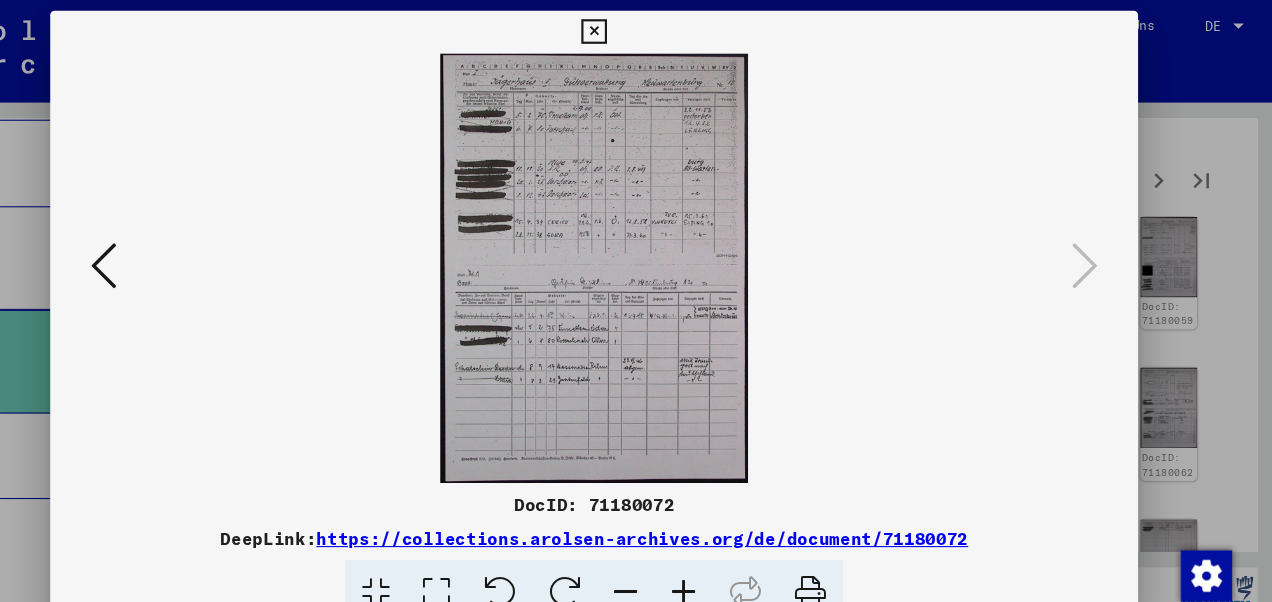 click at bounding box center [635, 30] 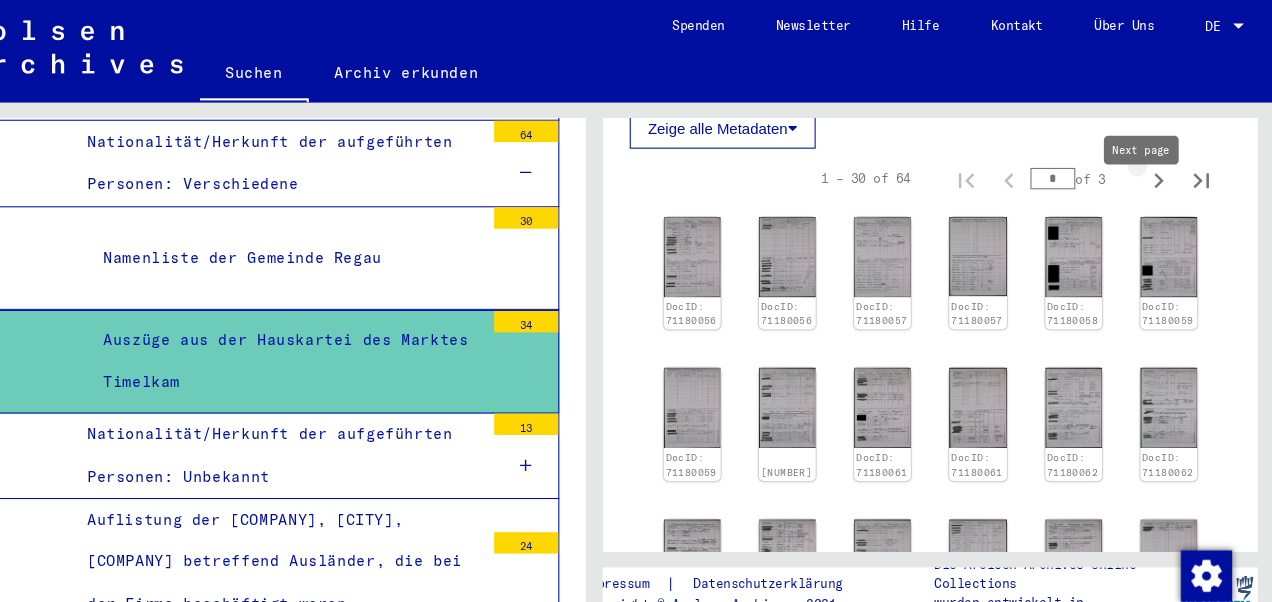 click 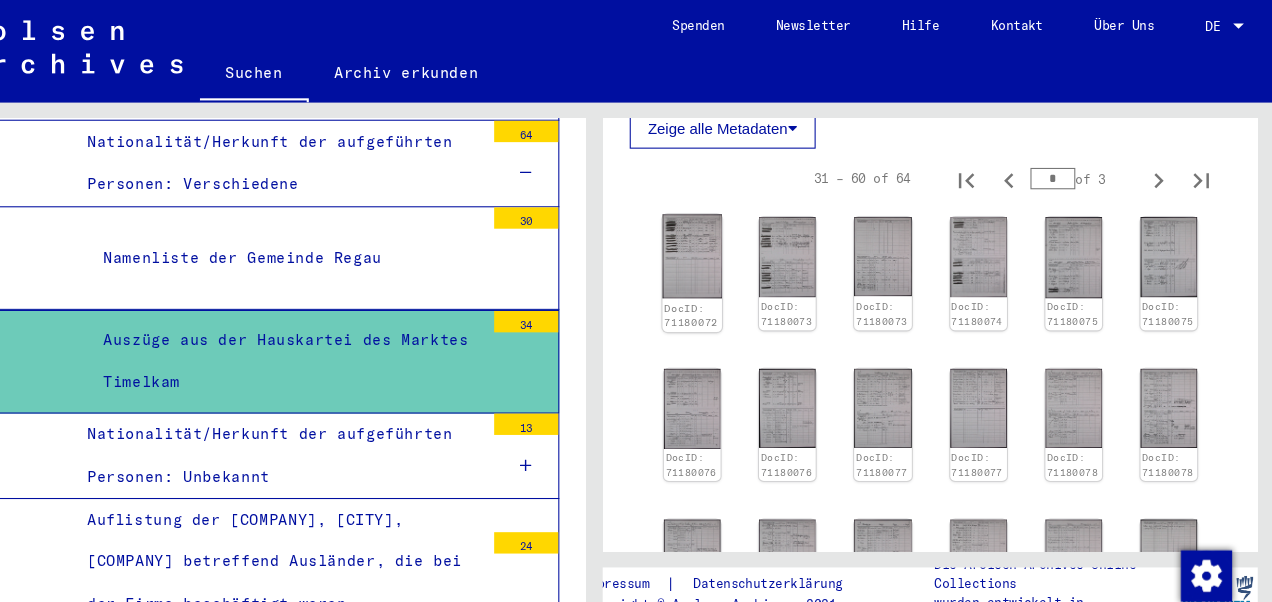 click 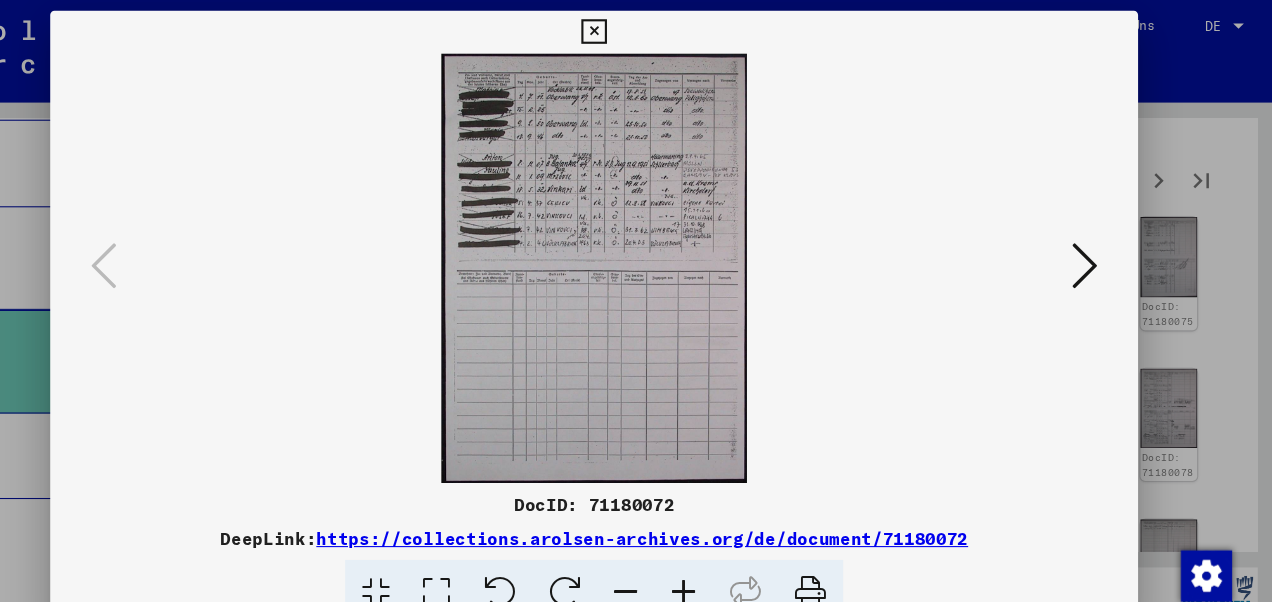 click at bounding box center (1095, 249) 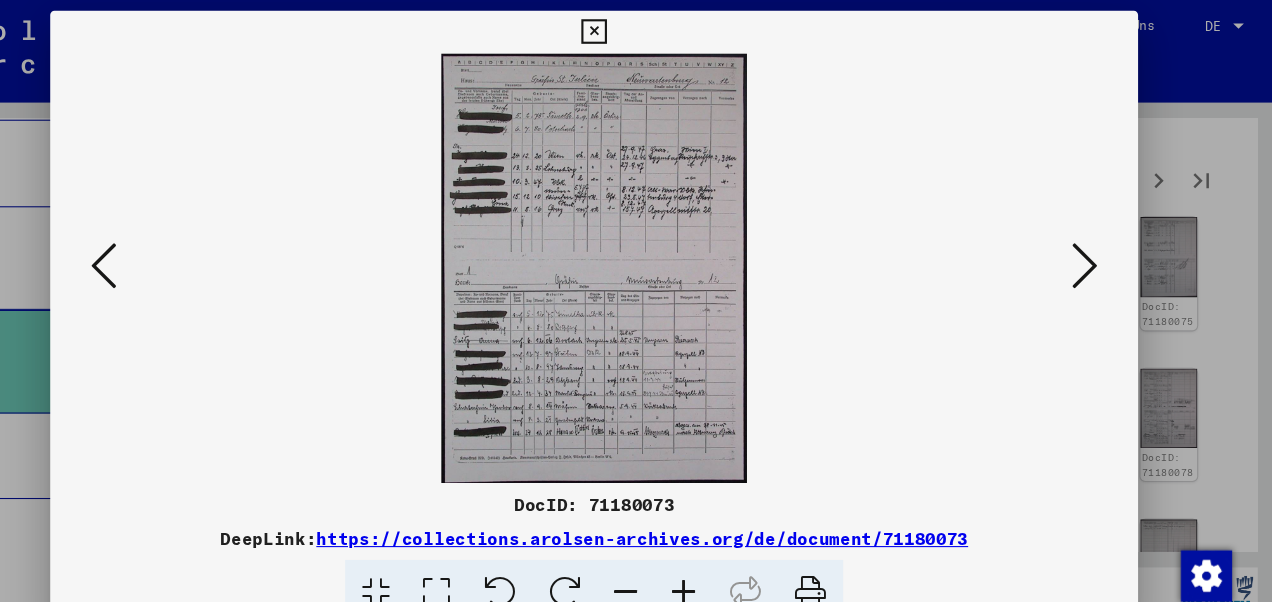 click at bounding box center (1095, 249) 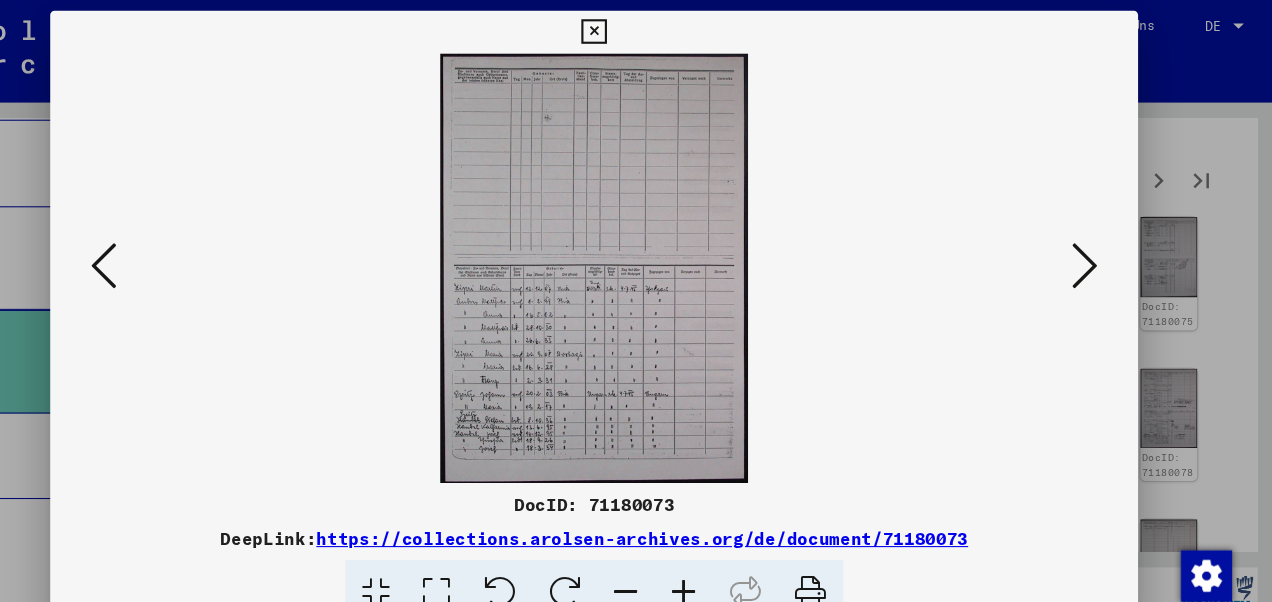 click at bounding box center (1095, 249) 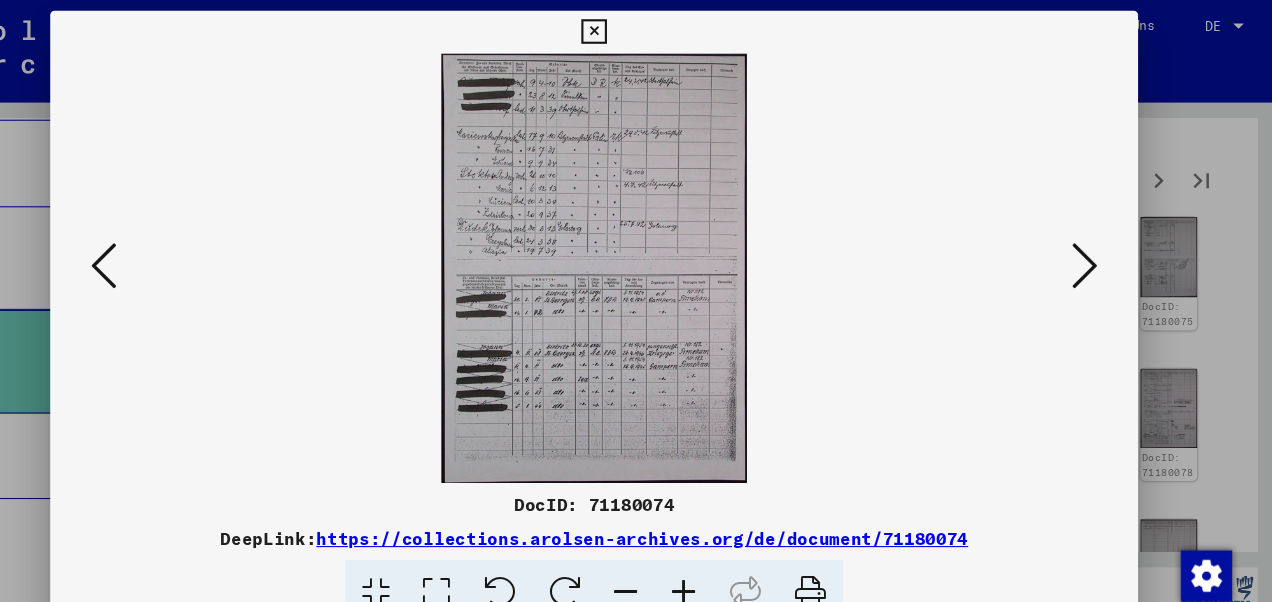 click at bounding box center (1095, 249) 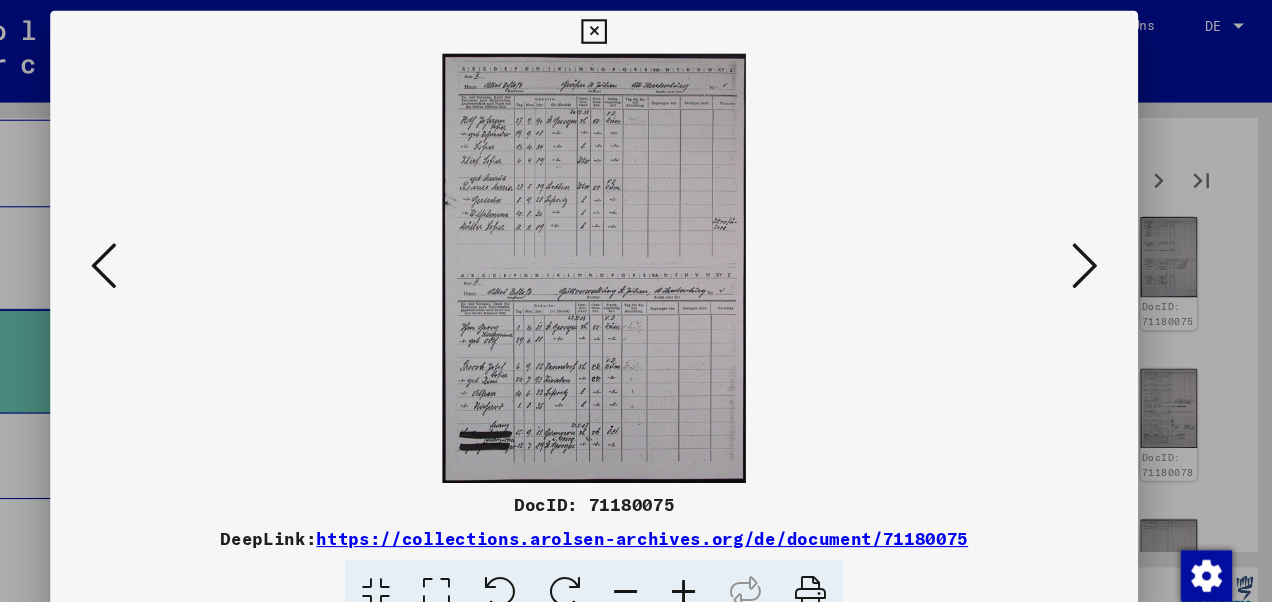click at bounding box center (720, 554) 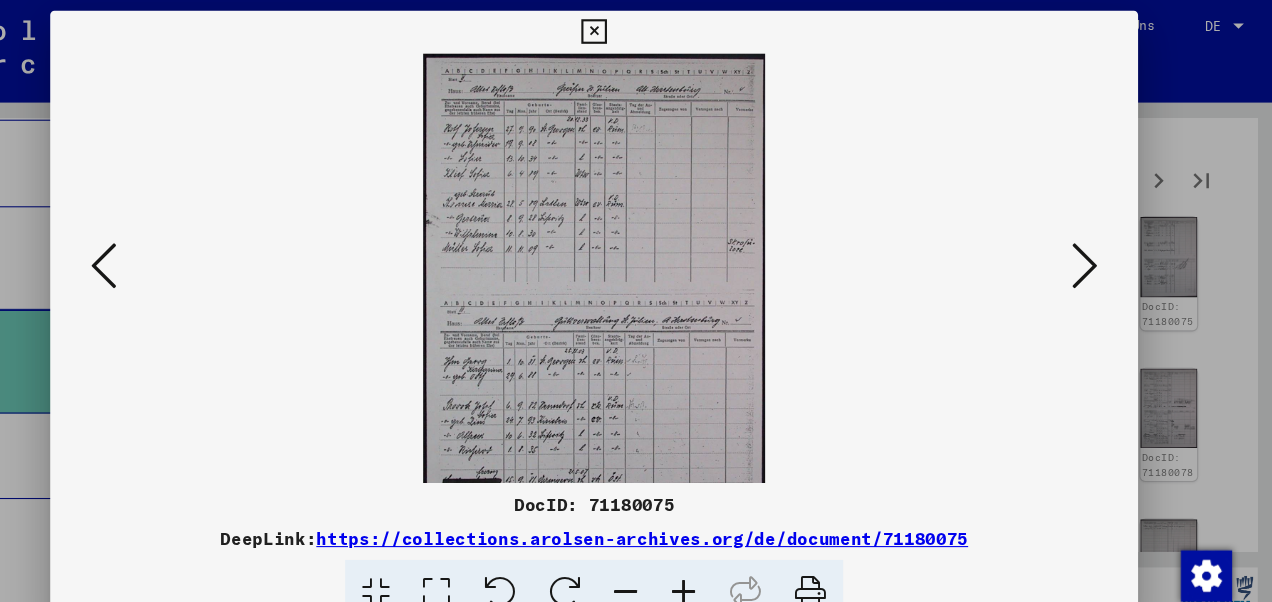 click at bounding box center (720, 554) 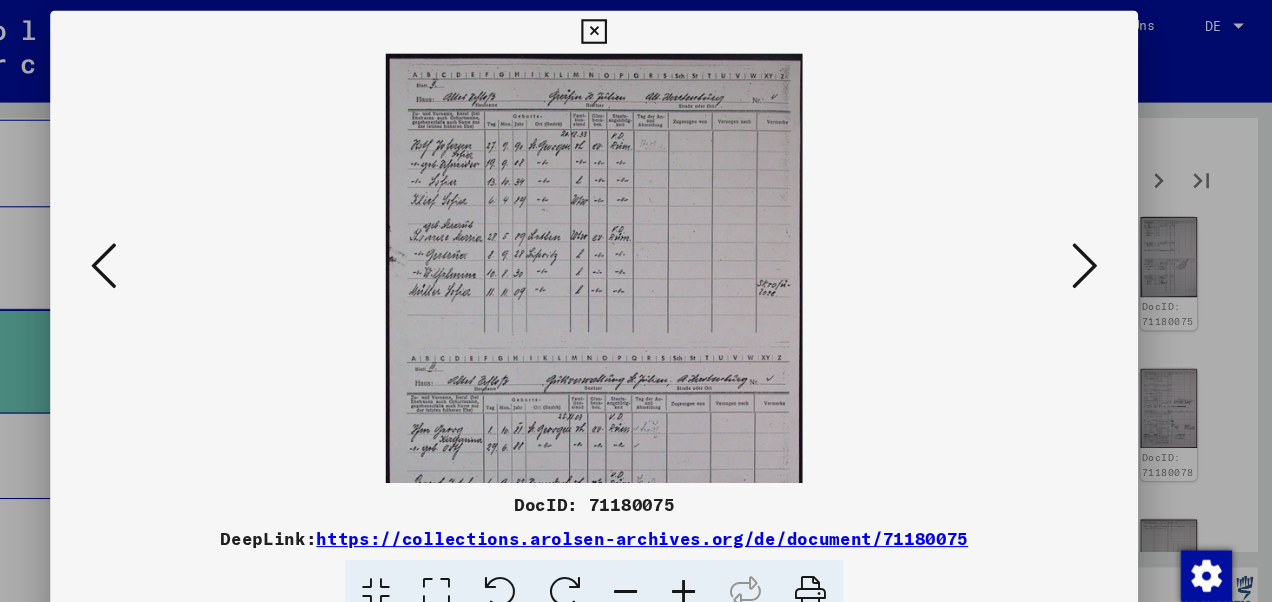 click at bounding box center (720, 554) 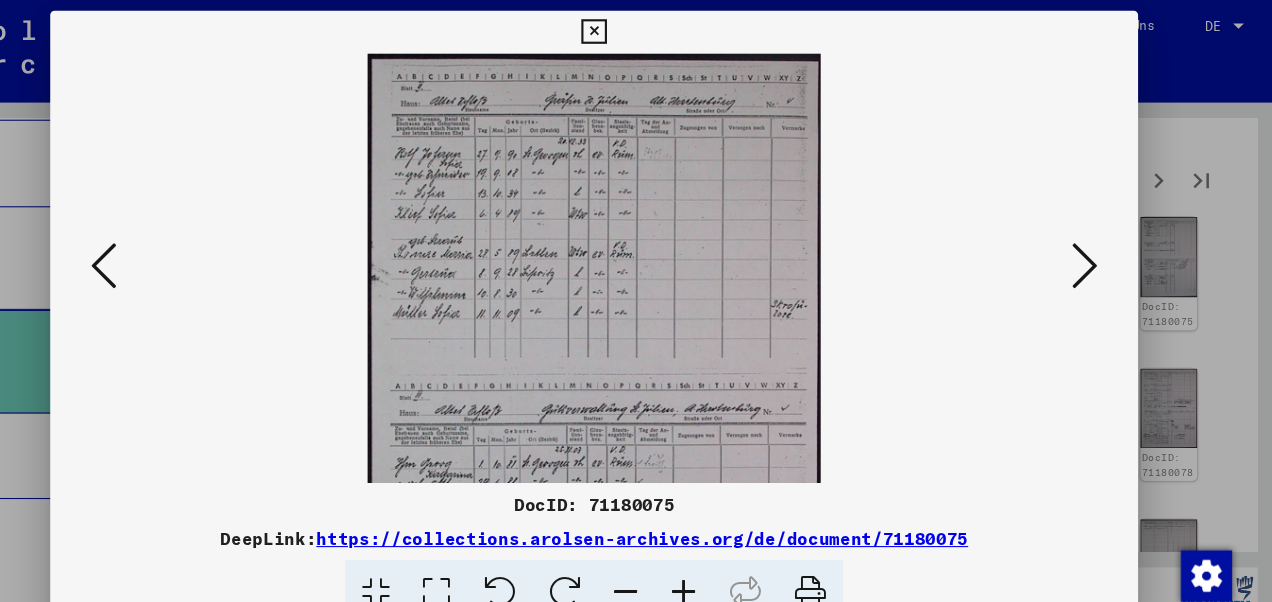 click at bounding box center (720, 554) 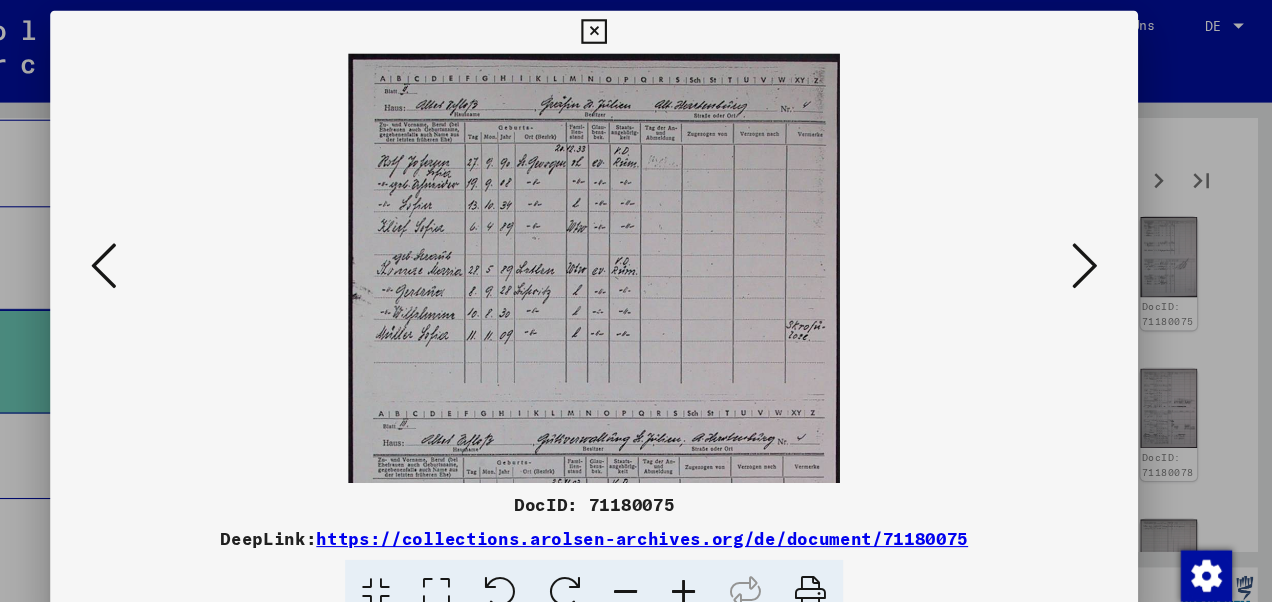 click at bounding box center [720, 554] 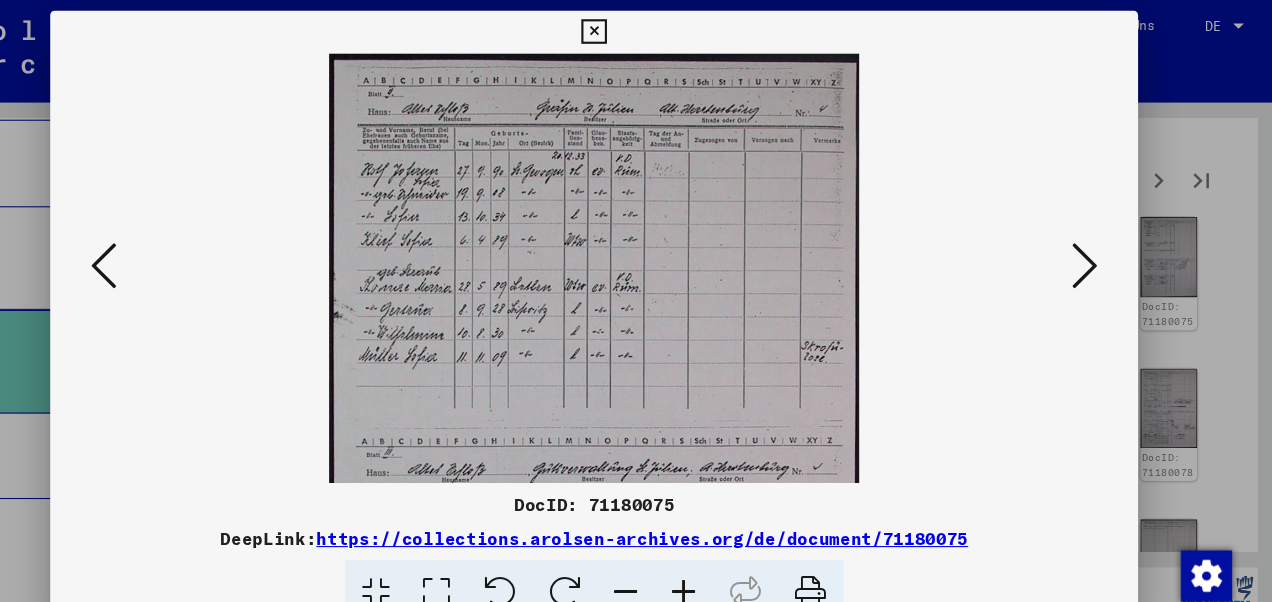 click at bounding box center [177, 249] 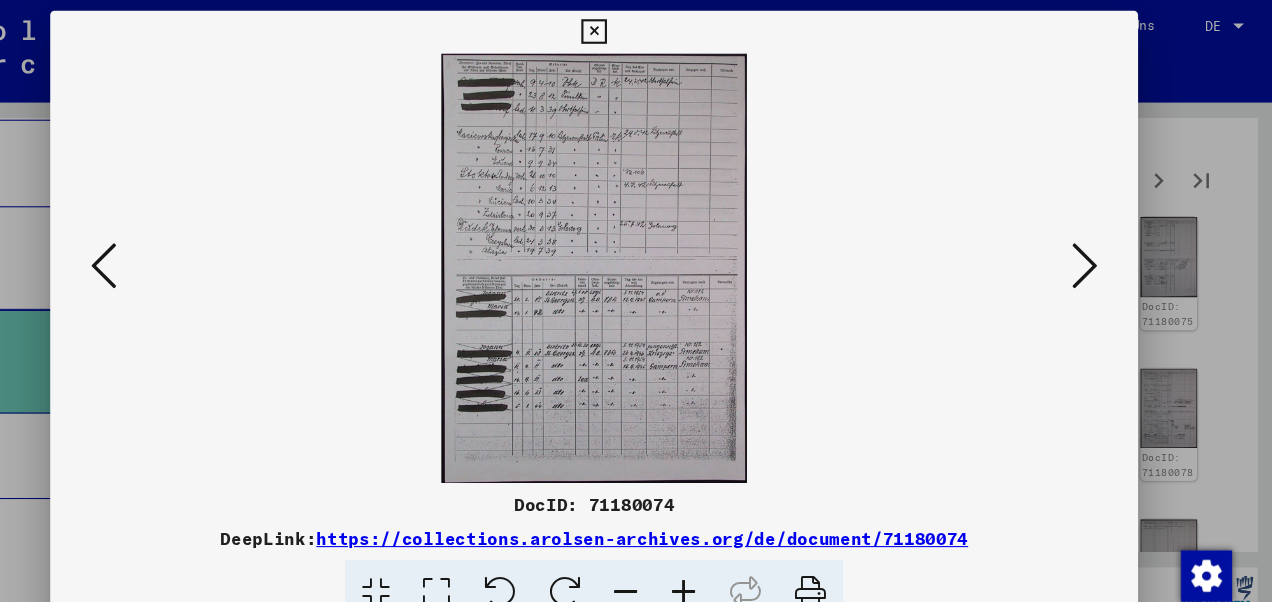 click at bounding box center [720, 554] 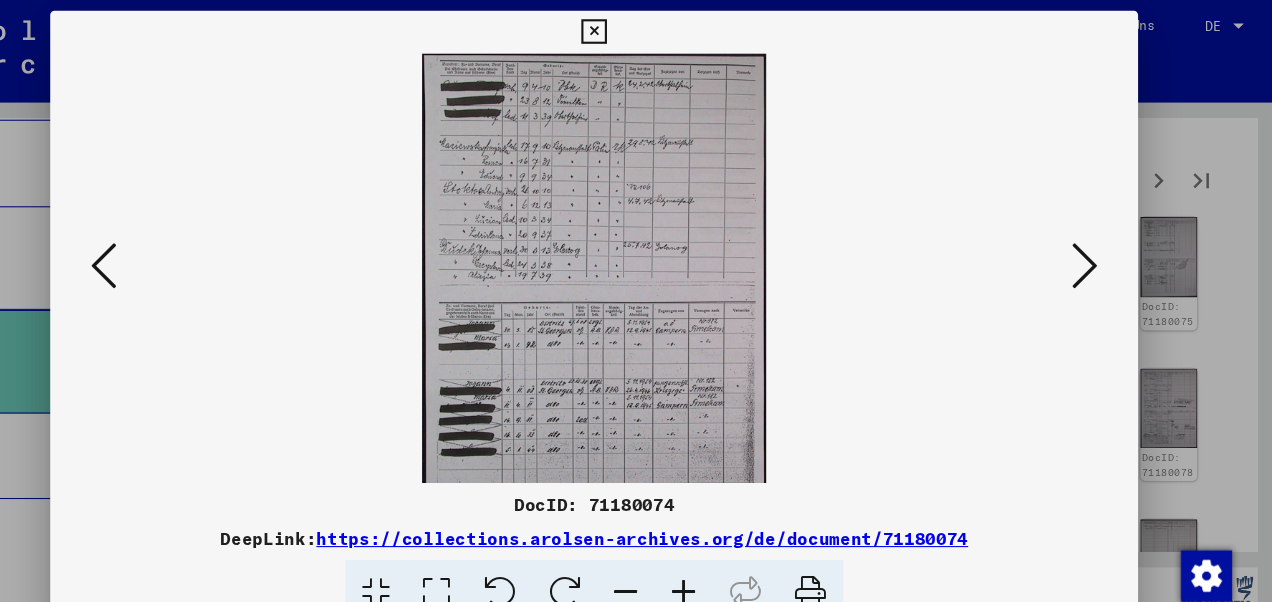 click at bounding box center [720, 554] 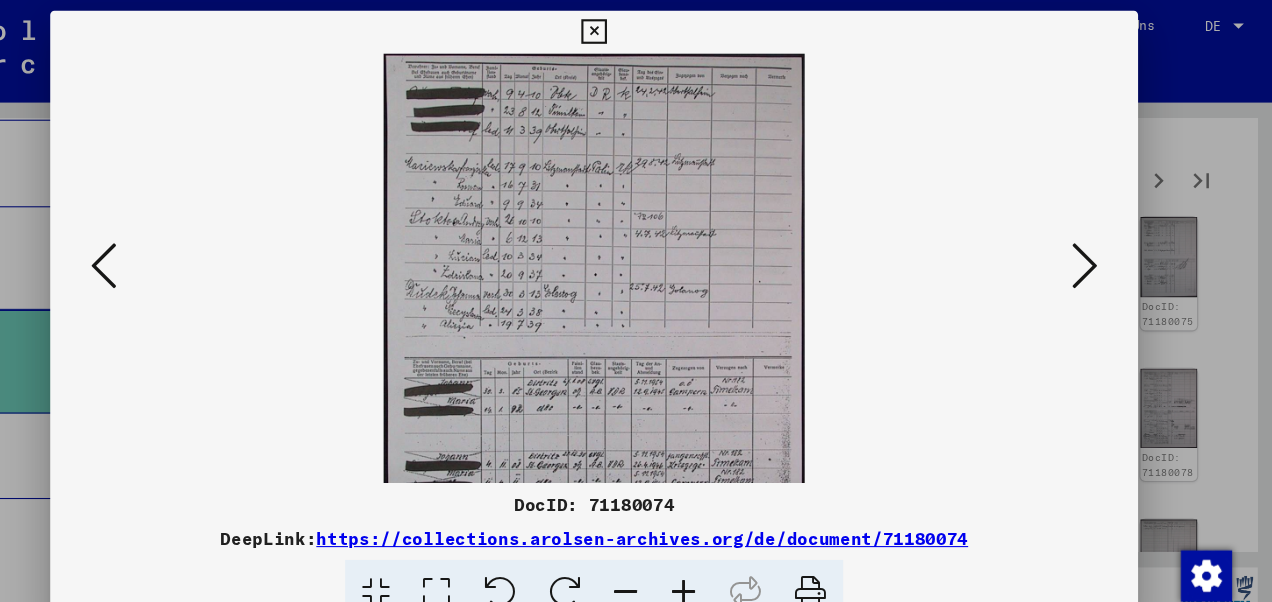 click at bounding box center (720, 554) 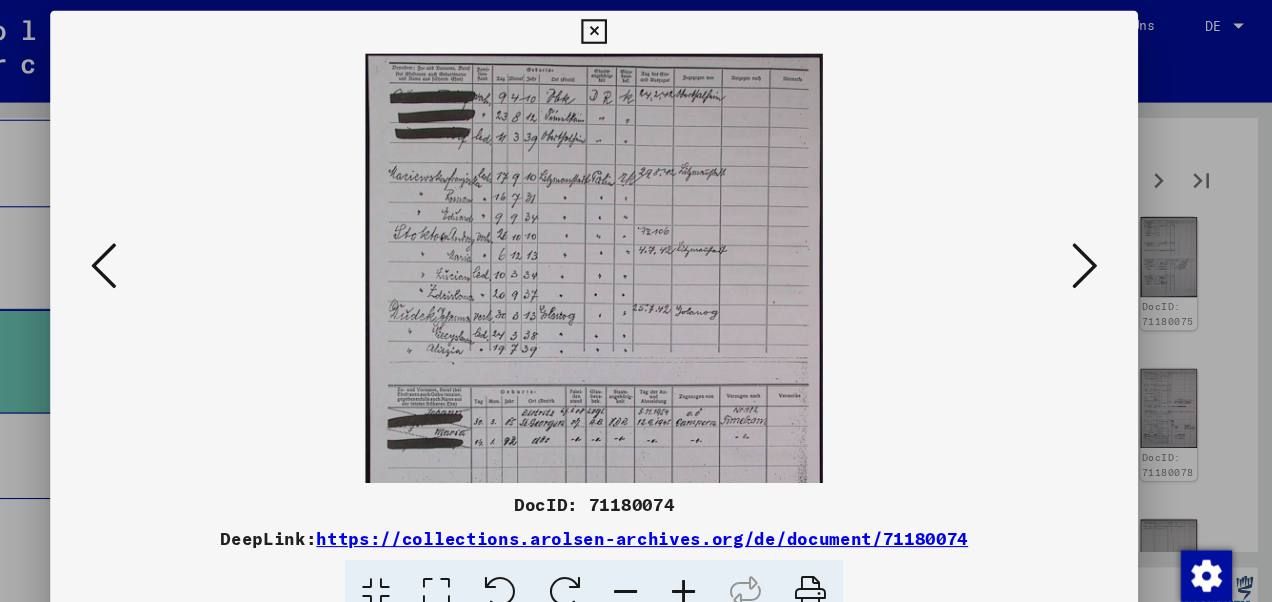 click at bounding box center [720, 554] 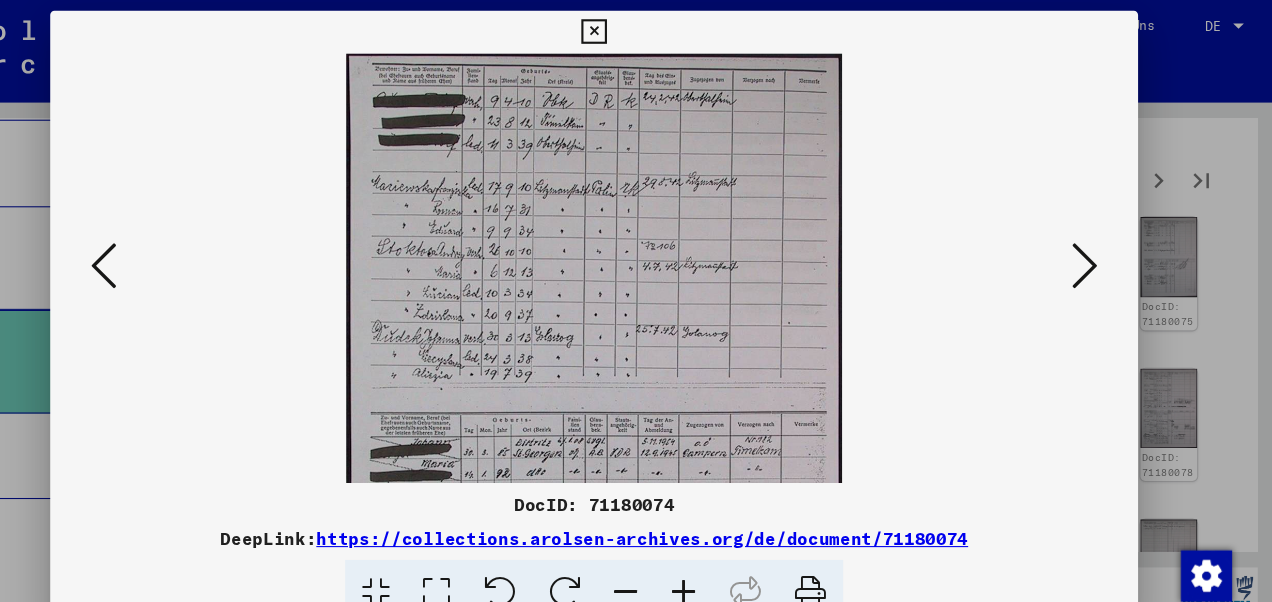 click at bounding box center (720, 554) 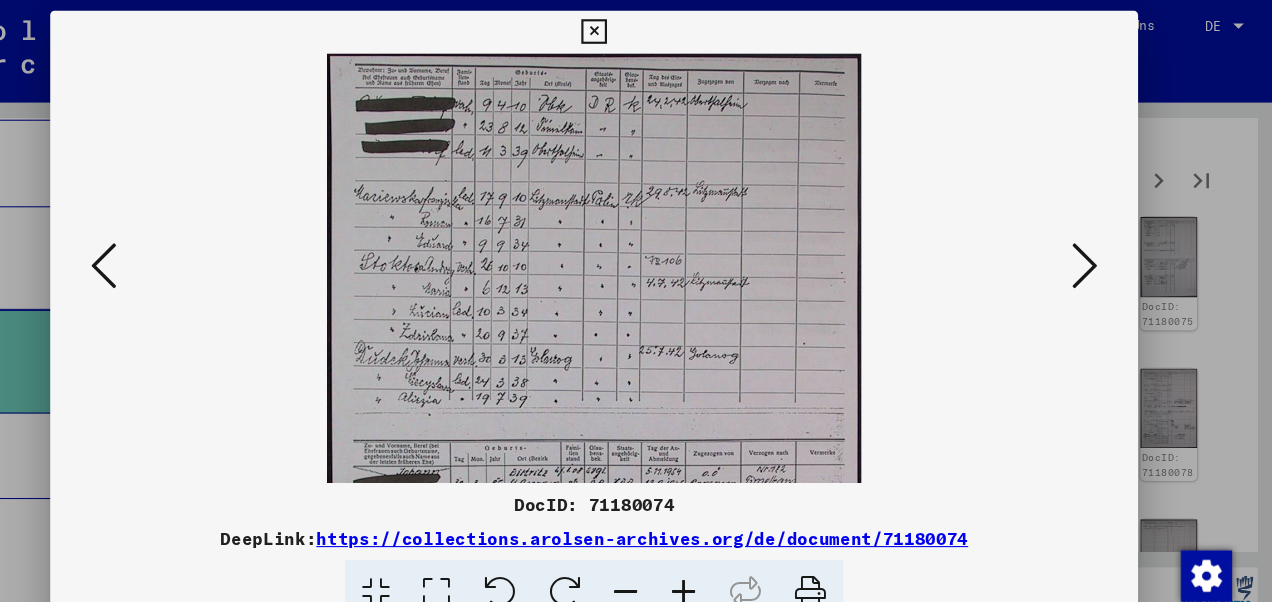 click at bounding box center (720, 554) 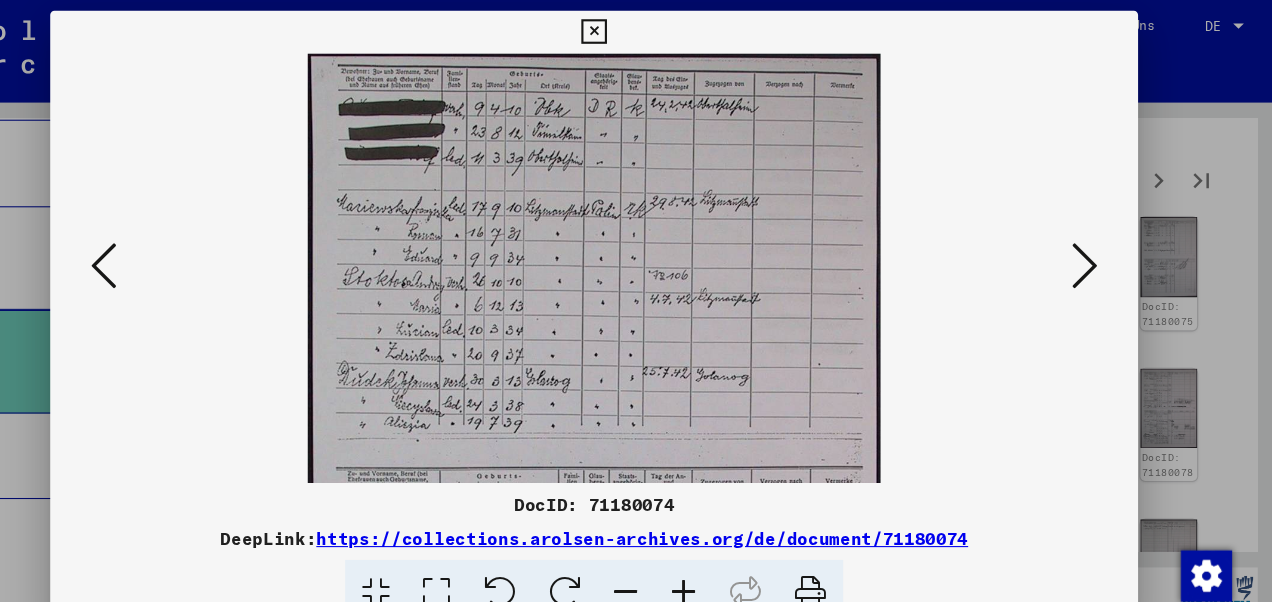 click at bounding box center (177, 249) 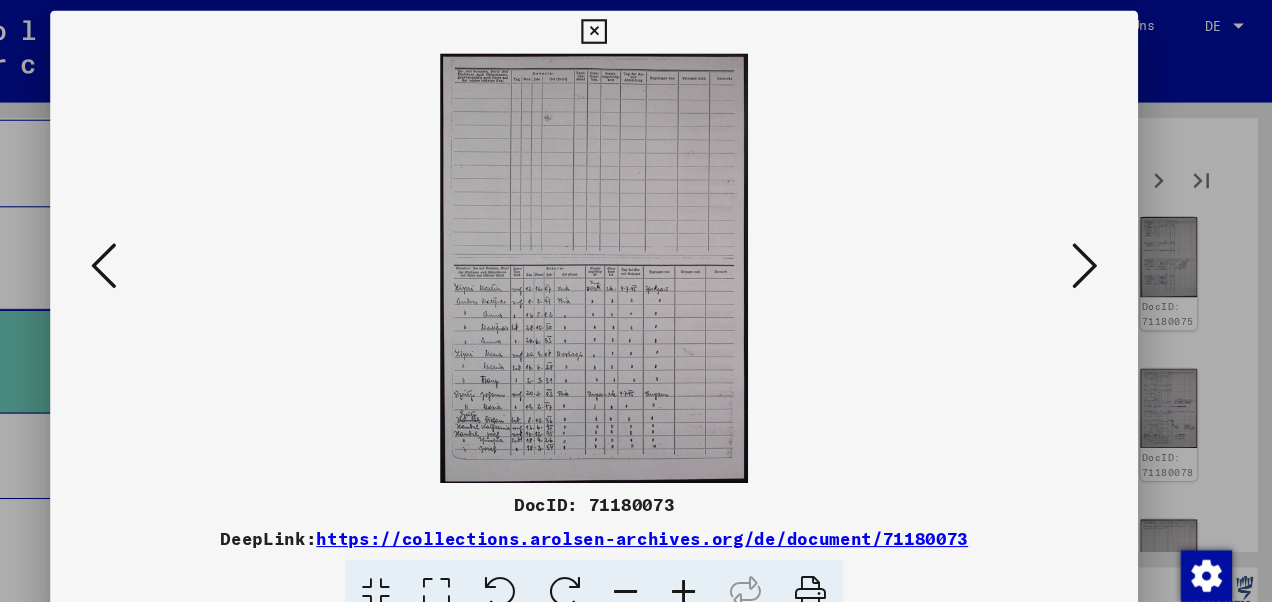 click at bounding box center [720, 554] 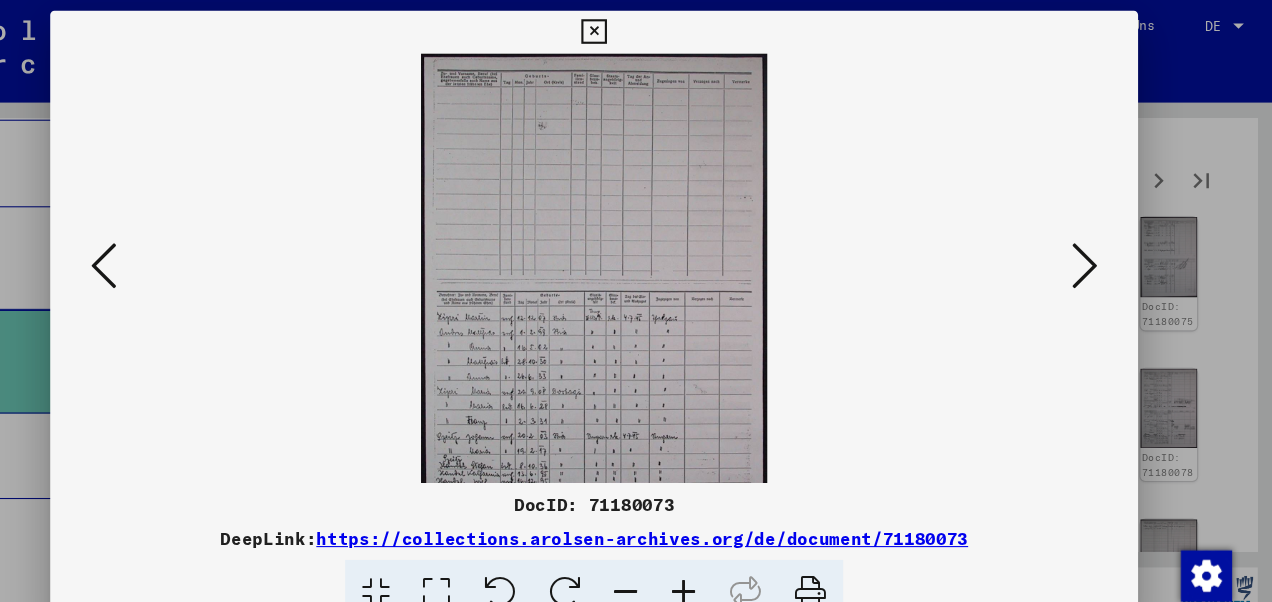 click at bounding box center [720, 554] 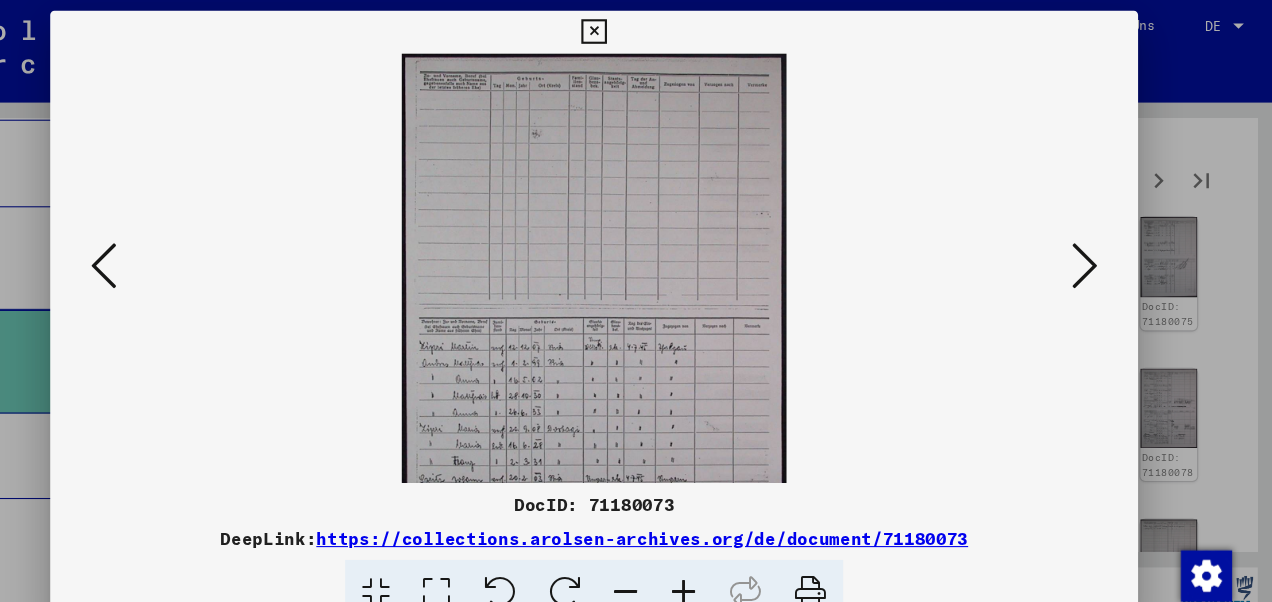 click at bounding box center [720, 554] 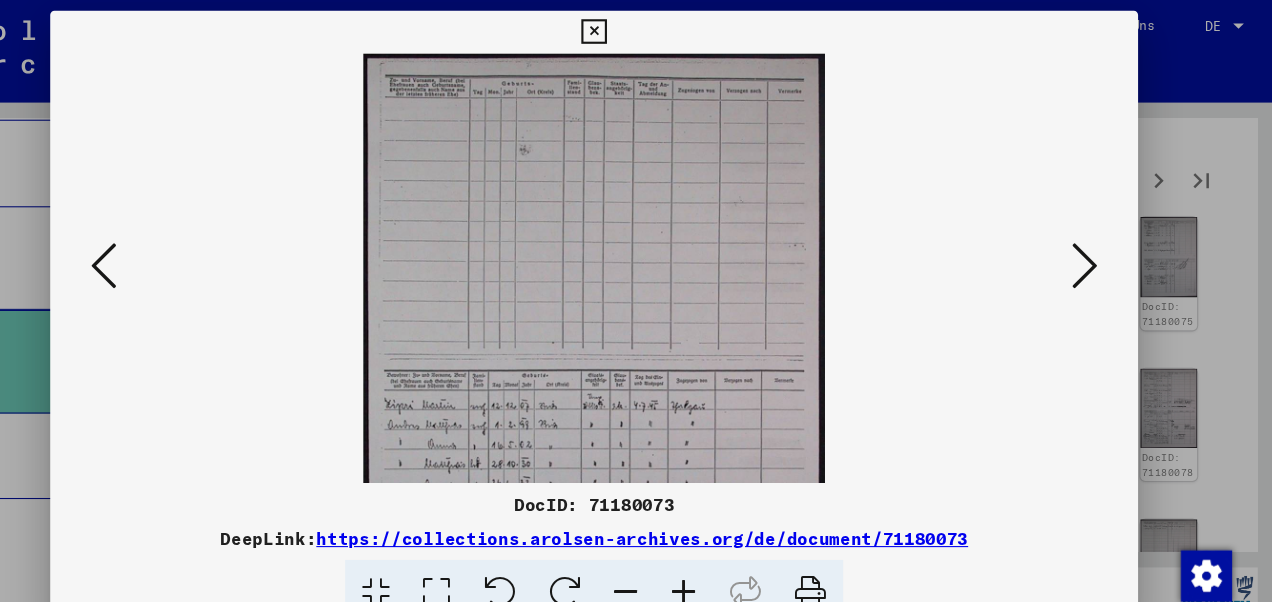 click at bounding box center [720, 554] 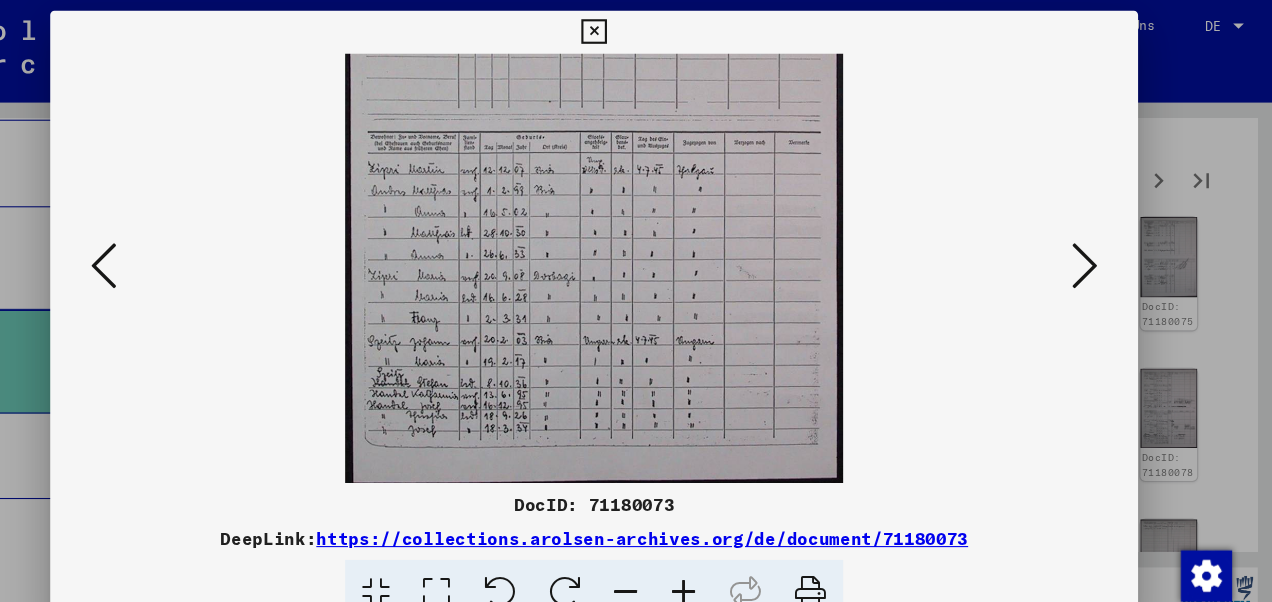 scroll, scrollTop: 250, scrollLeft: 0, axis: vertical 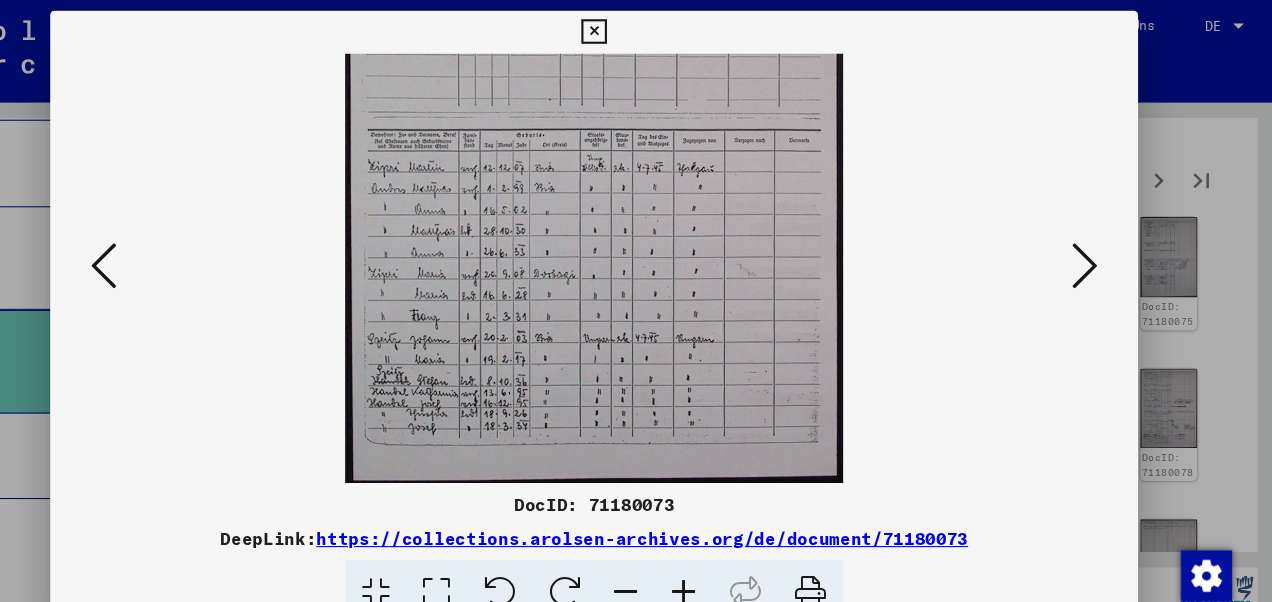 drag, startPoint x: 695, startPoint y: 410, endPoint x: 656, endPoint y: 167, distance: 246.10973 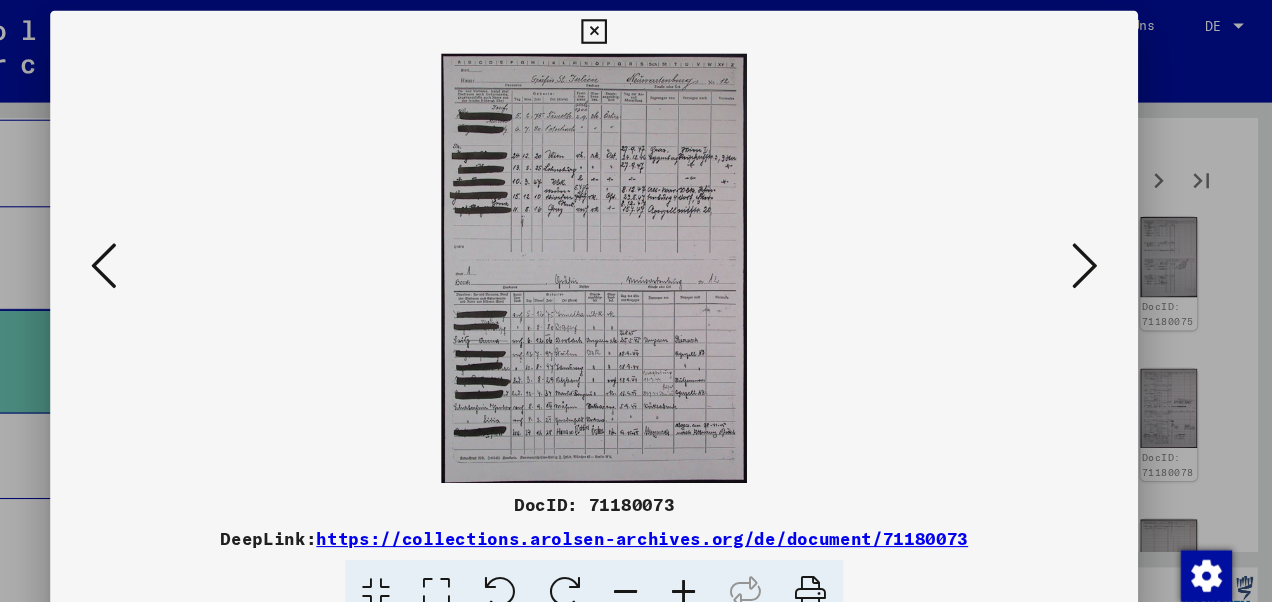scroll, scrollTop: 0, scrollLeft: 0, axis: both 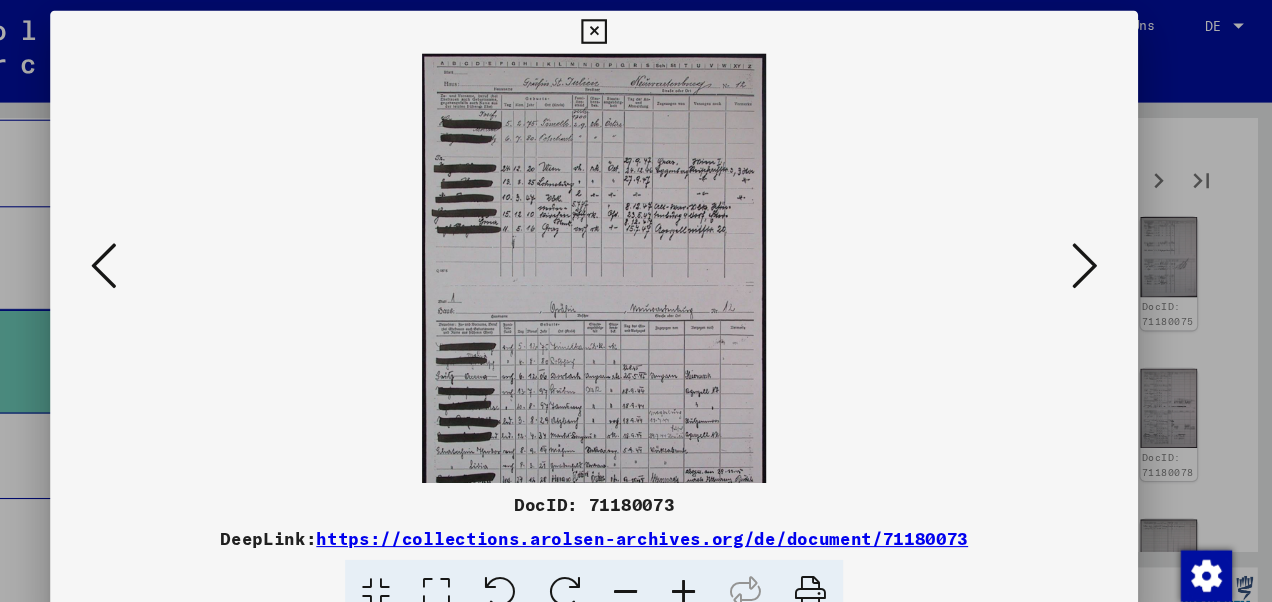 click at bounding box center [720, 554] 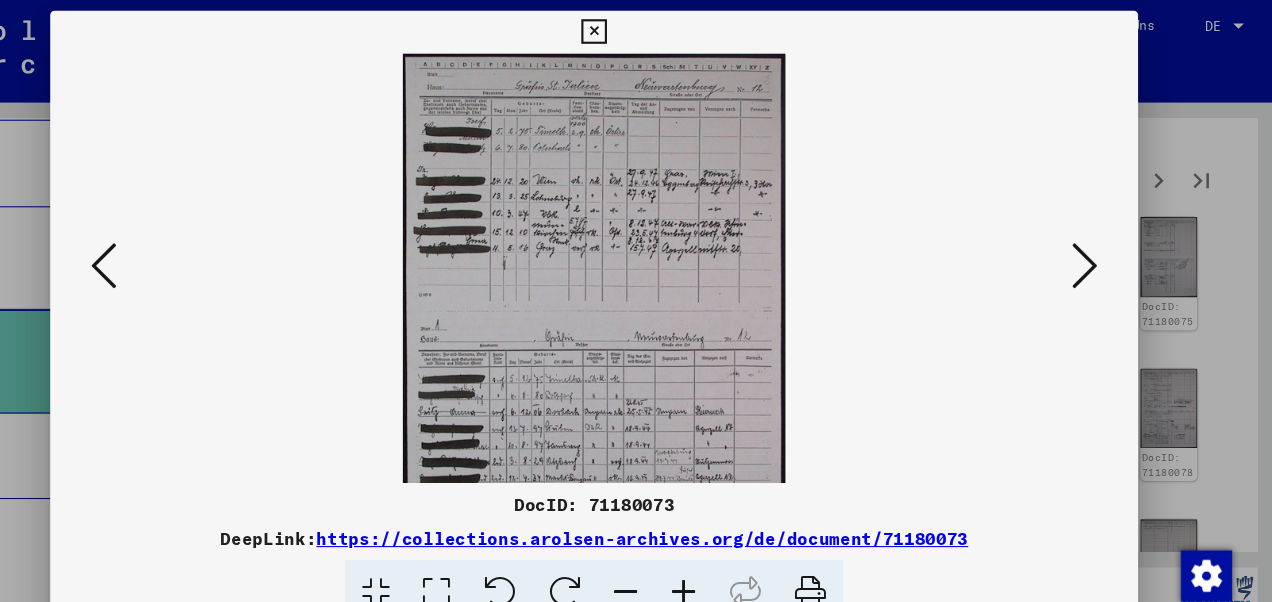 click at bounding box center [720, 554] 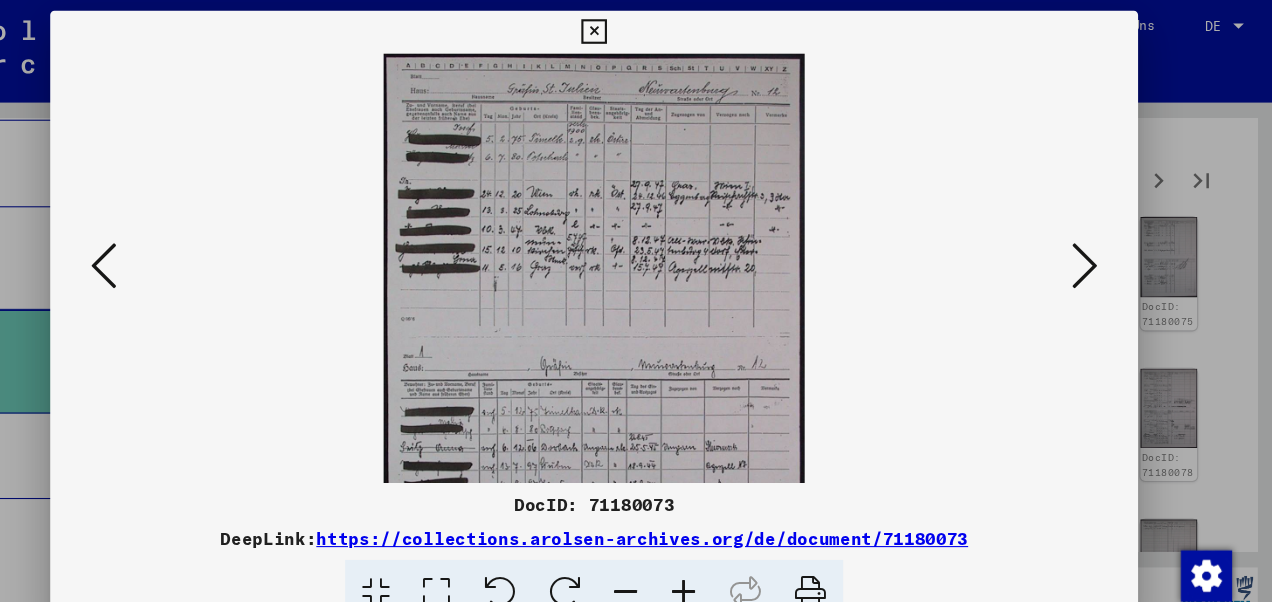 click at bounding box center (720, 554) 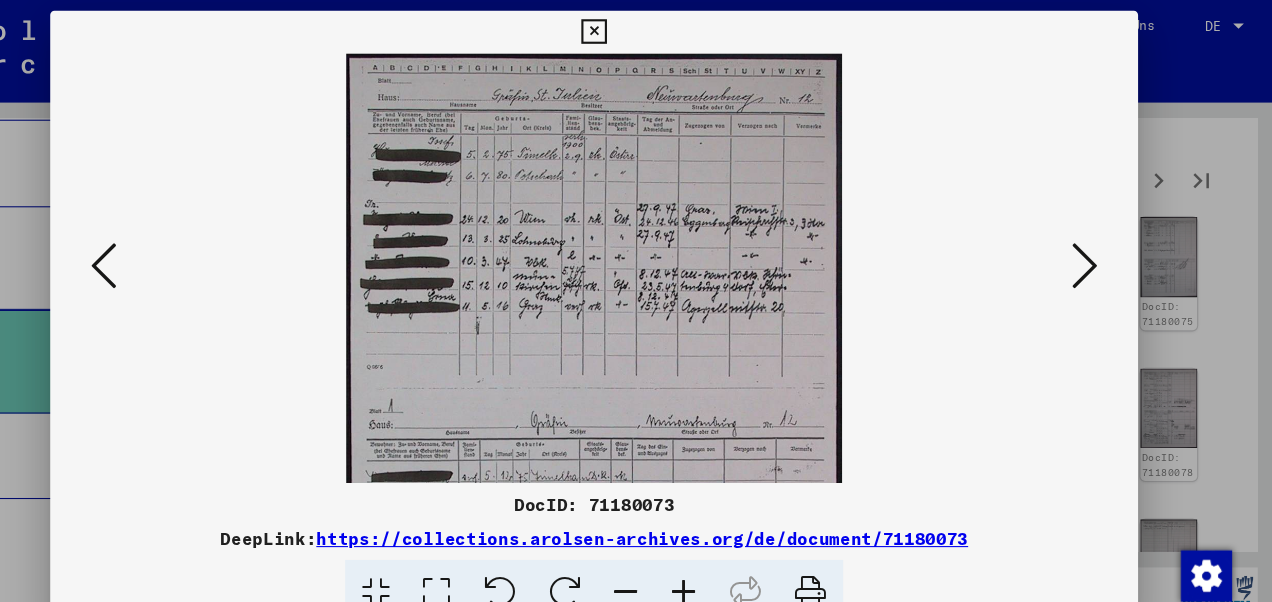 click at bounding box center [720, 554] 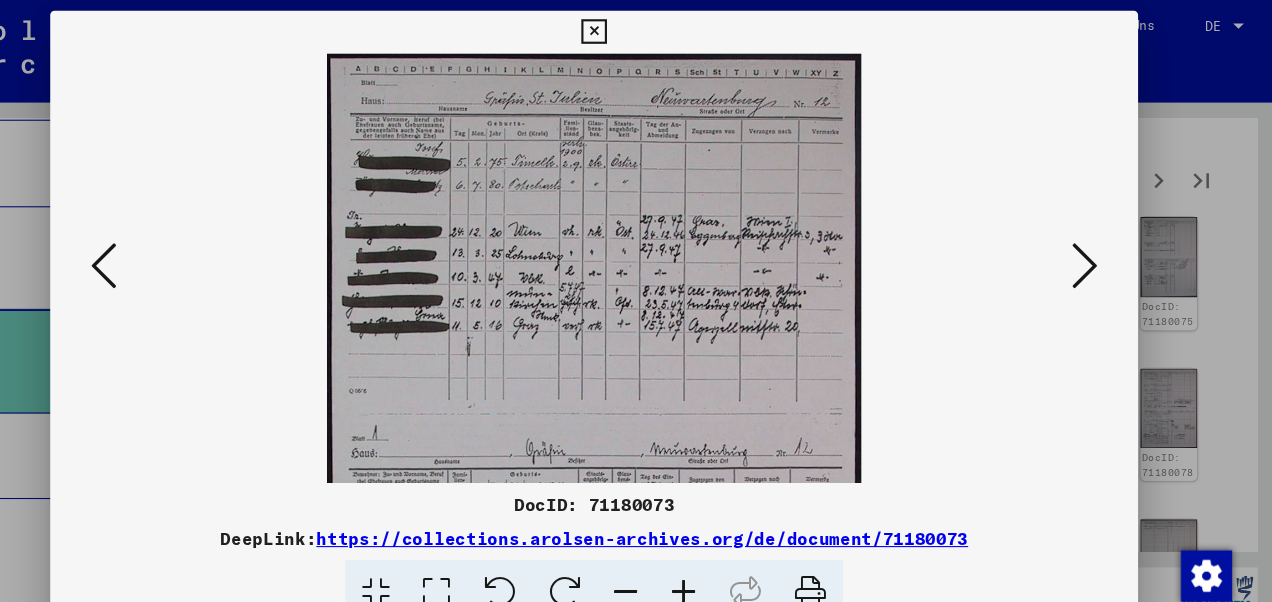 click at bounding box center [720, 554] 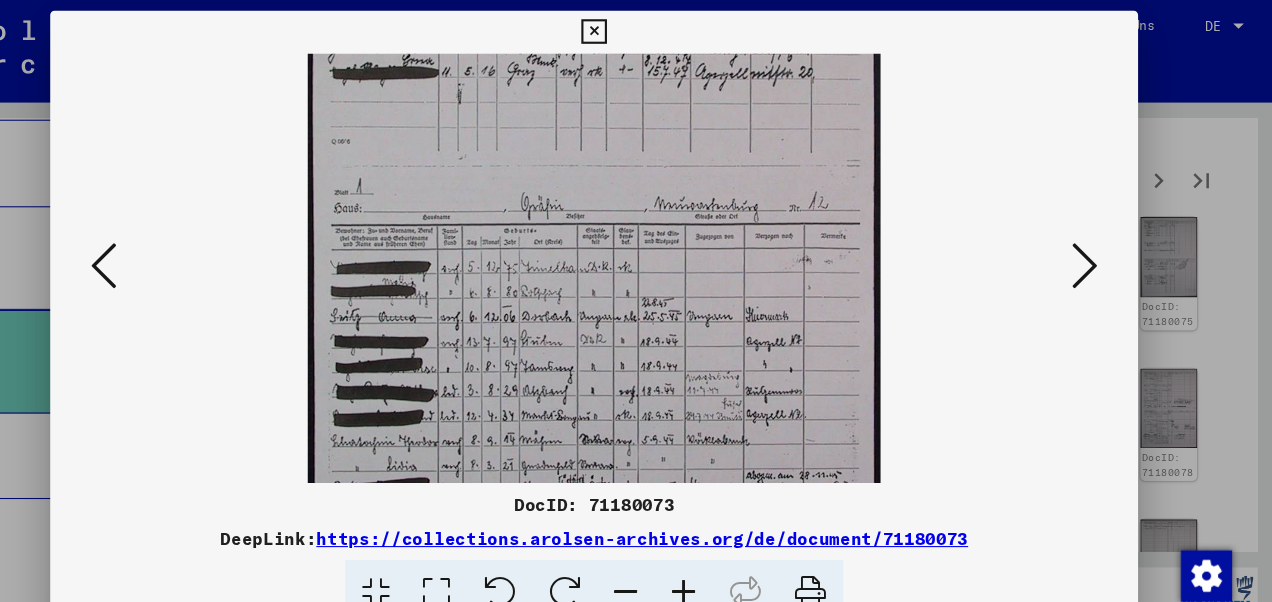 scroll, scrollTop: 274, scrollLeft: 0, axis: vertical 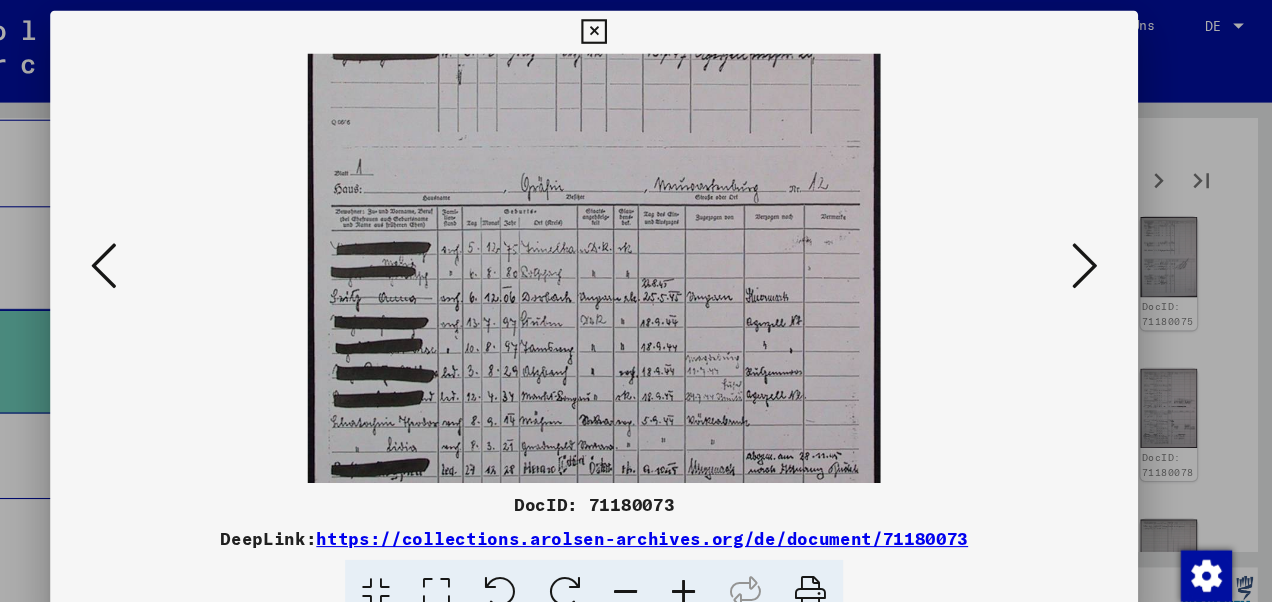 drag, startPoint x: 797, startPoint y: 371, endPoint x: 752, endPoint y: 101, distance: 273.7243 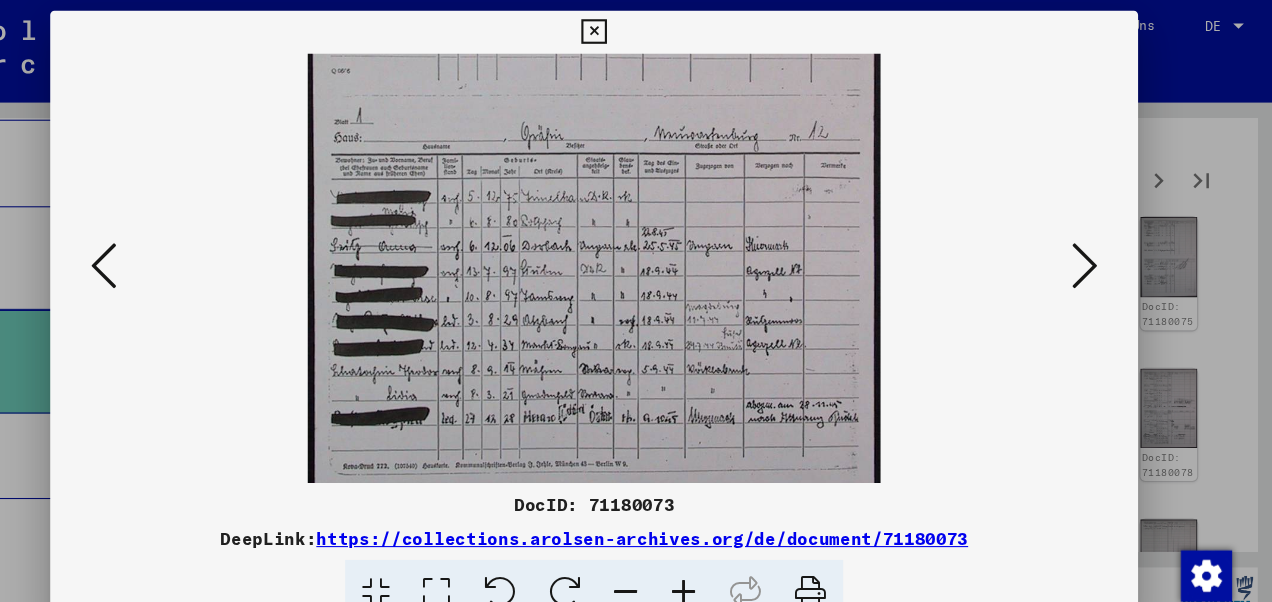 scroll, scrollTop: 335, scrollLeft: 0, axis: vertical 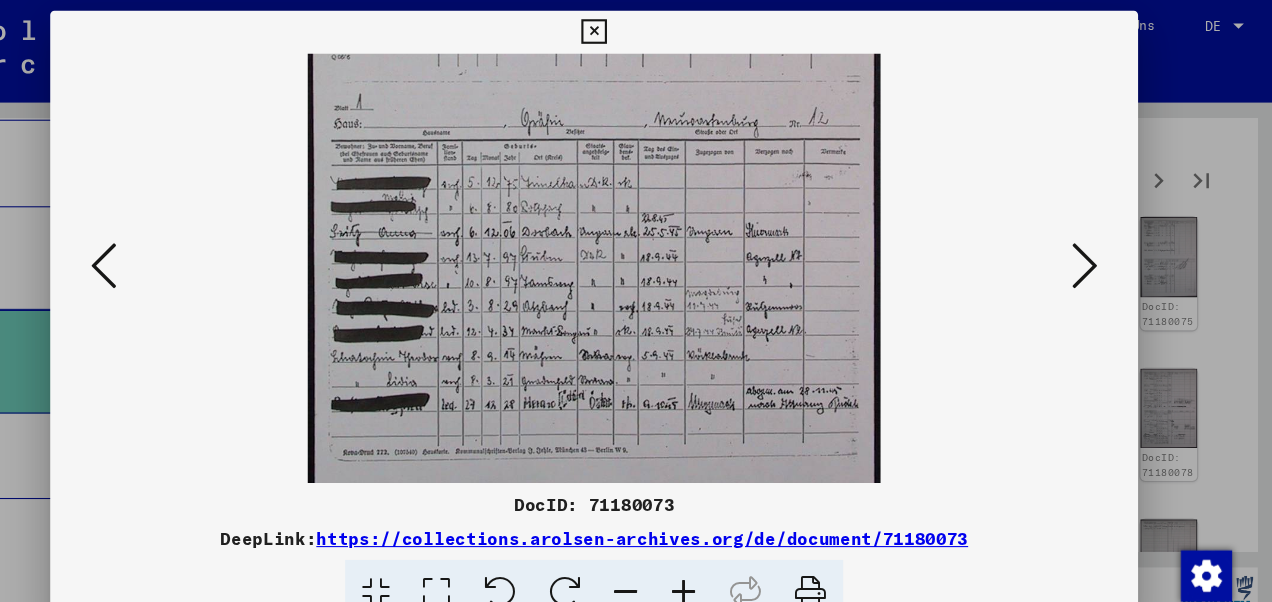 drag, startPoint x: 721, startPoint y: 366, endPoint x: 711, endPoint y: 315, distance: 51.971146 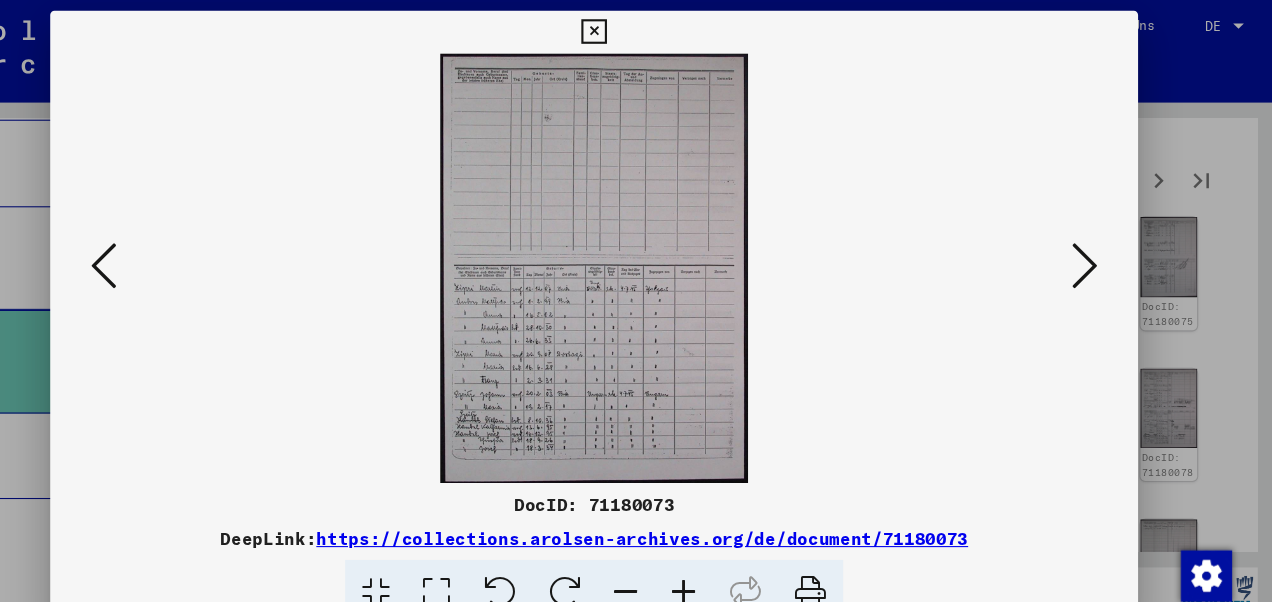 scroll, scrollTop: 0, scrollLeft: 0, axis: both 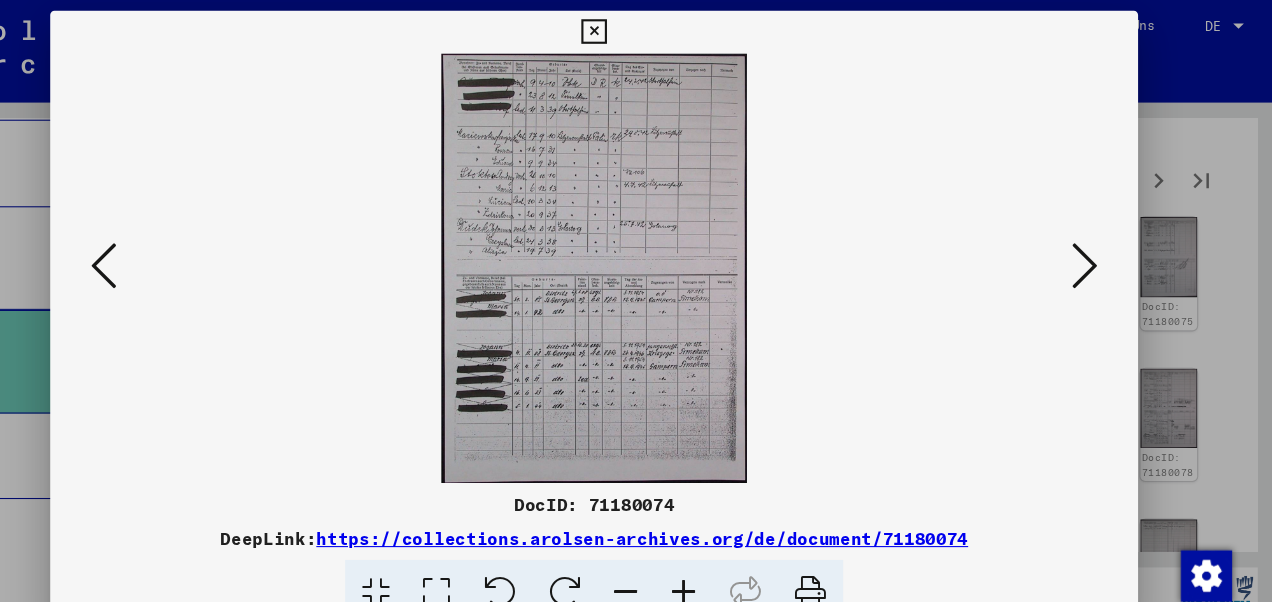 click at bounding box center [1095, 249] 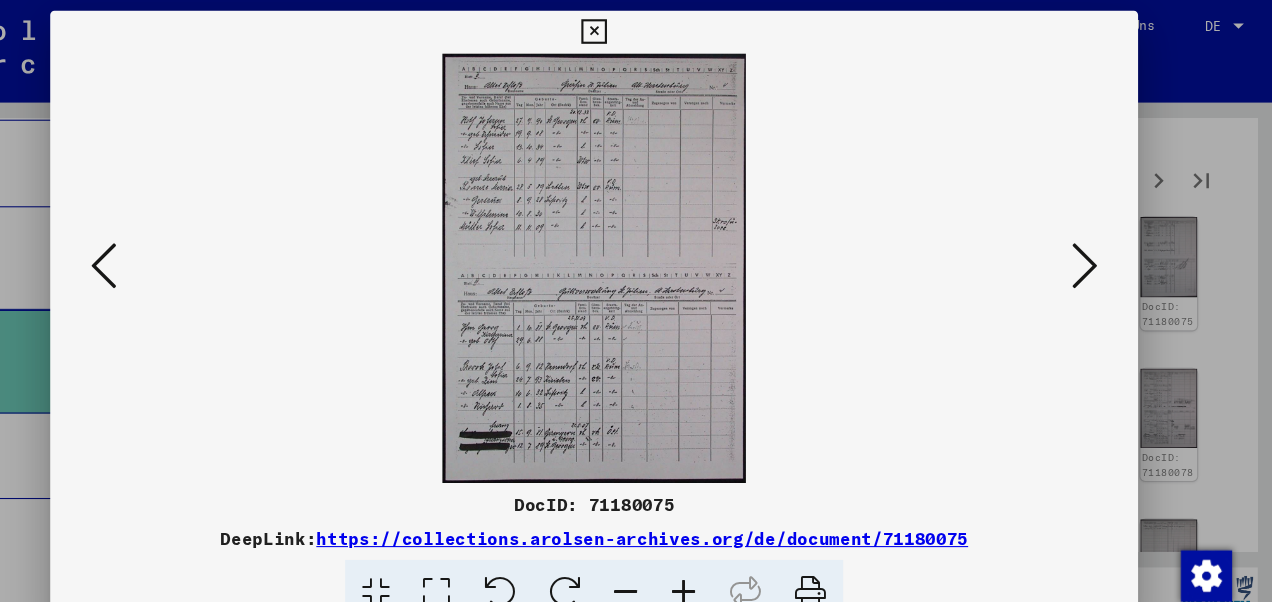 click at bounding box center [1095, 249] 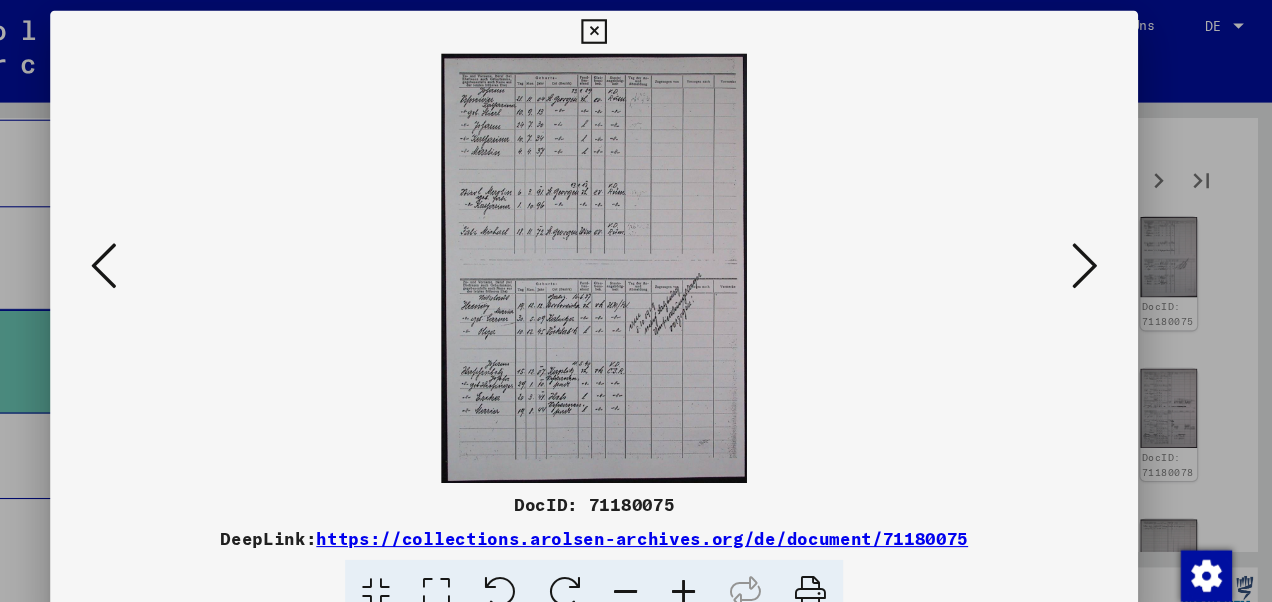 click at bounding box center (720, 554) 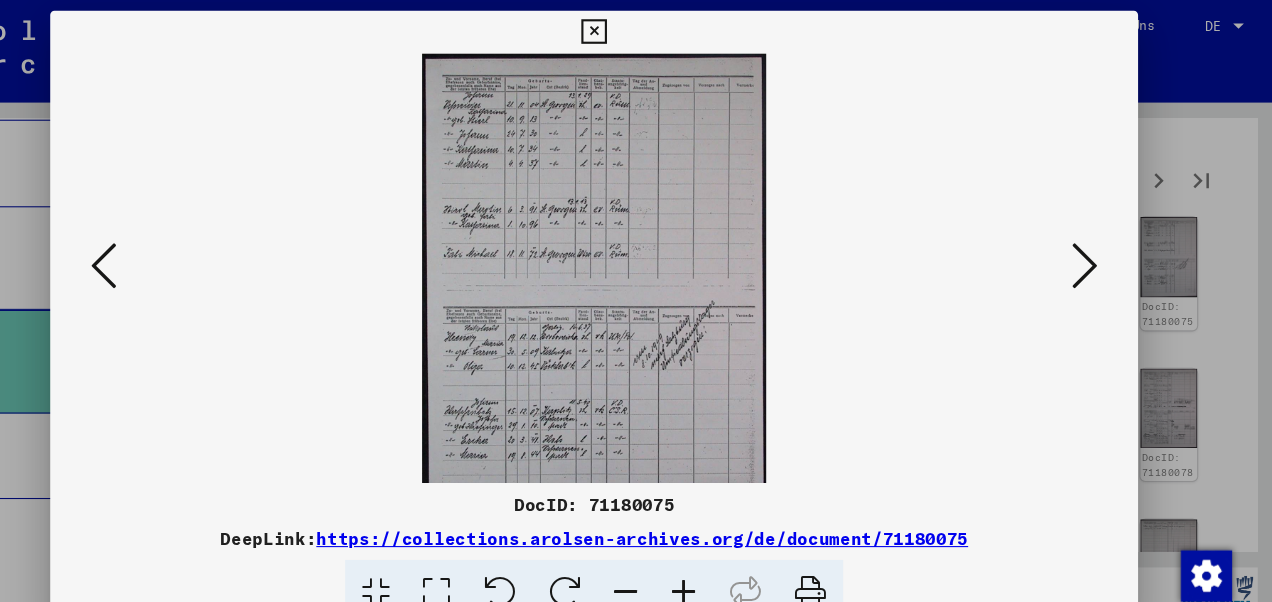 click at bounding box center (720, 554) 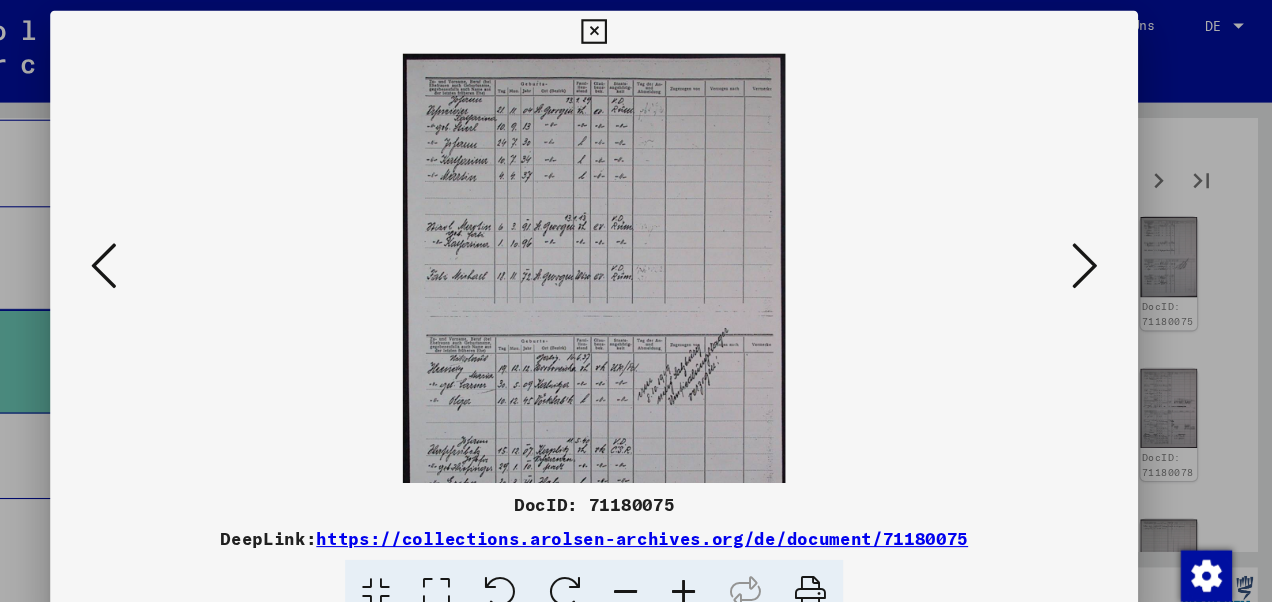 click at bounding box center [720, 554] 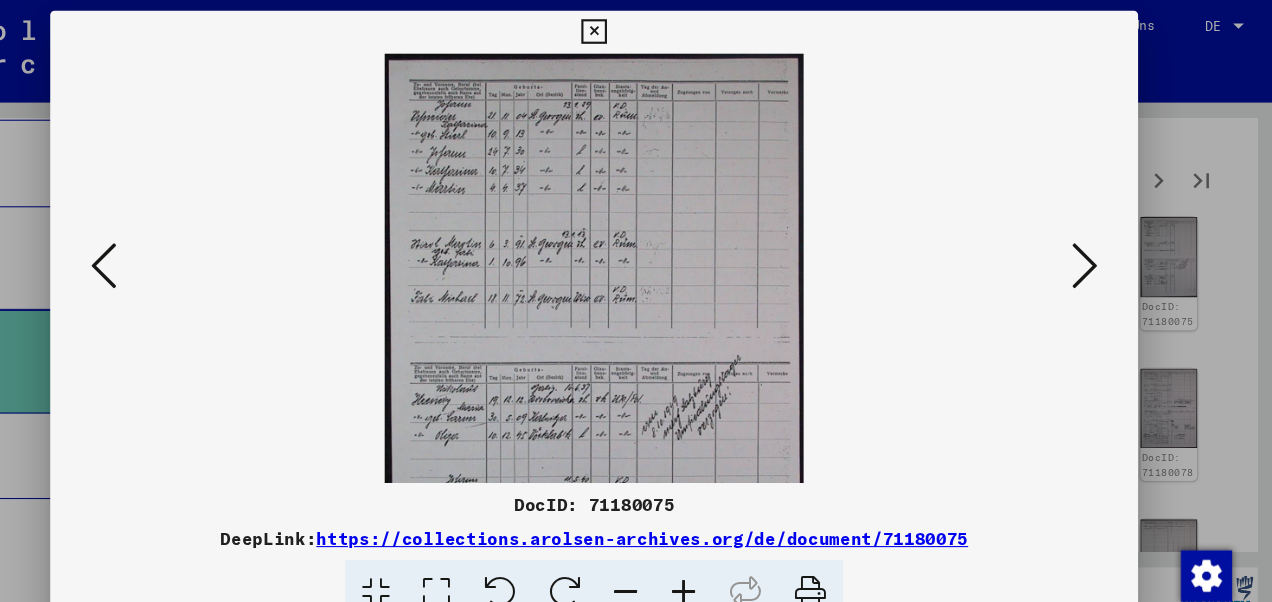 click at bounding box center (720, 554) 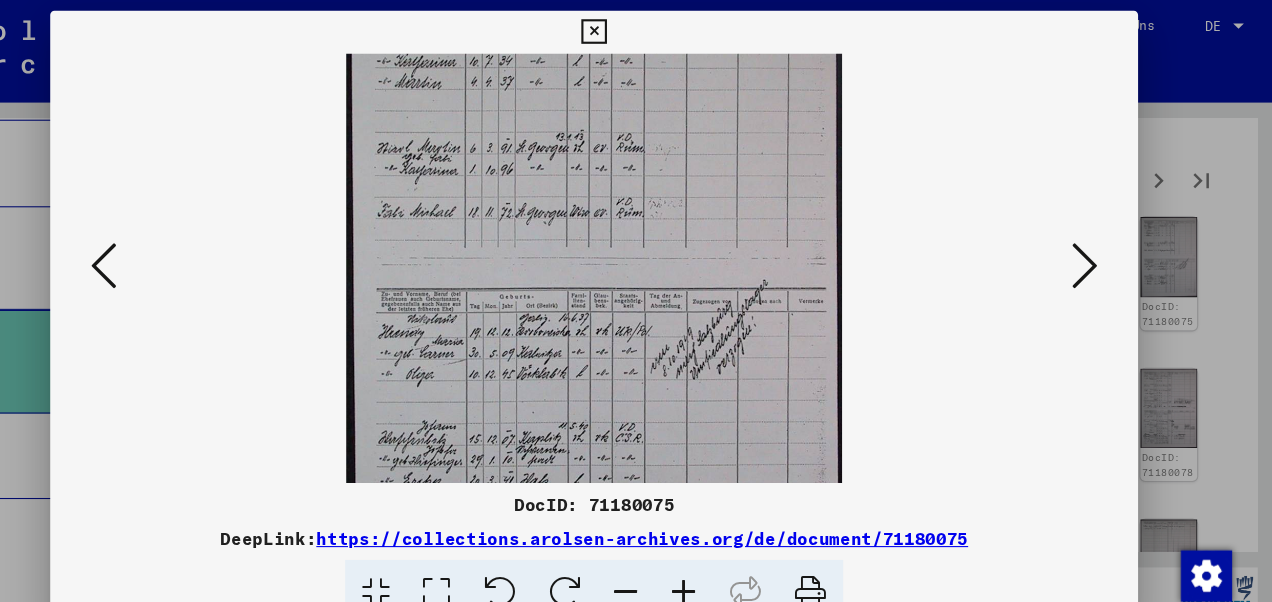 scroll, scrollTop: 127, scrollLeft: 0, axis: vertical 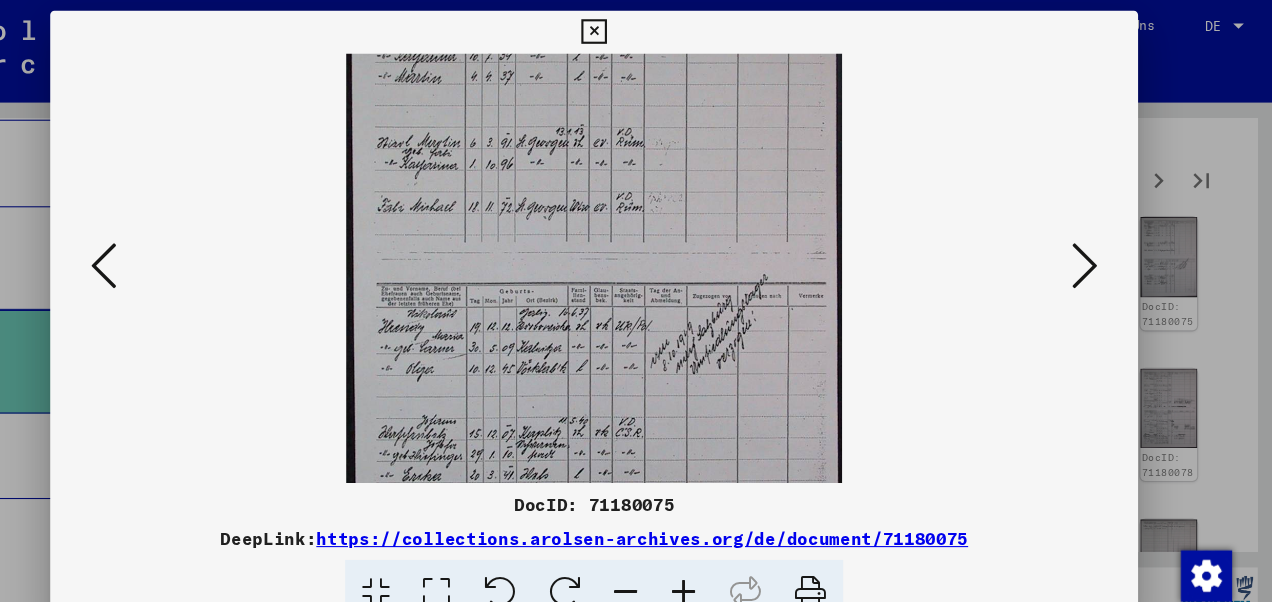 drag, startPoint x: 779, startPoint y: 354, endPoint x: 735, endPoint y: 231, distance: 130.63307 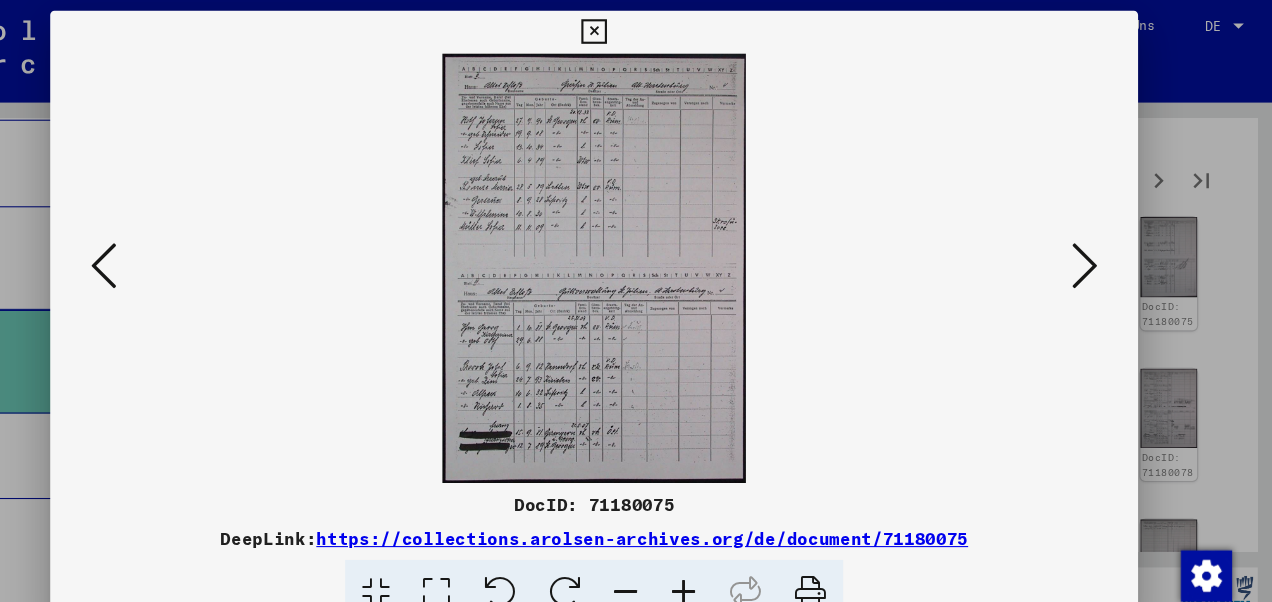 scroll, scrollTop: 0, scrollLeft: 0, axis: both 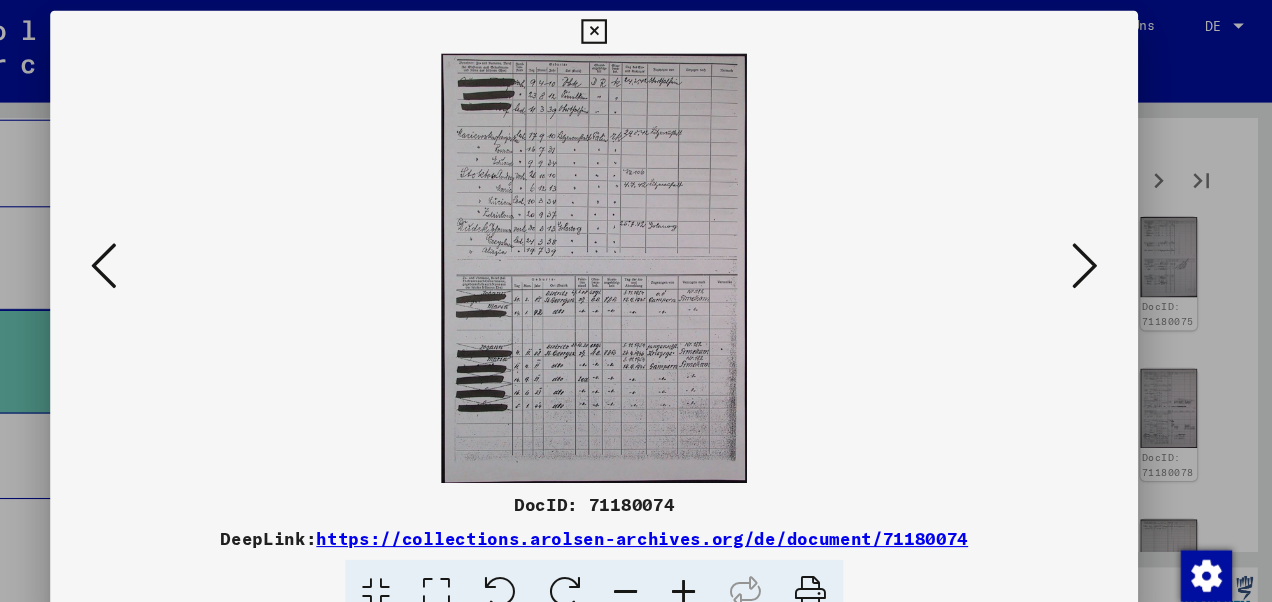 click at bounding box center [177, 249] 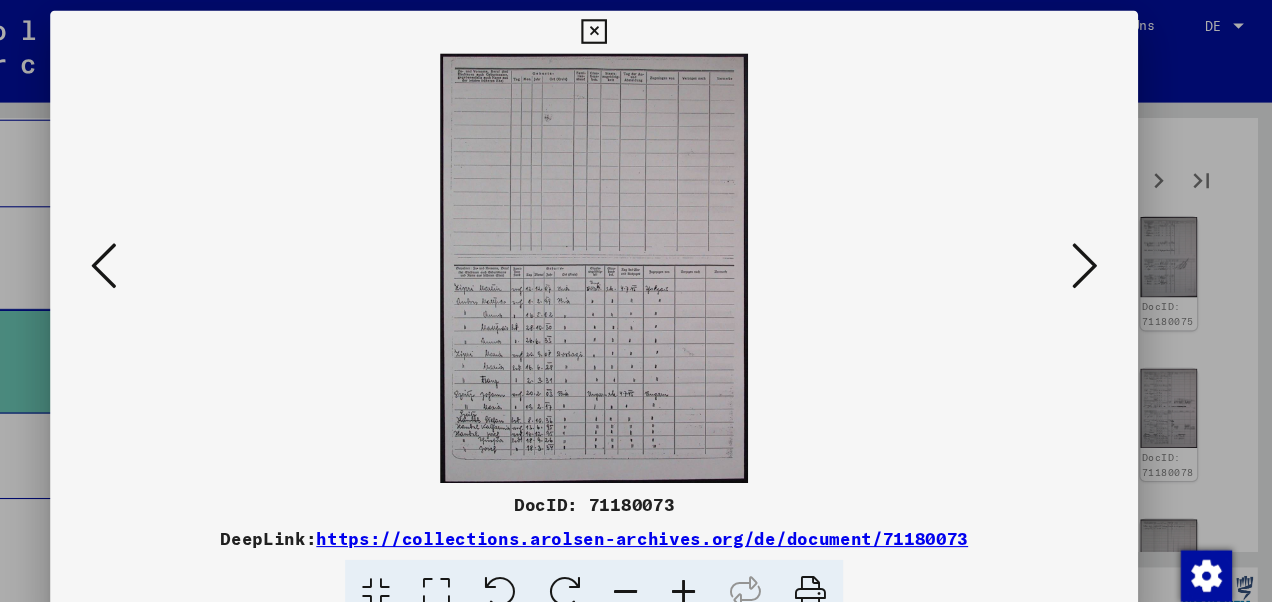 click at bounding box center (177, 249) 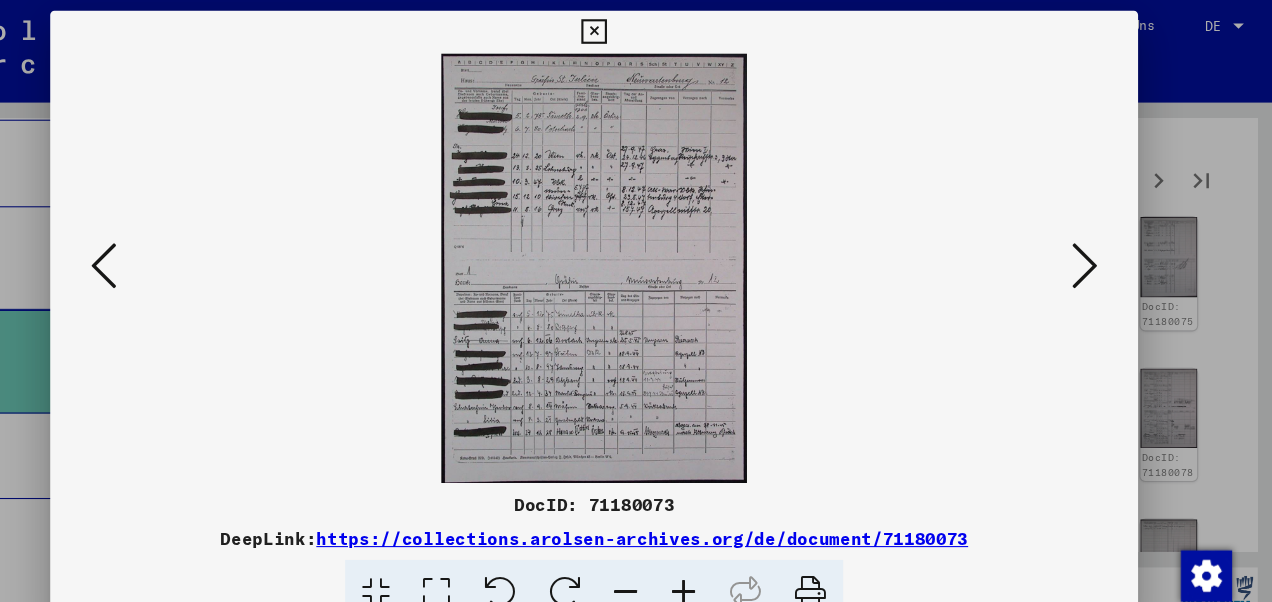 click at bounding box center [177, 249] 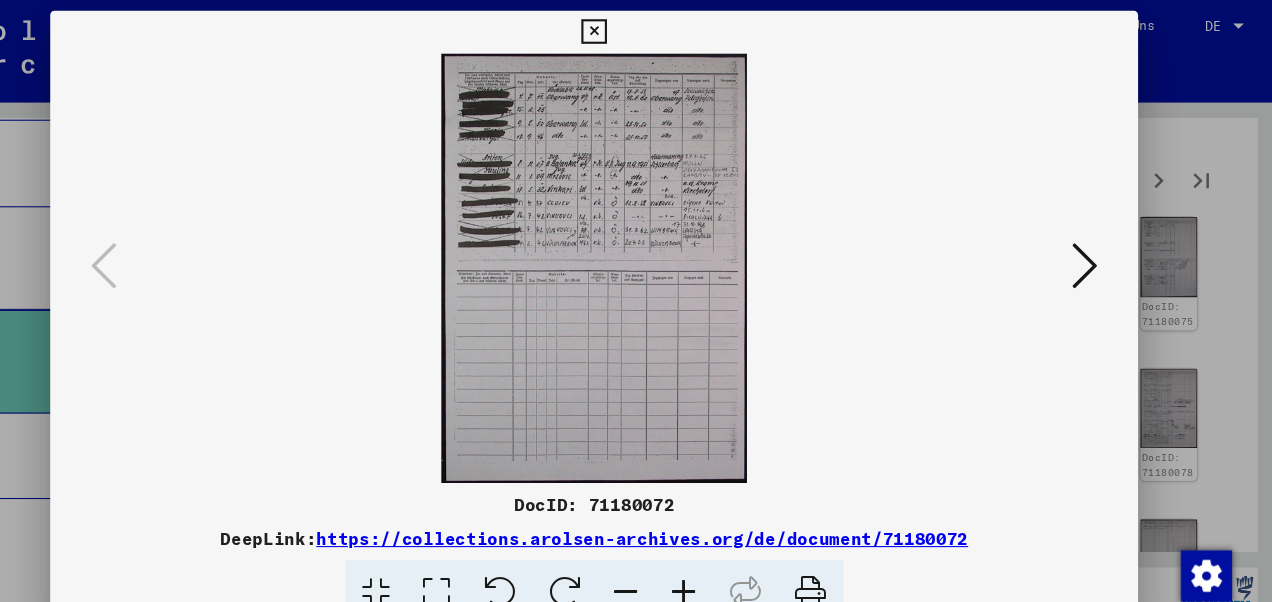 click at bounding box center (1095, 249) 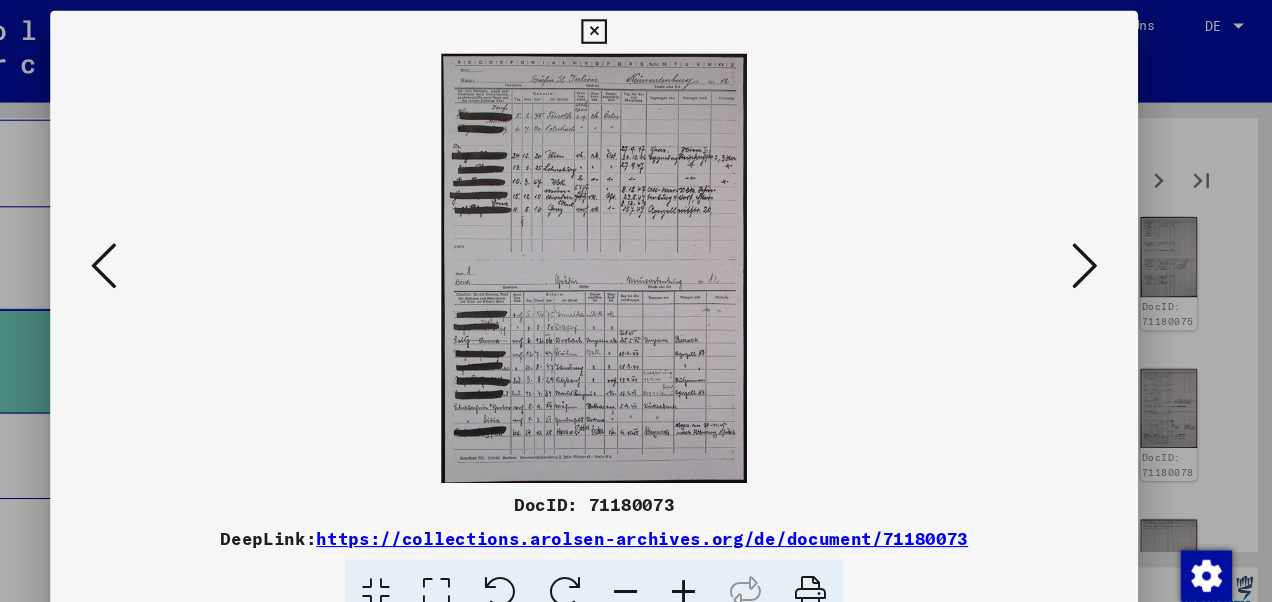 click at bounding box center [1095, 249] 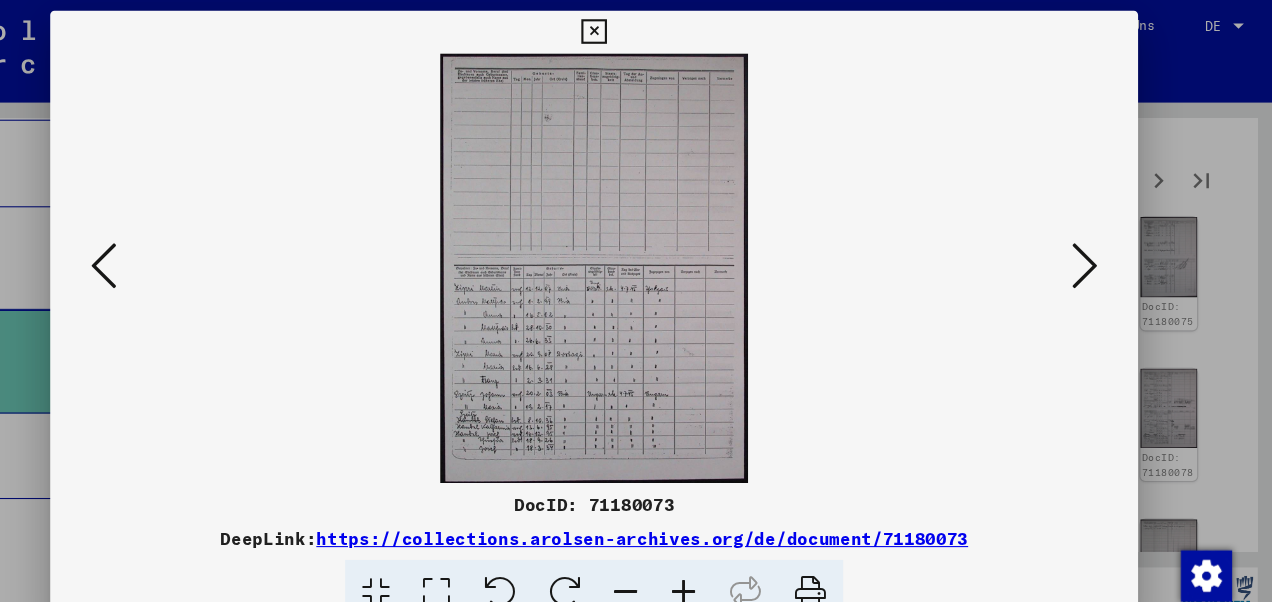 click at bounding box center (720, 554) 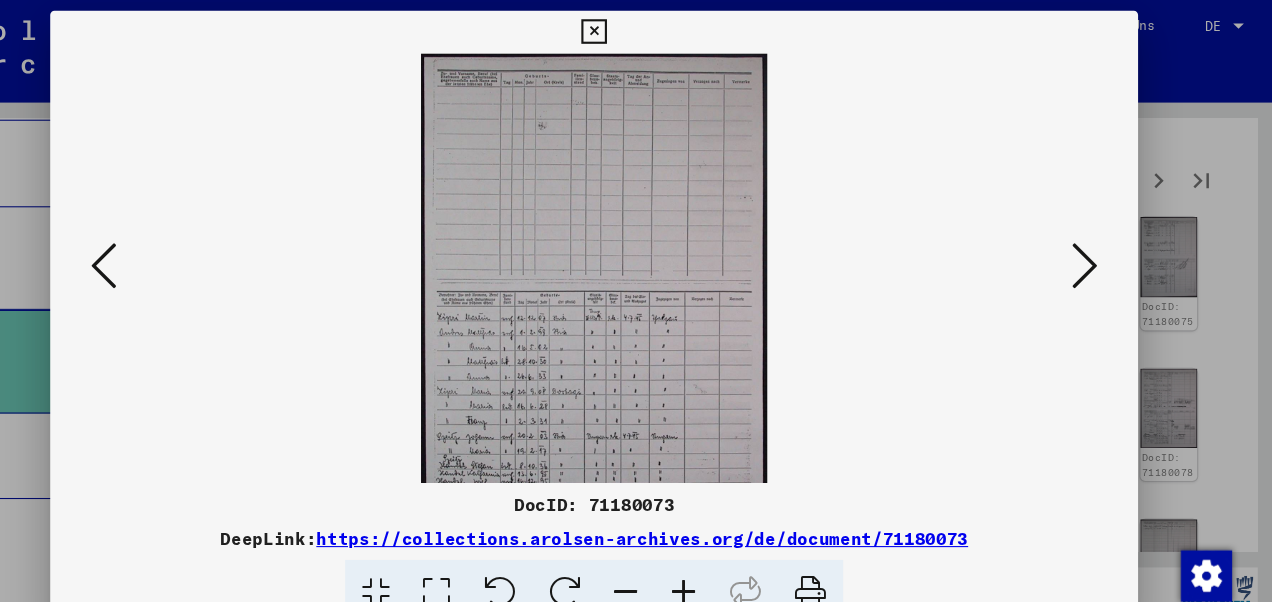 click at bounding box center [720, 554] 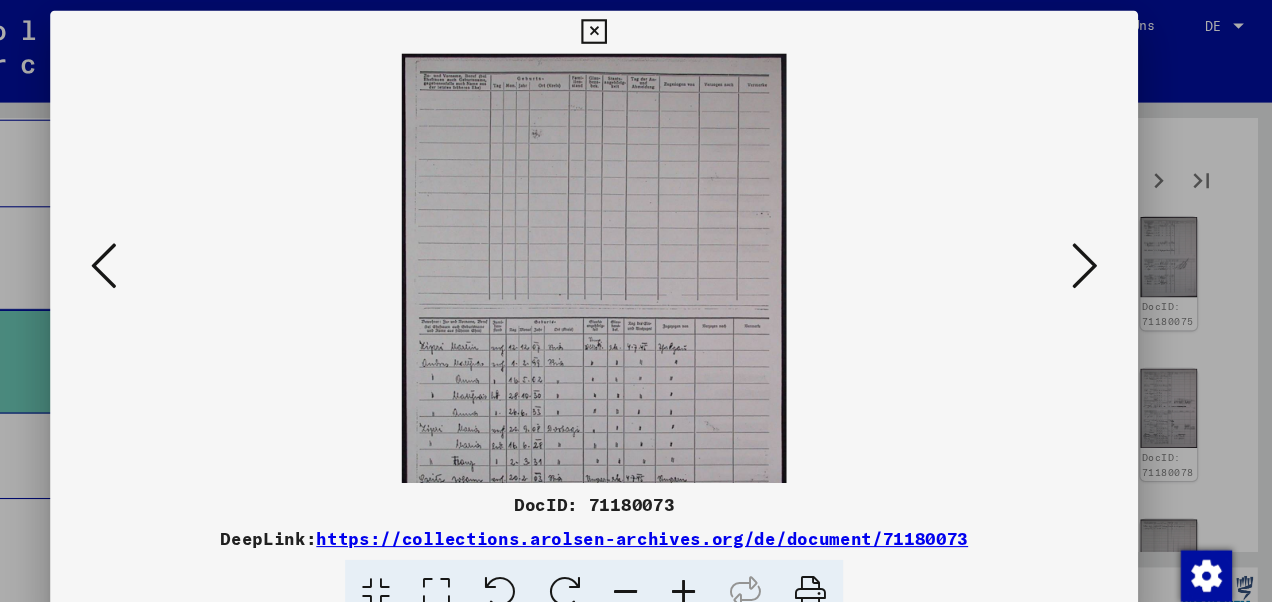click at bounding box center (720, 554) 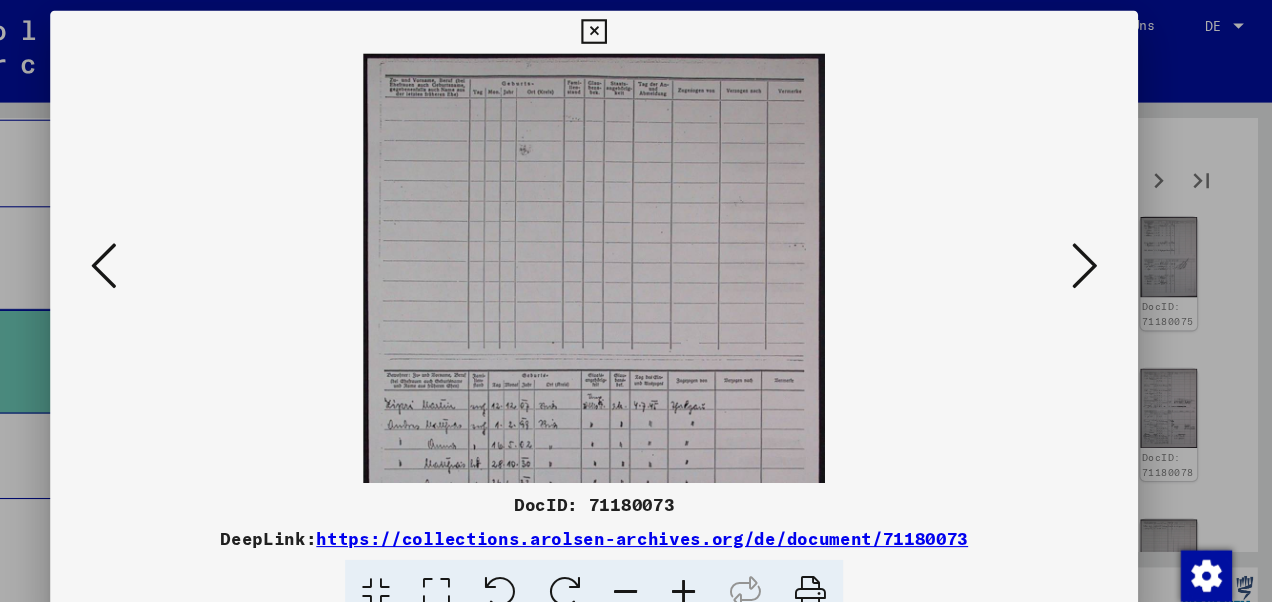 click at bounding box center (720, 554) 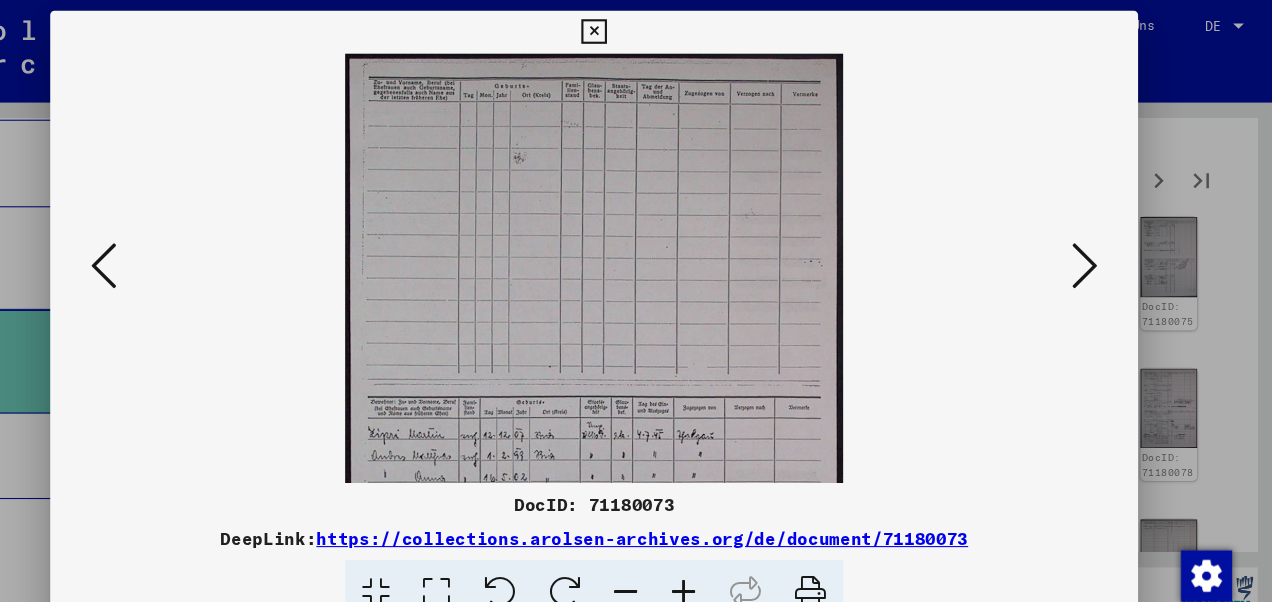click at bounding box center [720, 554] 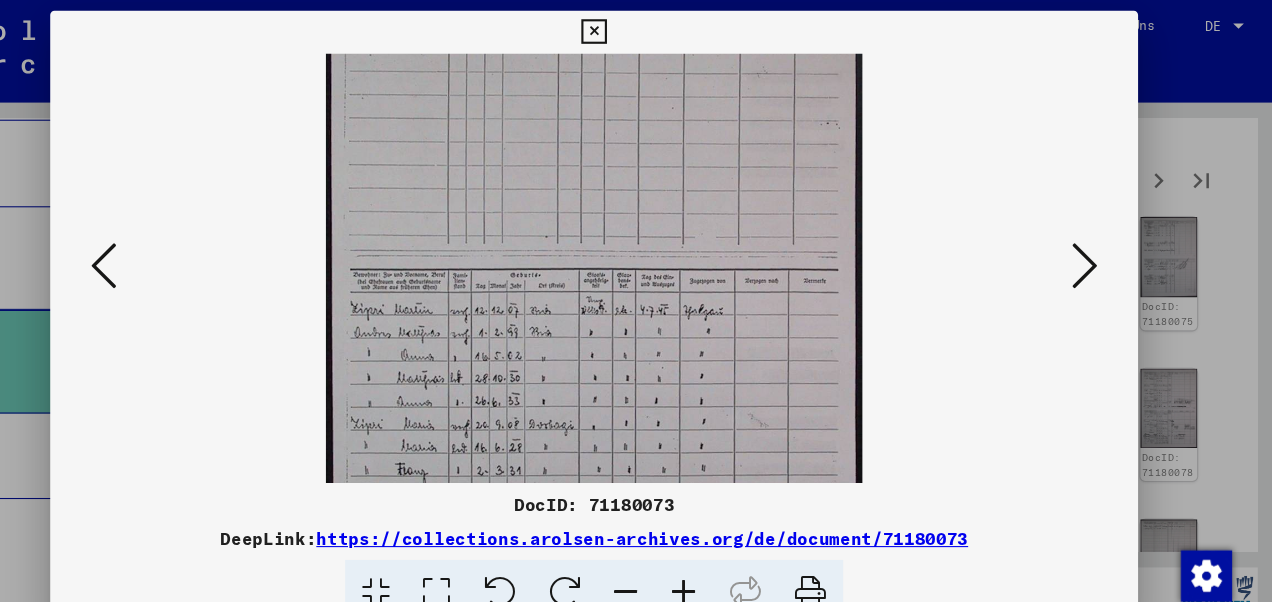 scroll, scrollTop: 173, scrollLeft: 0, axis: vertical 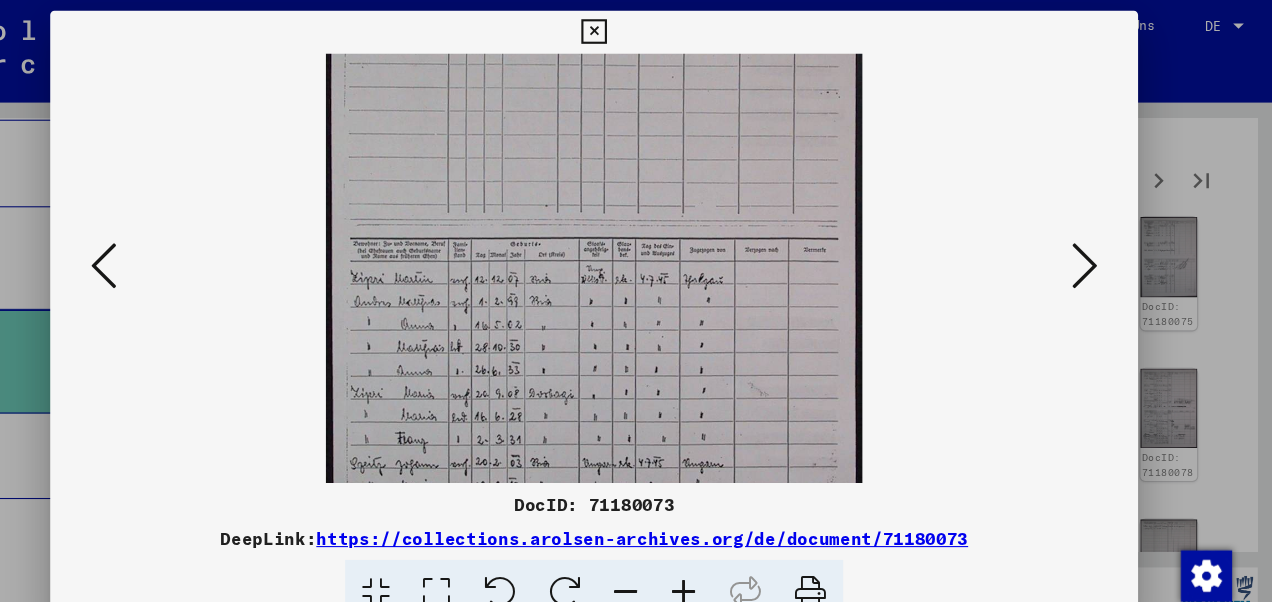drag, startPoint x: 750, startPoint y: 408, endPoint x: 743, endPoint y: 244, distance: 164.14932 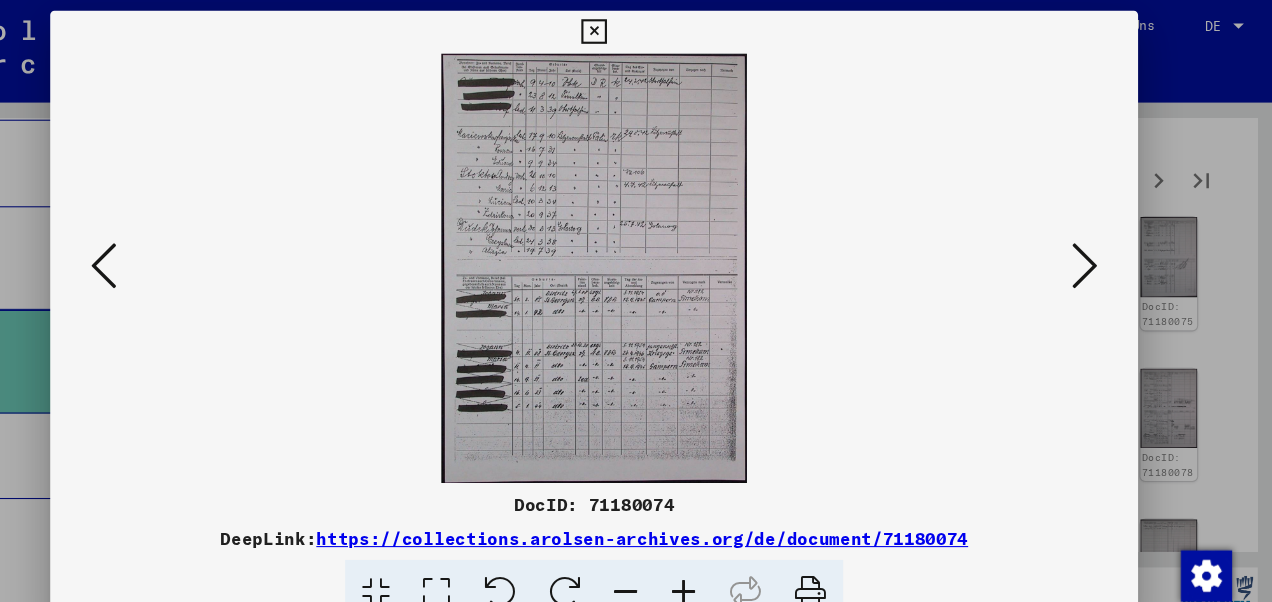 click at bounding box center [720, 554] 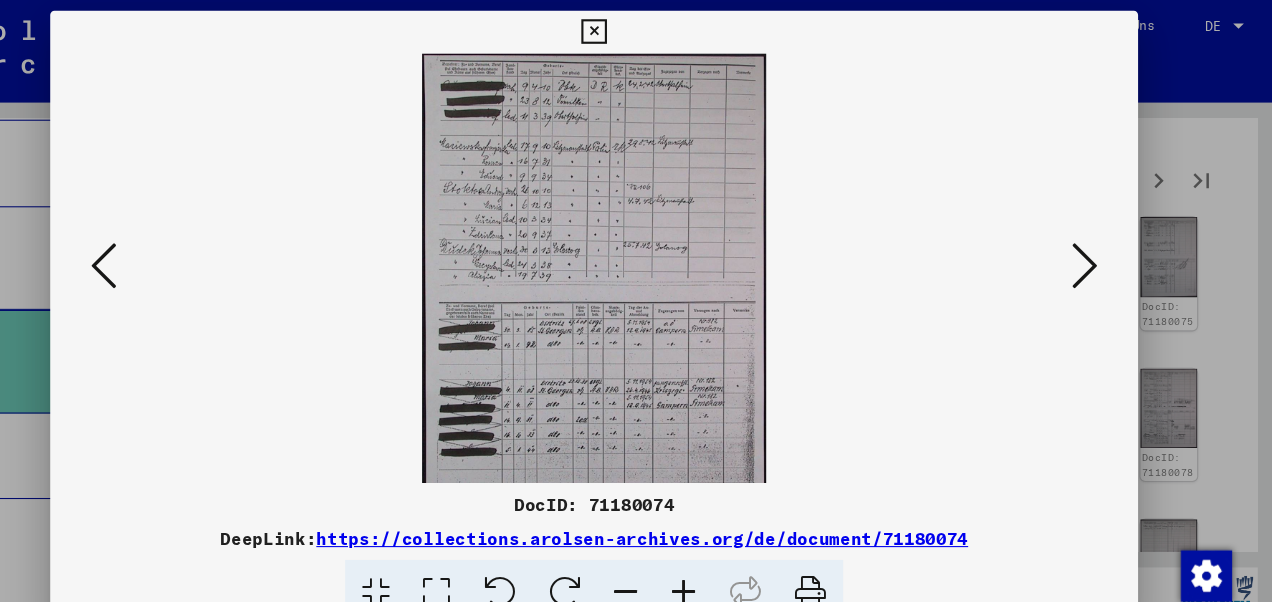 click at bounding box center (720, 554) 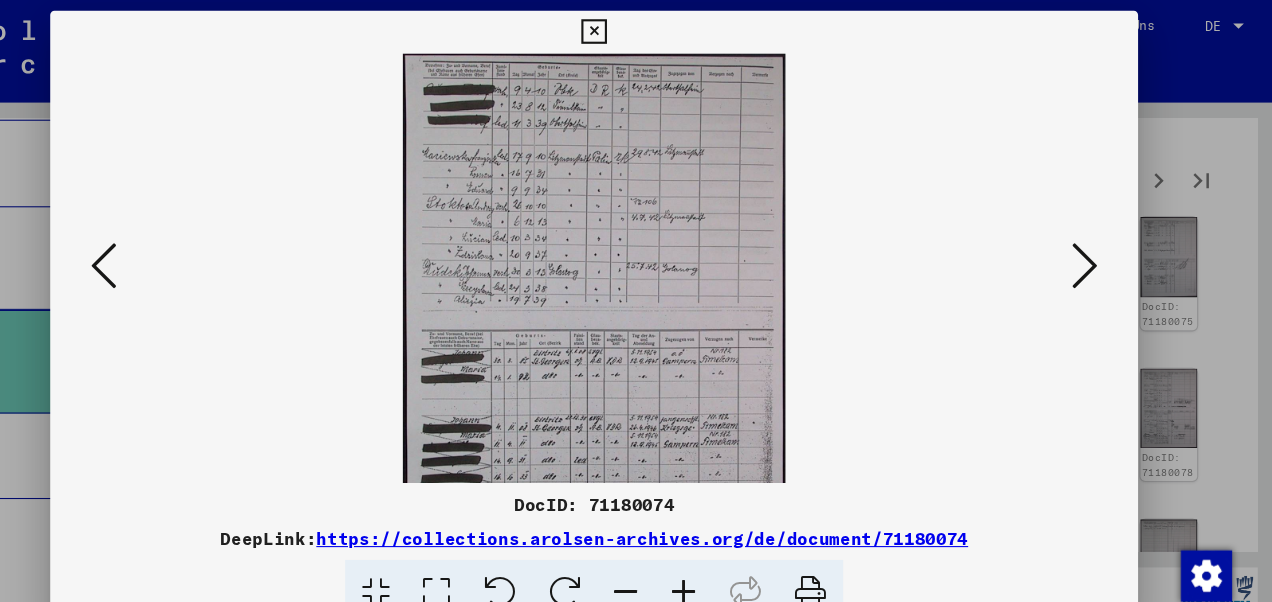 click at bounding box center [720, 554] 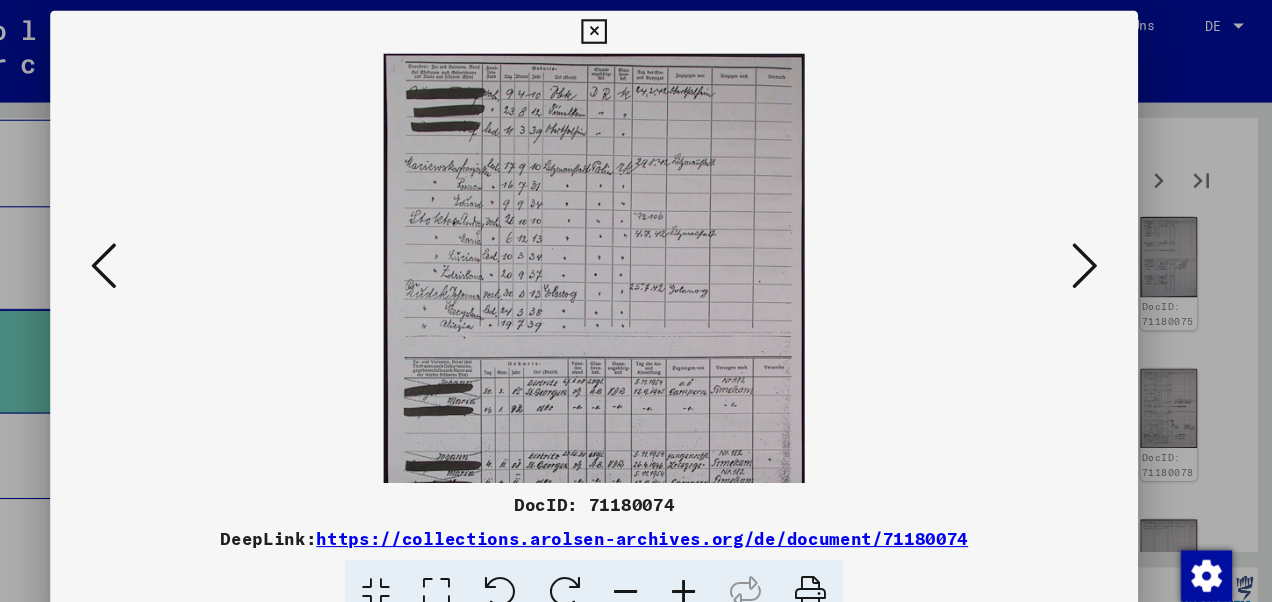 click at bounding box center [720, 554] 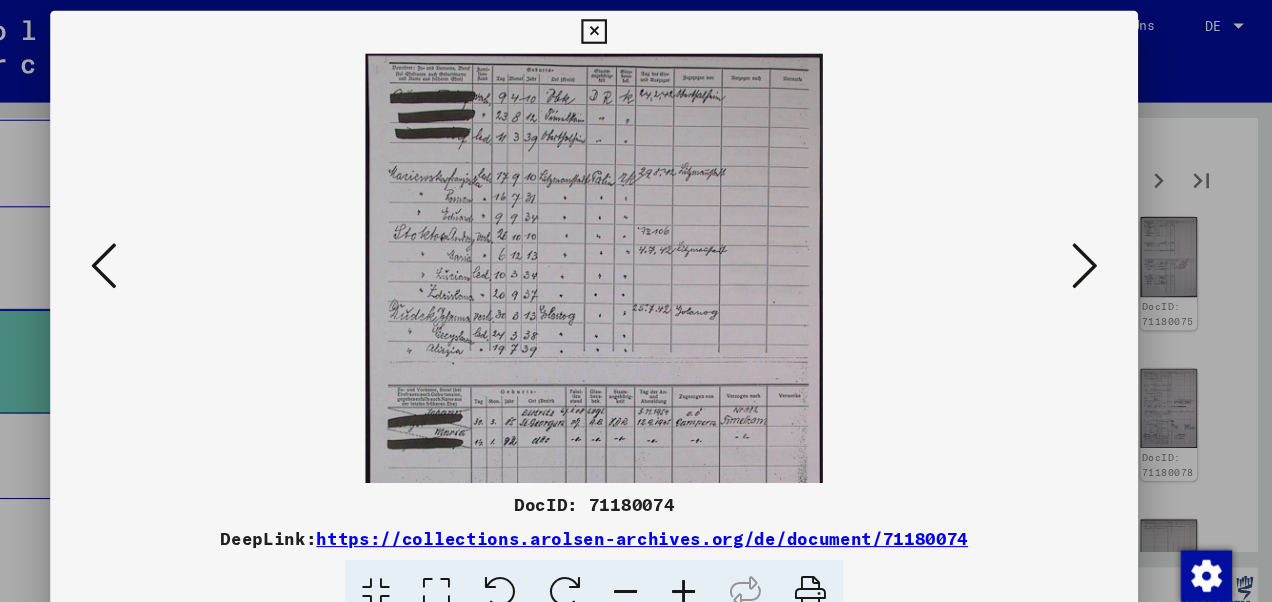 click at bounding box center (720, 554) 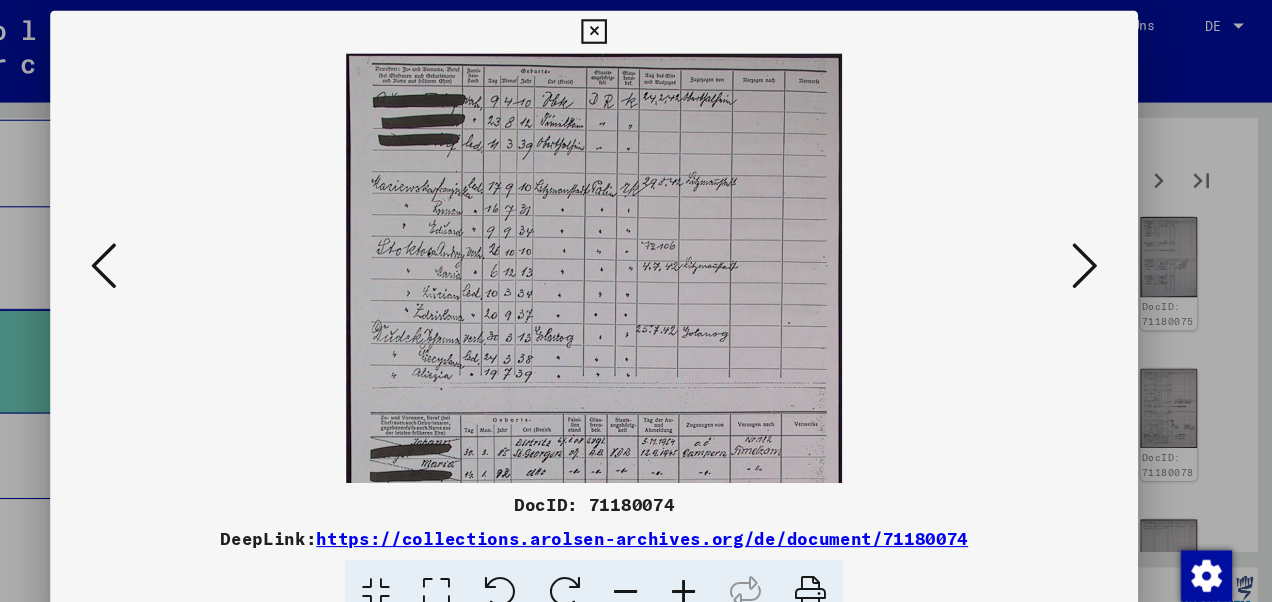 click at bounding box center (720, 554) 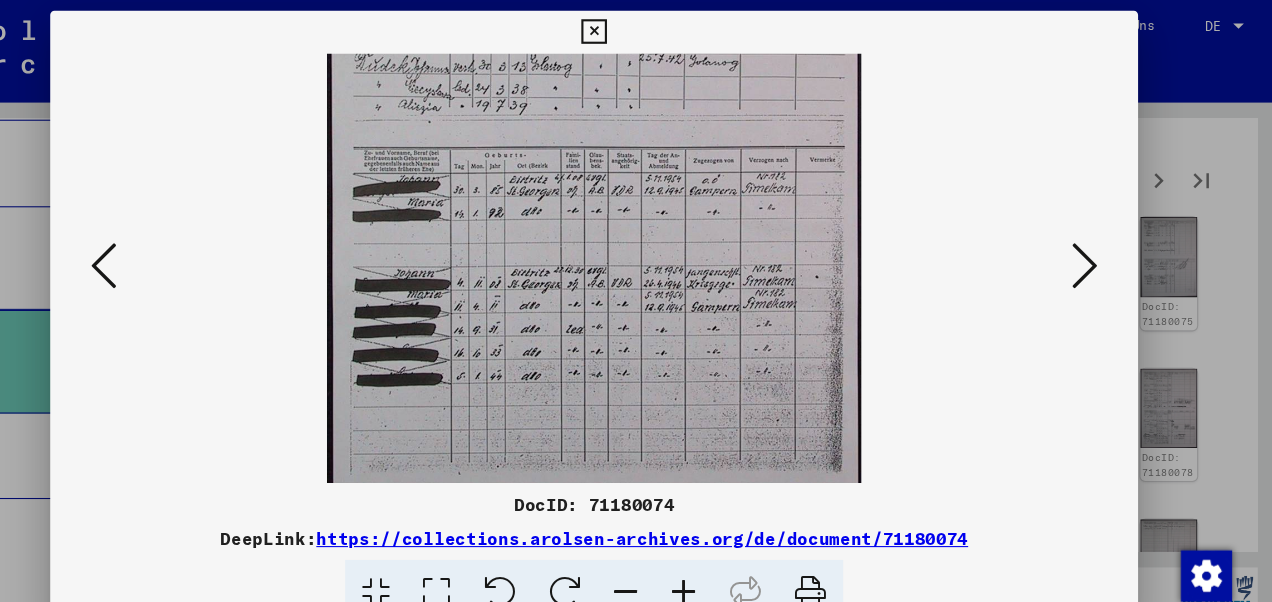 scroll, scrollTop: 279, scrollLeft: 0, axis: vertical 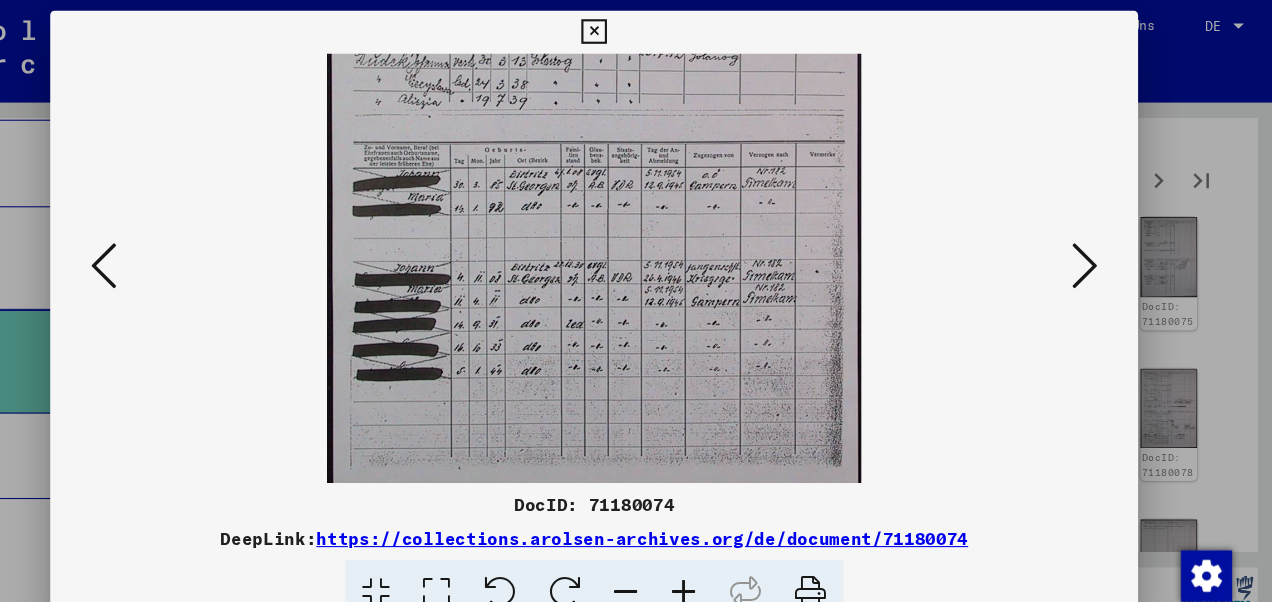 drag, startPoint x: 647, startPoint y: 396, endPoint x: 602, endPoint y: 127, distance: 272.73798 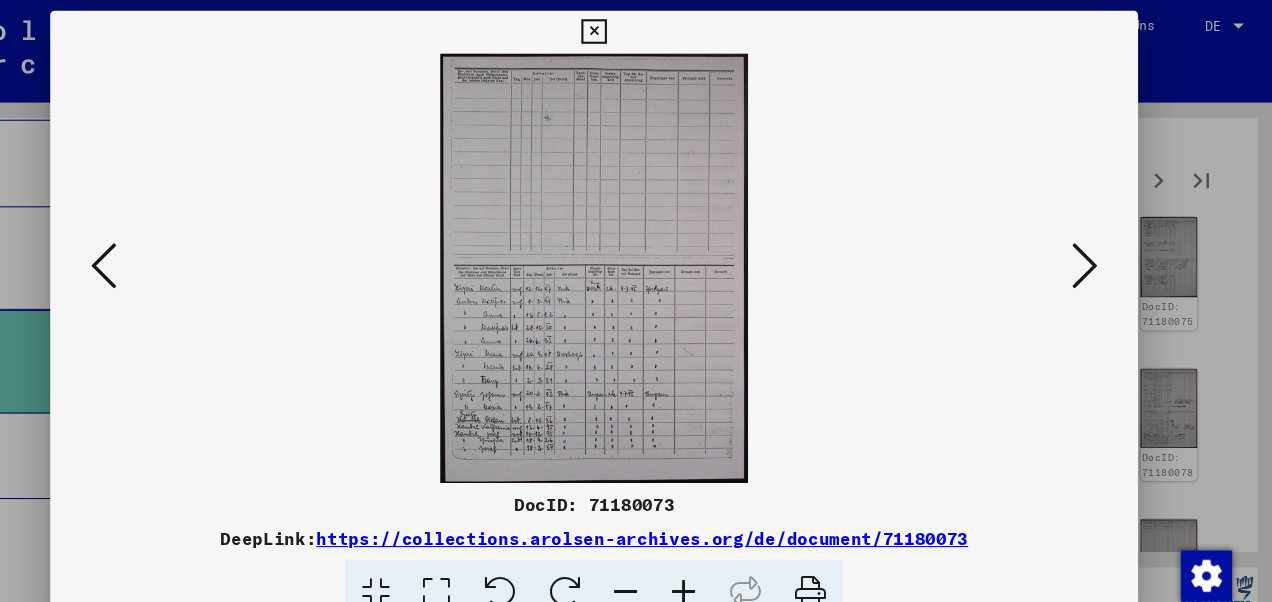 click at bounding box center (720, 554) 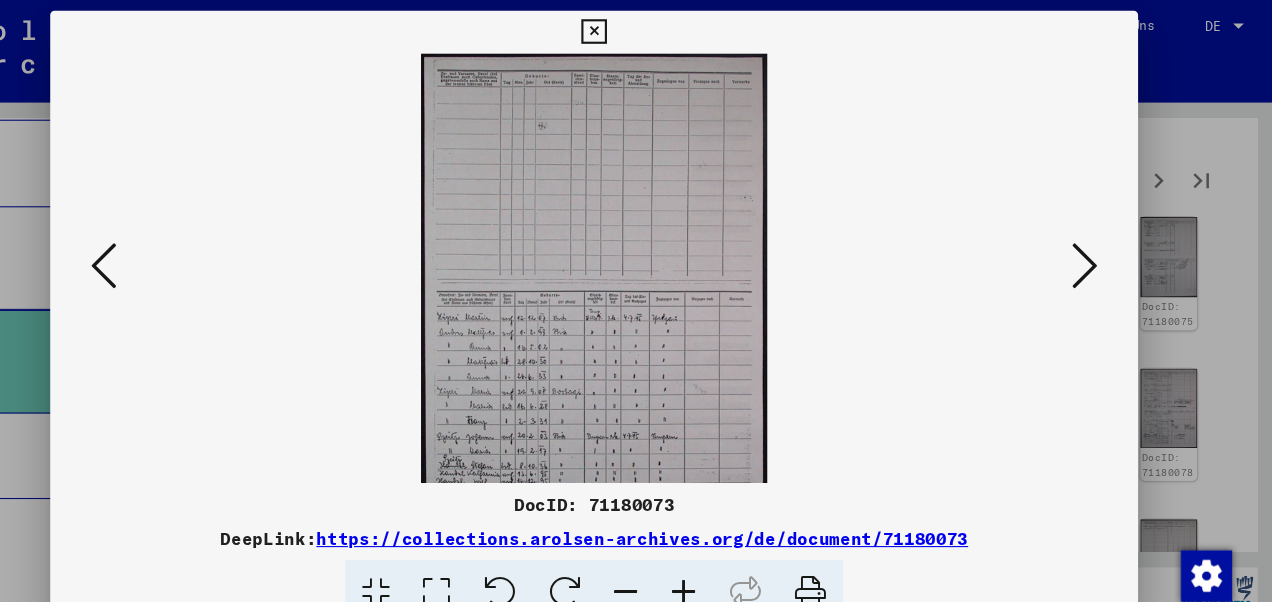 scroll, scrollTop: 50, scrollLeft: 0, axis: vertical 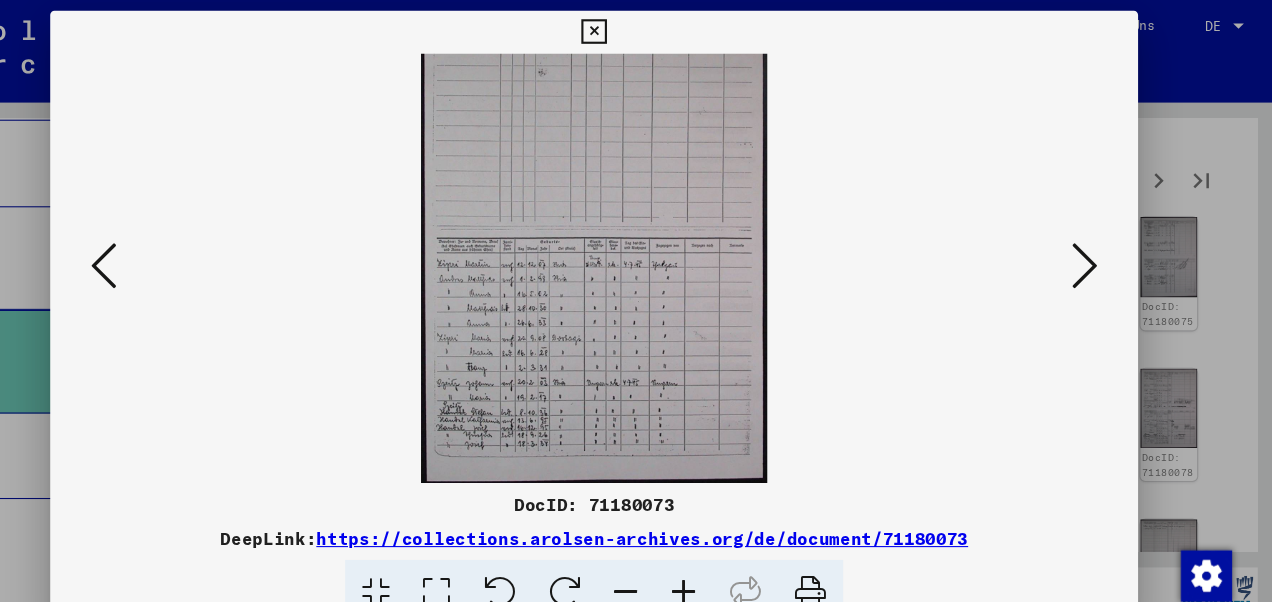 drag, startPoint x: 712, startPoint y: 404, endPoint x: 701, endPoint y: 271, distance: 133.45412 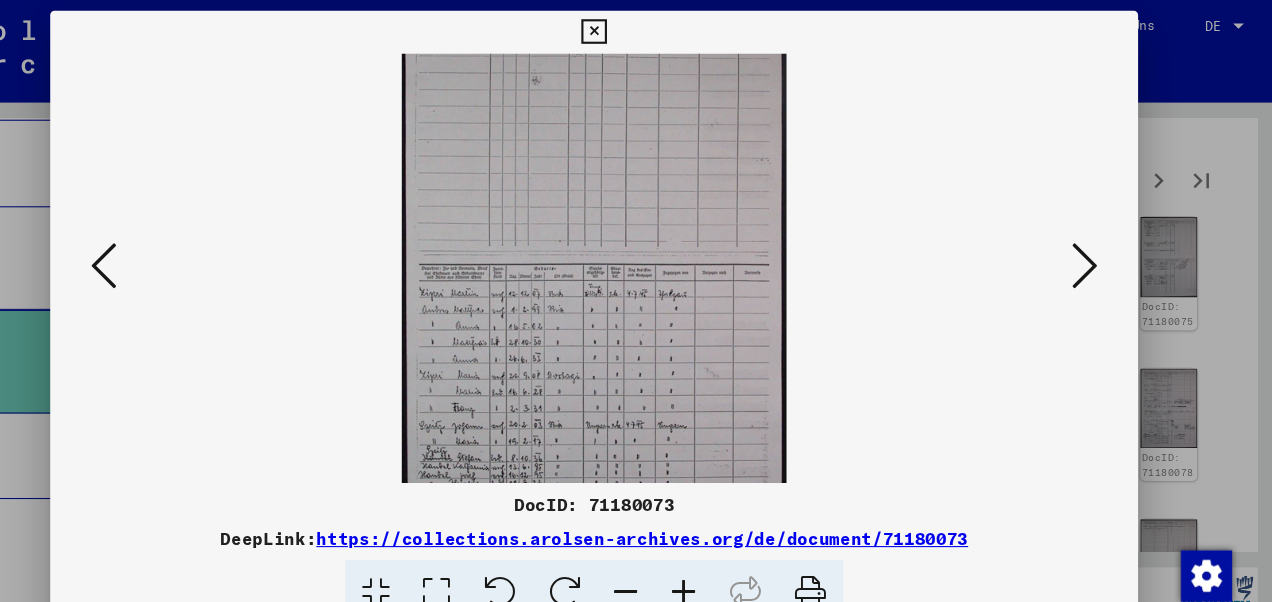 click at bounding box center (720, 554) 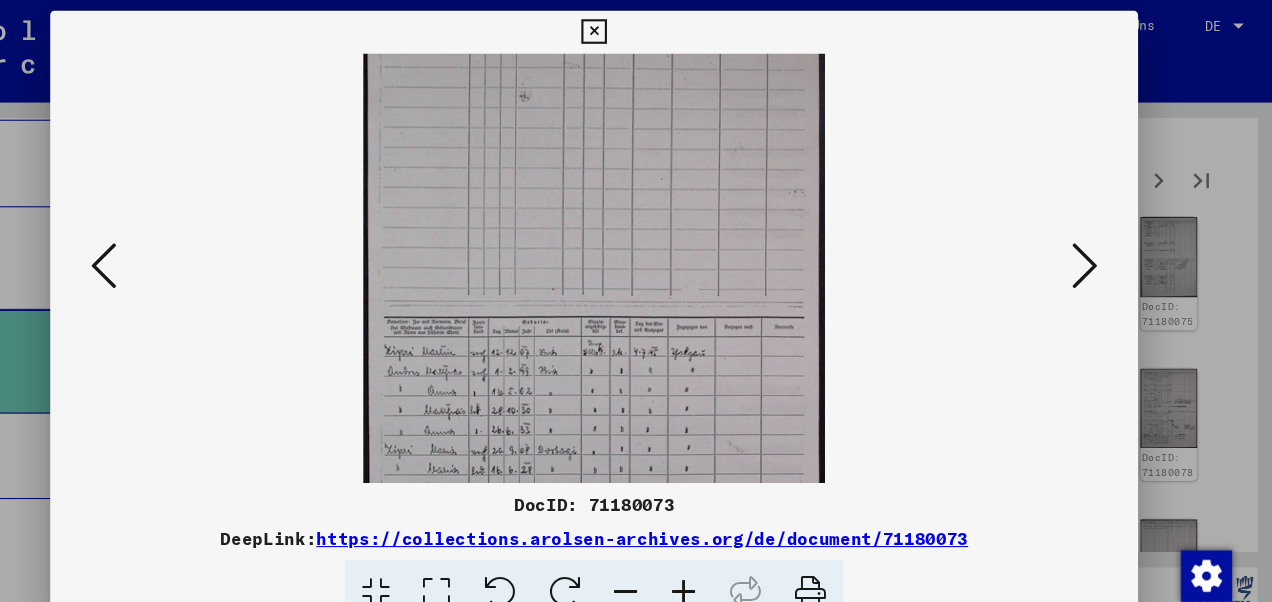 click at bounding box center (720, 554) 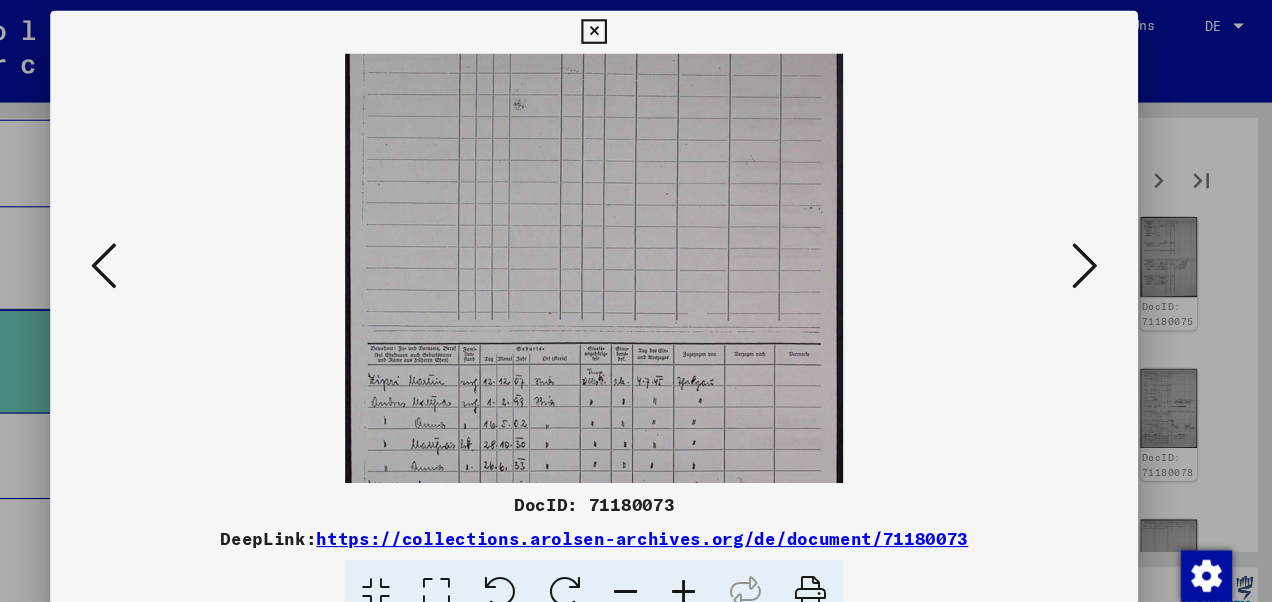 click at bounding box center (720, 554) 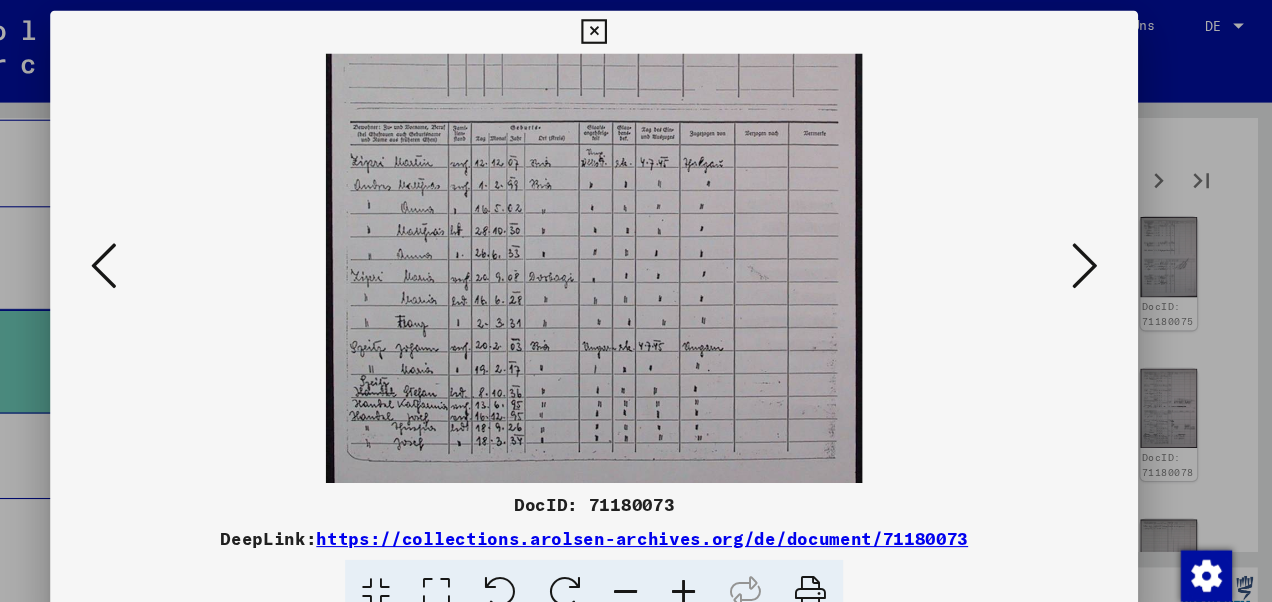 drag, startPoint x: 729, startPoint y: 426, endPoint x: 735, endPoint y: 197, distance: 229.07858 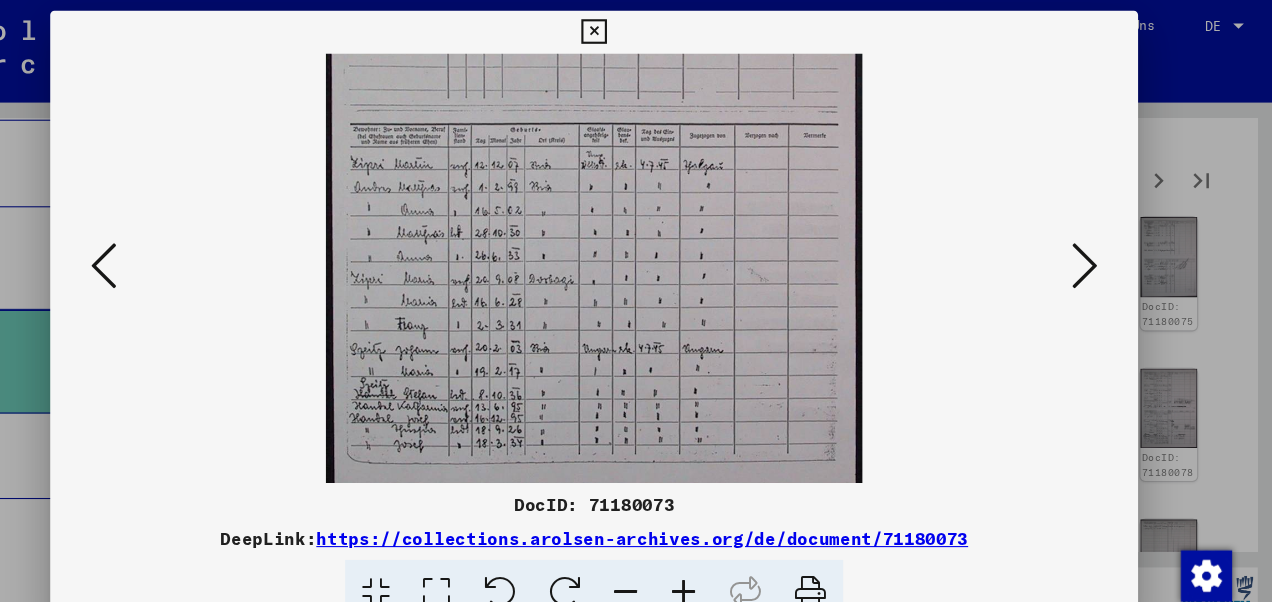 click at bounding box center (1095, 249) 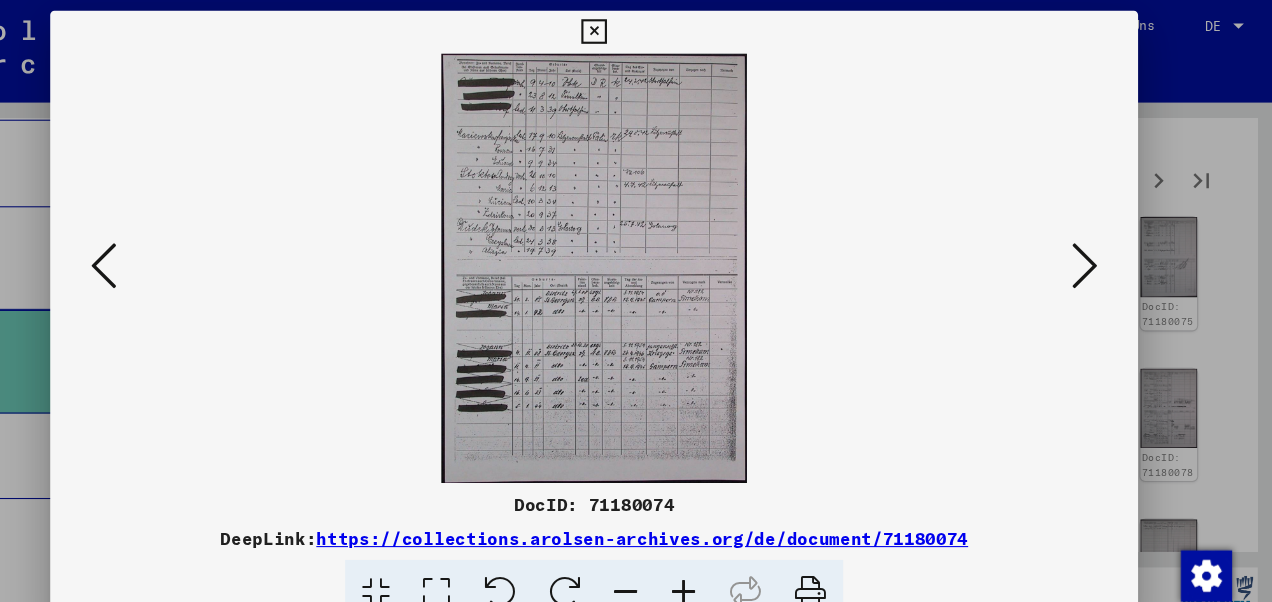 scroll, scrollTop: 0, scrollLeft: 0, axis: both 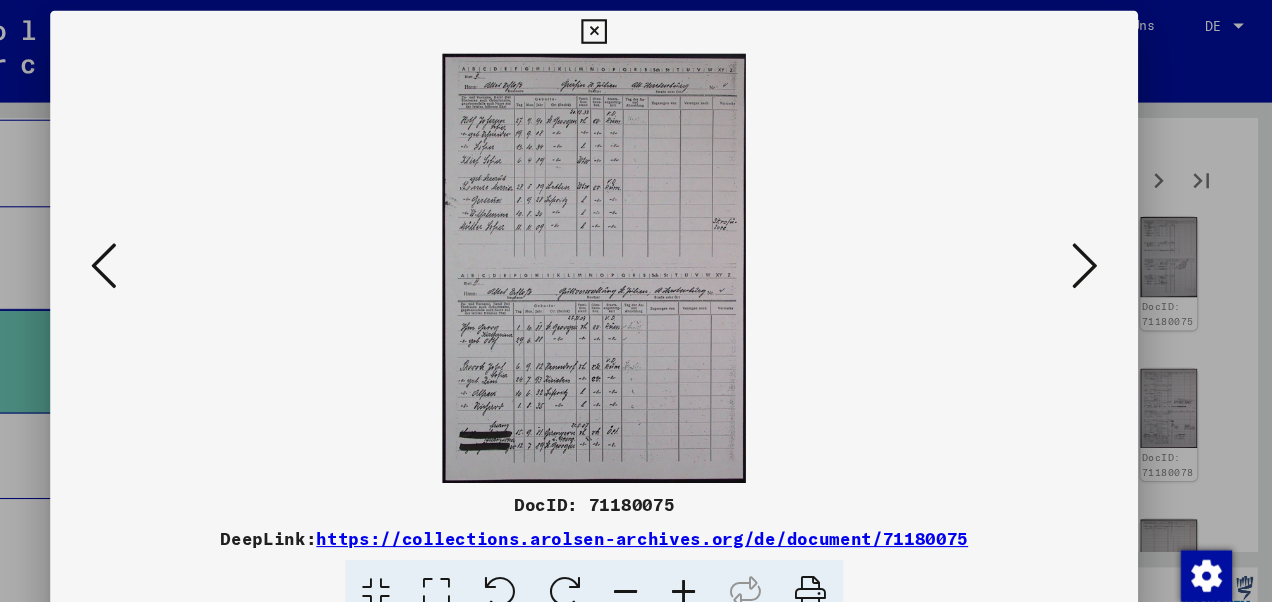 click at bounding box center (177, 249) 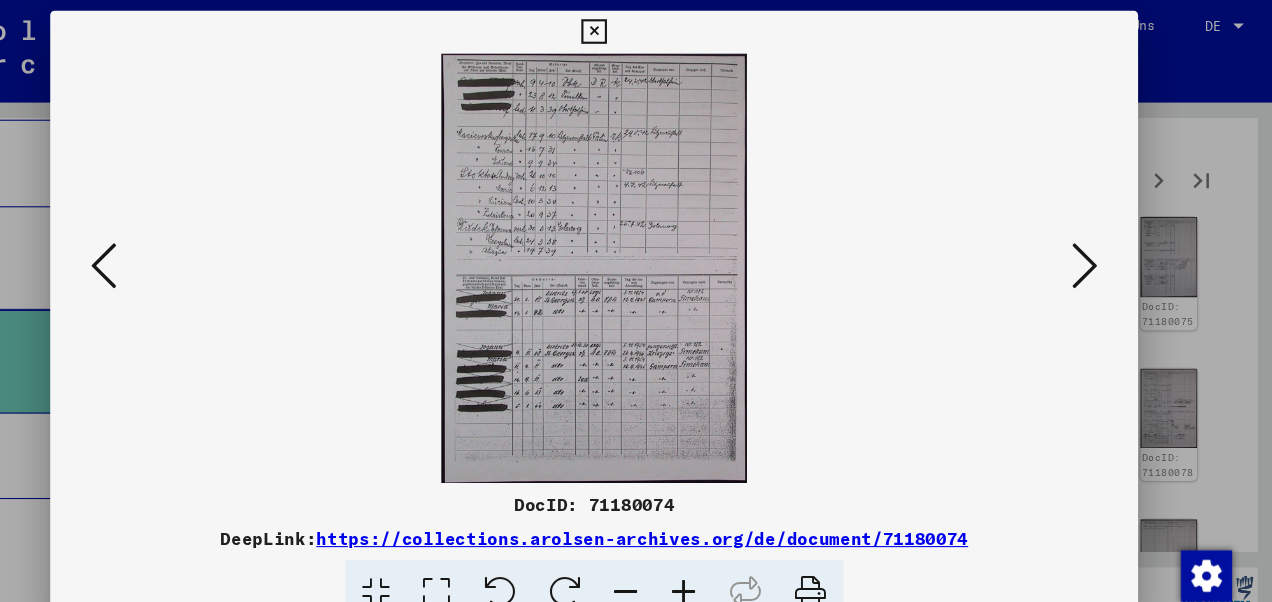 click at bounding box center (177, 249) 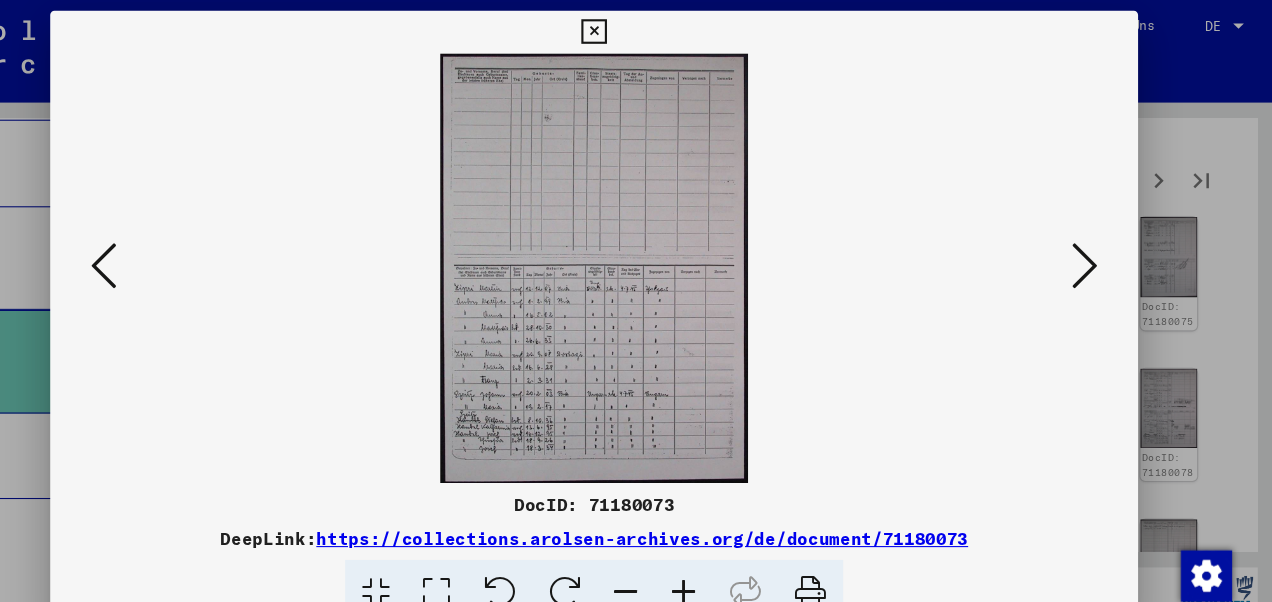click at bounding box center (177, 249) 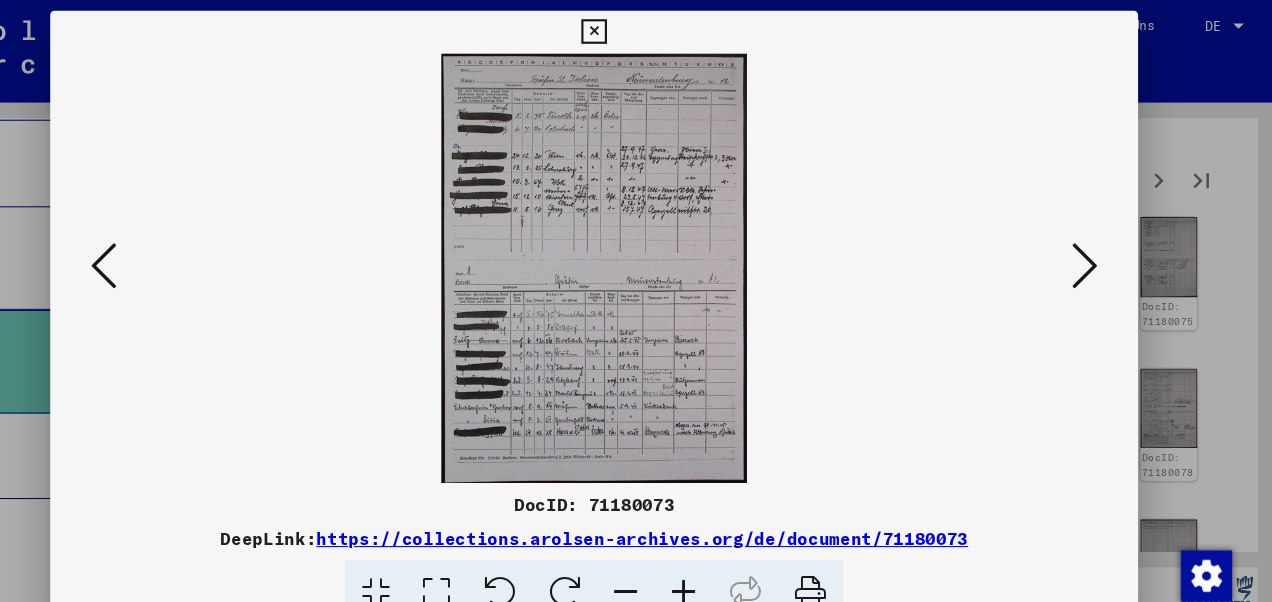 click at bounding box center [1095, 249] 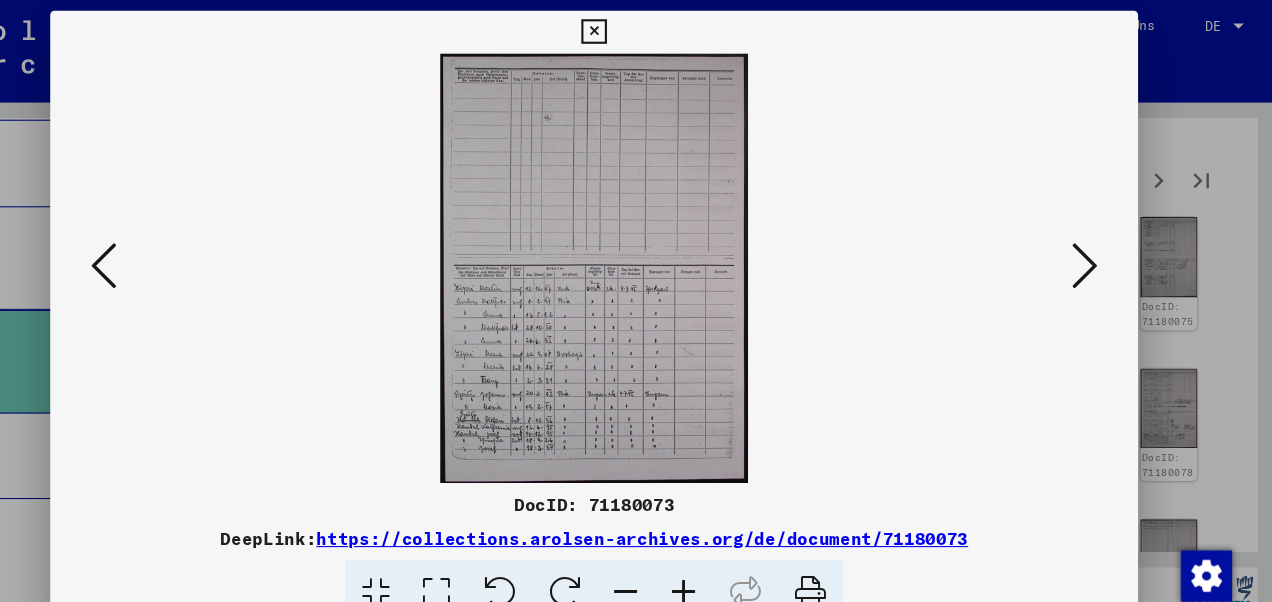 click at bounding box center (1095, 249) 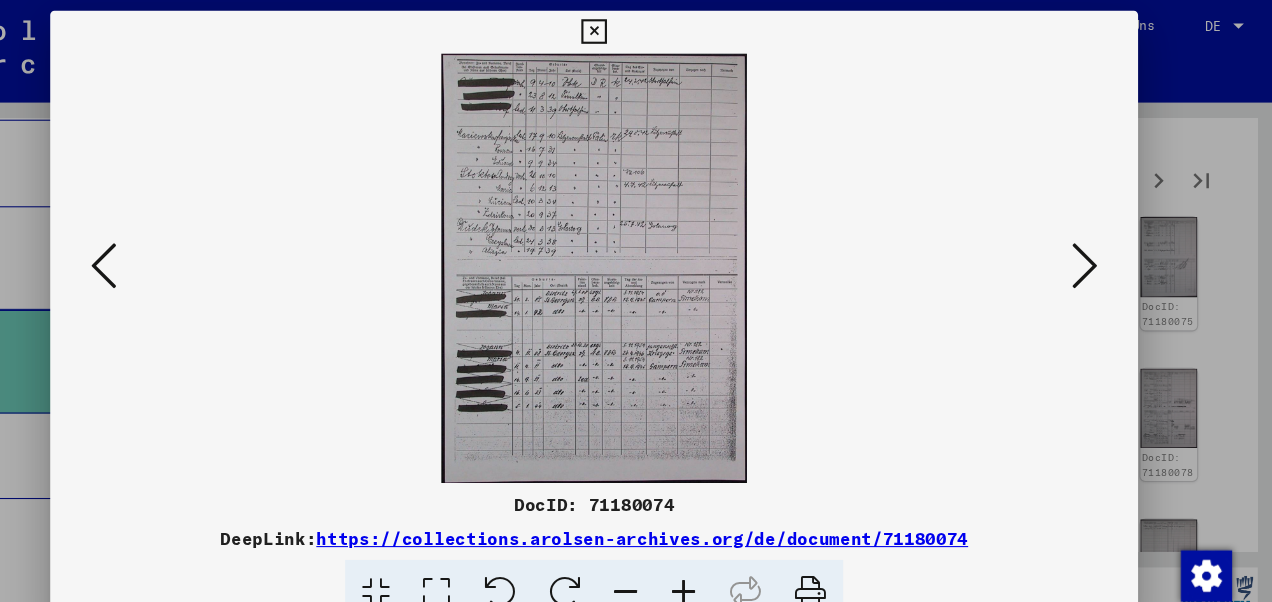click at bounding box center (1095, 249) 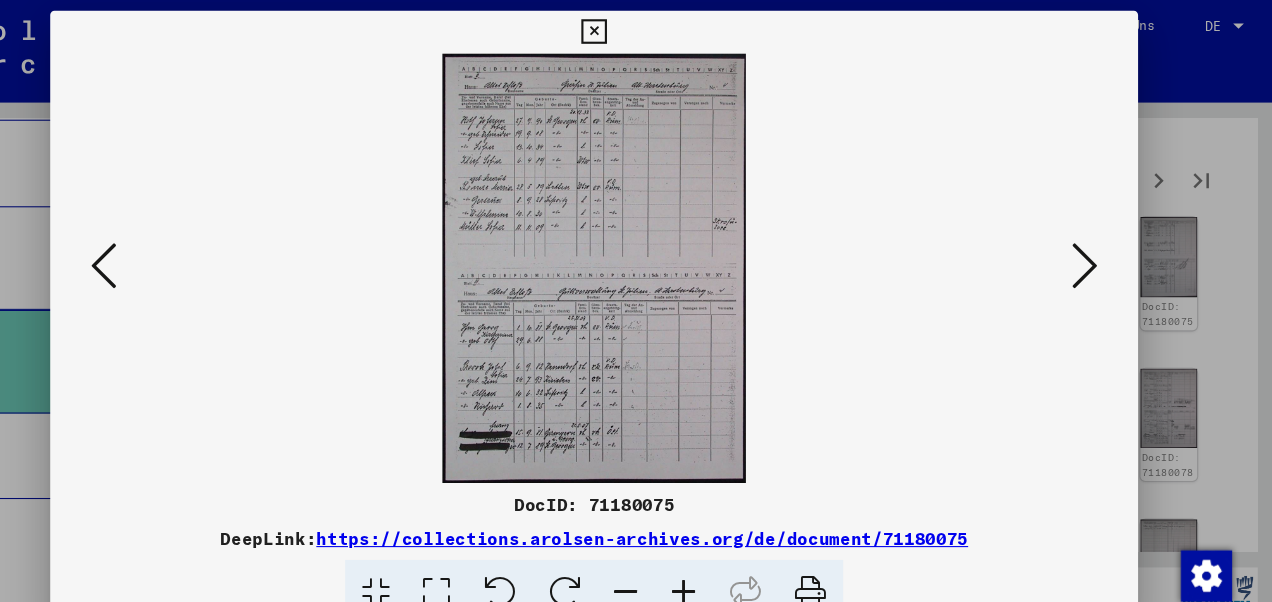 click at bounding box center (177, 249) 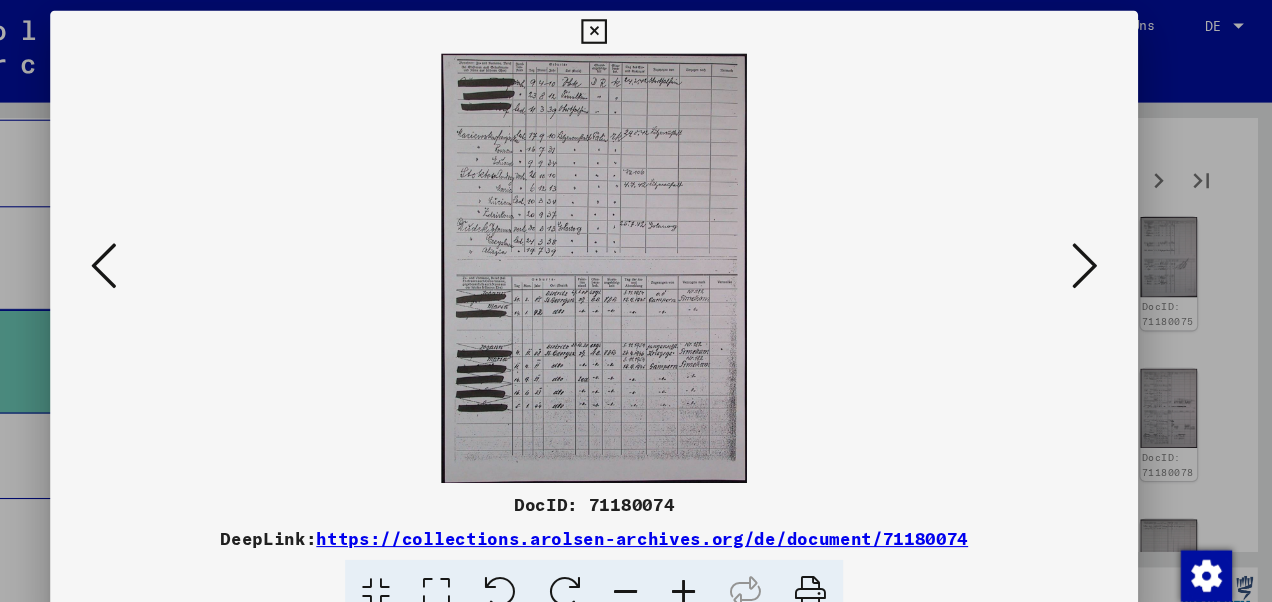 click at bounding box center (1095, 249) 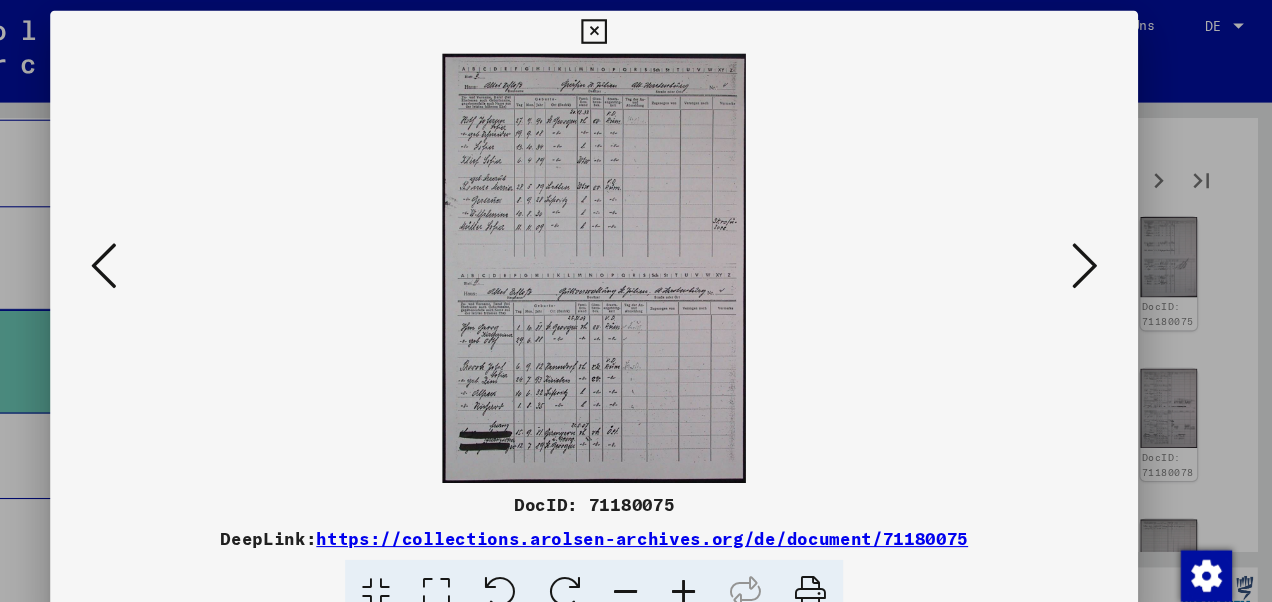 click at bounding box center [1095, 249] 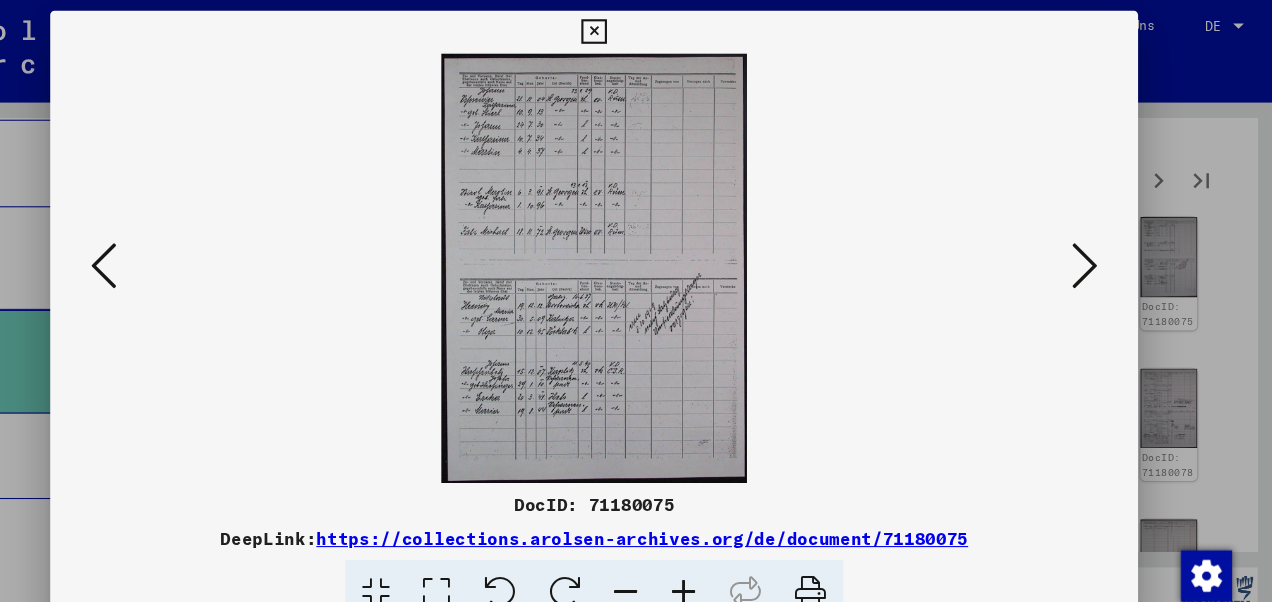 click at bounding box center [1095, 249] 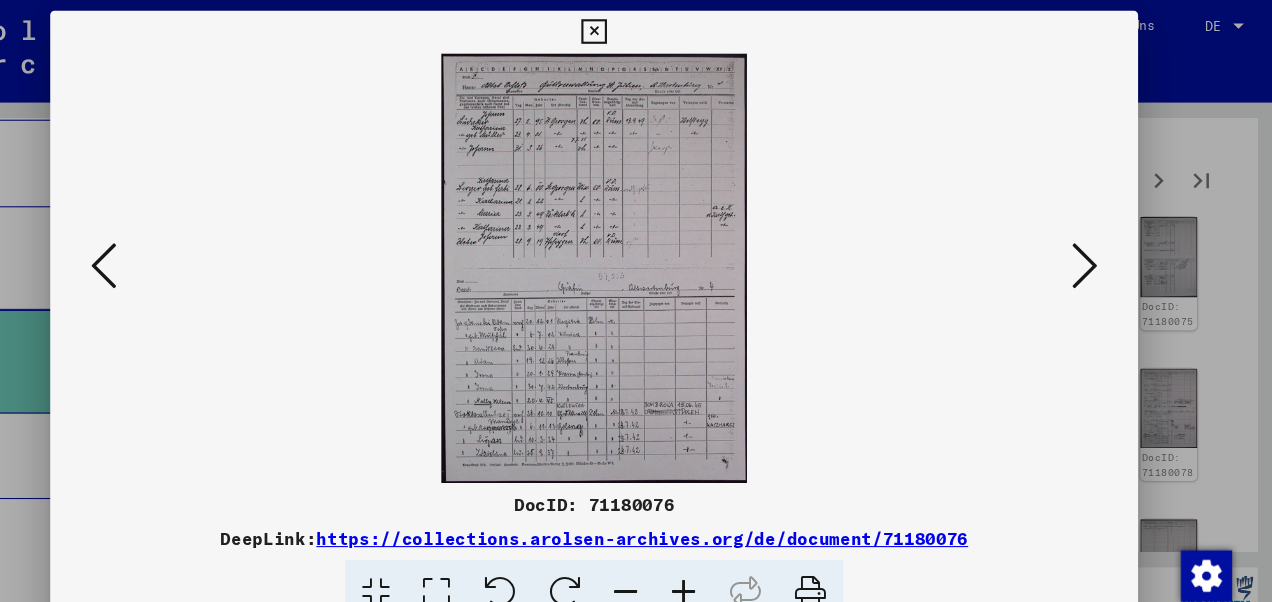click at bounding box center [1095, 249] 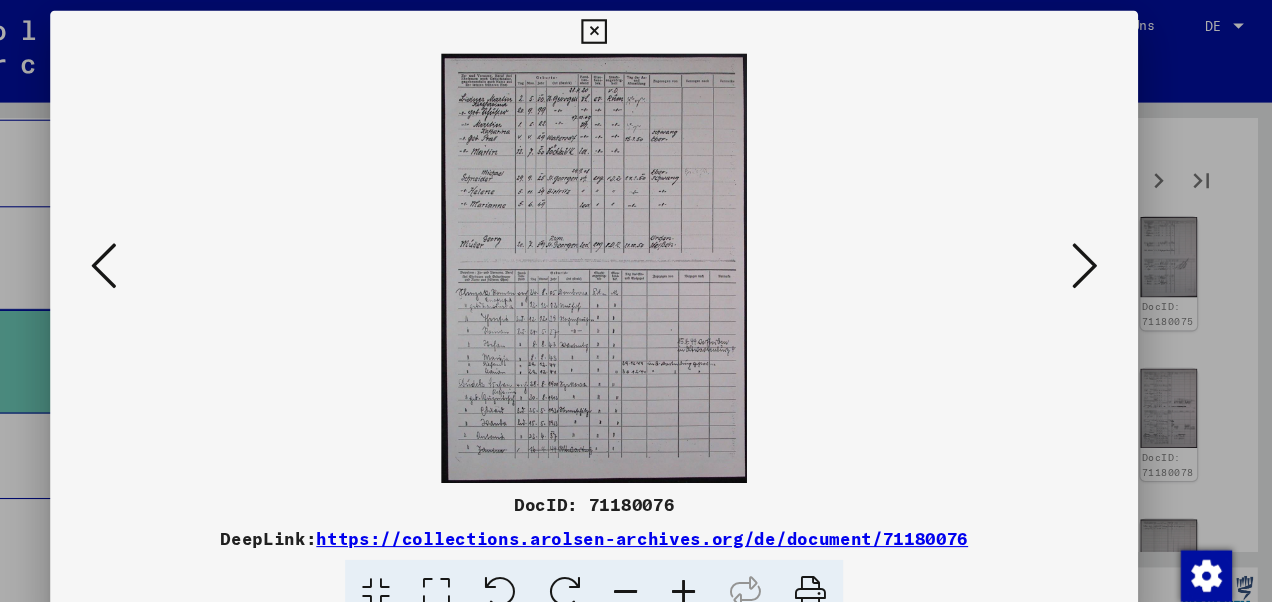 click at bounding box center [1095, 249] 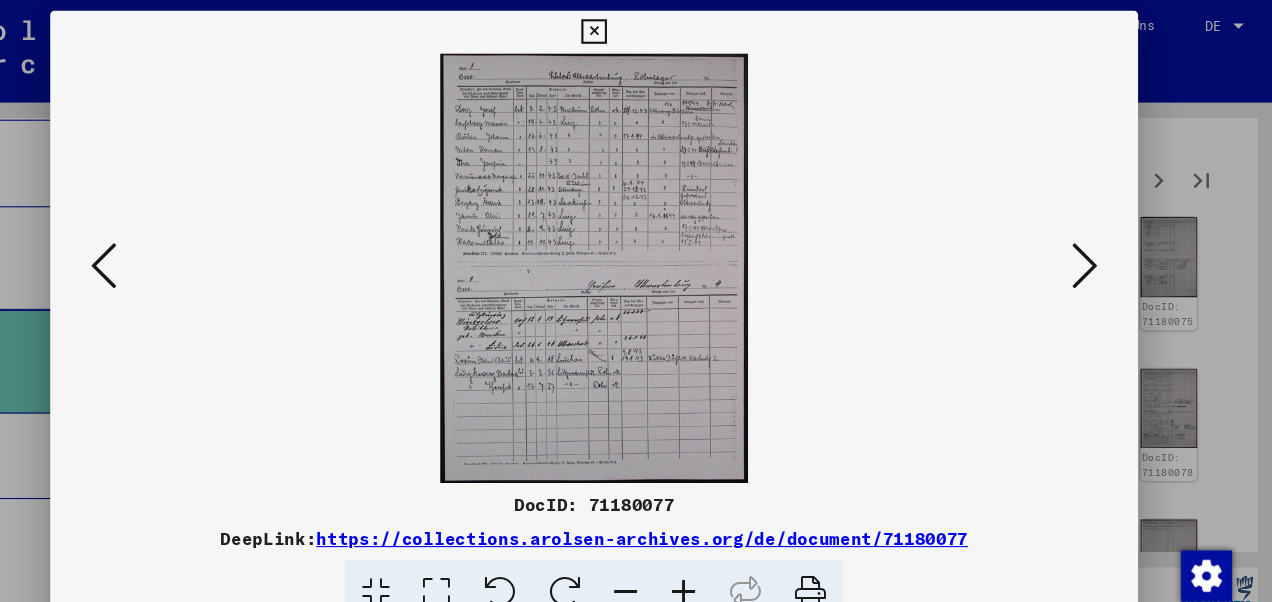 click at bounding box center [177, 250] 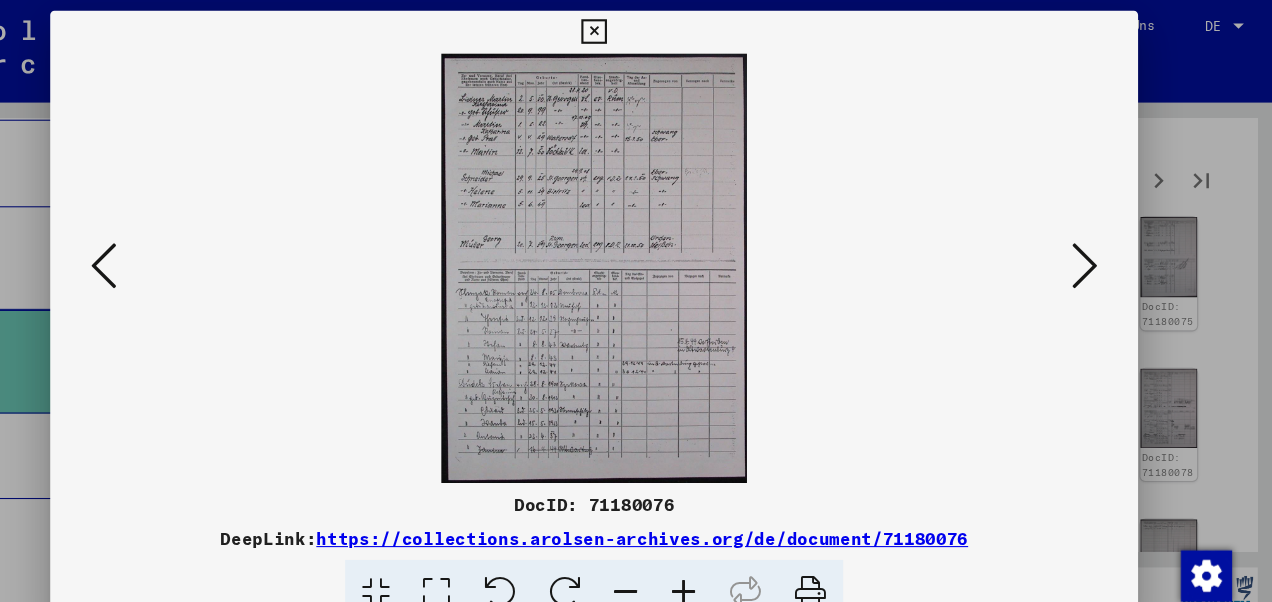 click at bounding box center (177, 250) 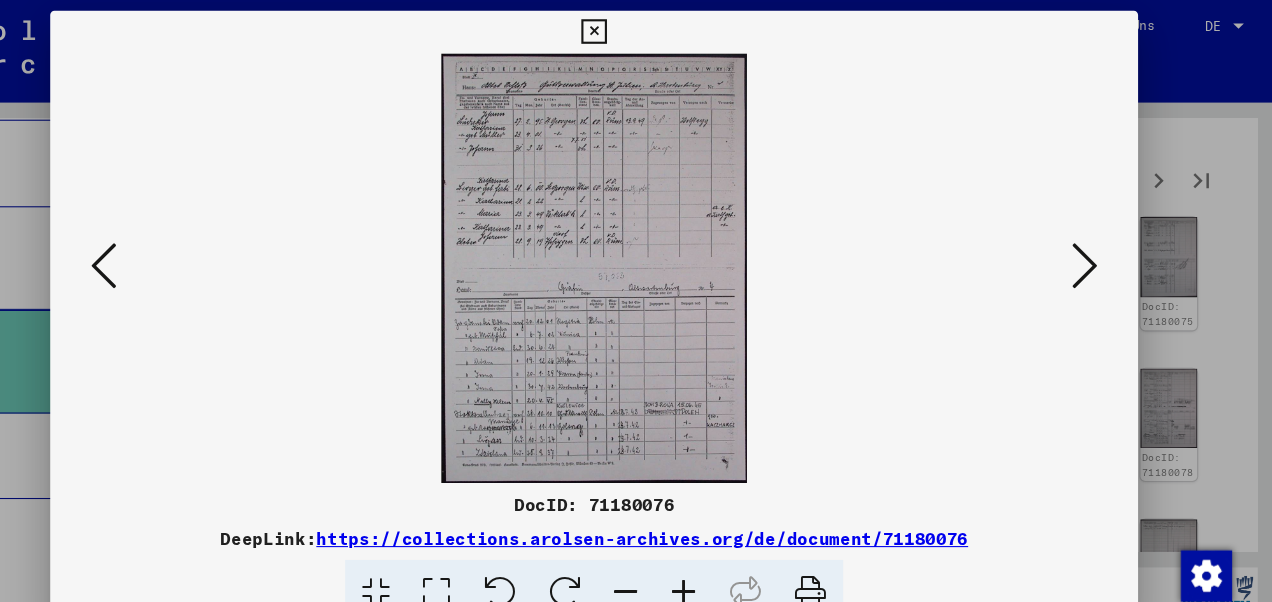 click at bounding box center [177, 250] 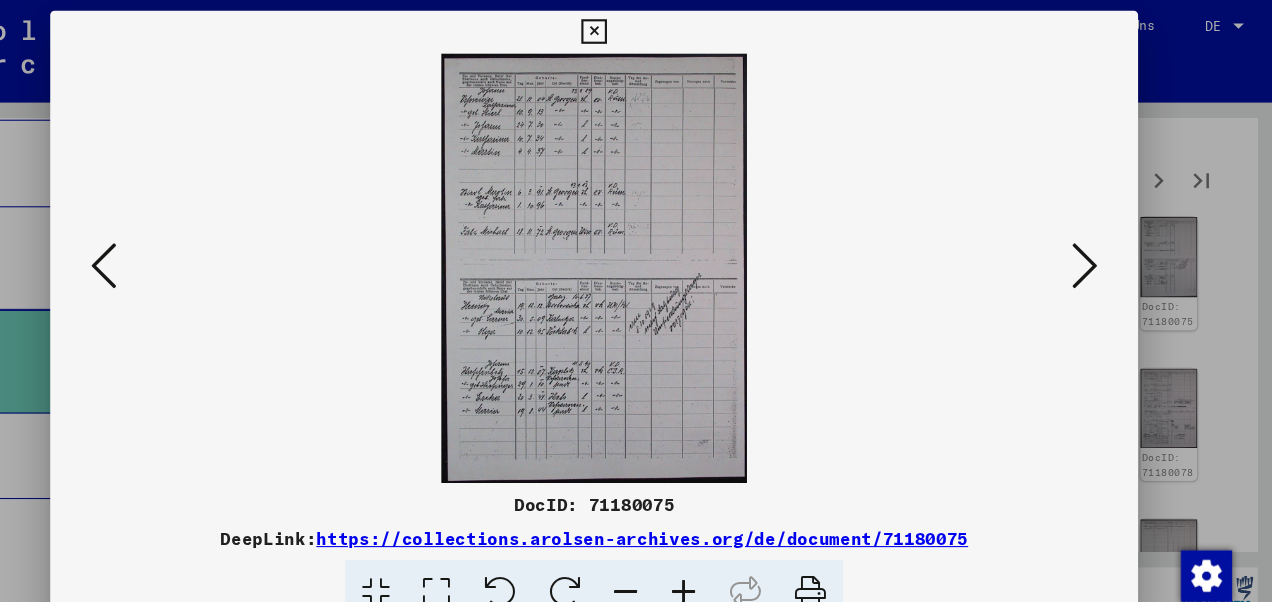 click at bounding box center (177, 250) 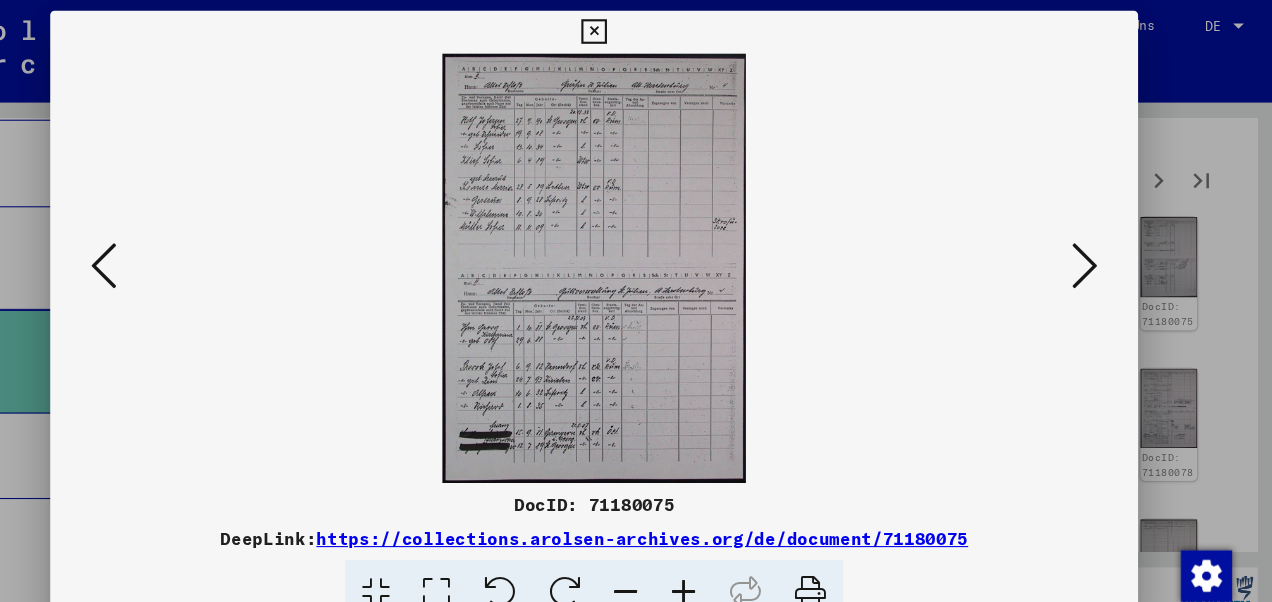 click at bounding box center (177, 250) 